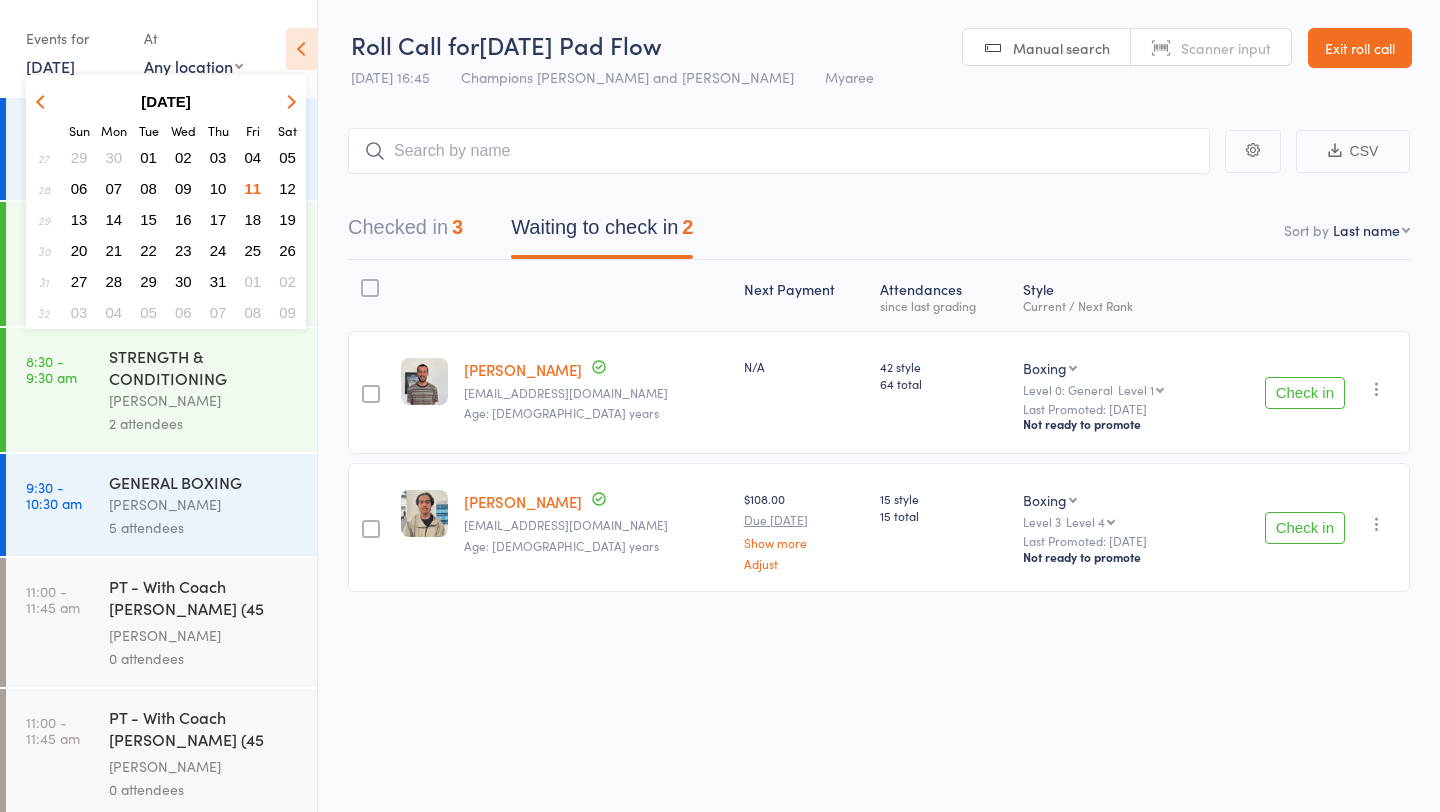 scroll, scrollTop: 1, scrollLeft: 0, axis: vertical 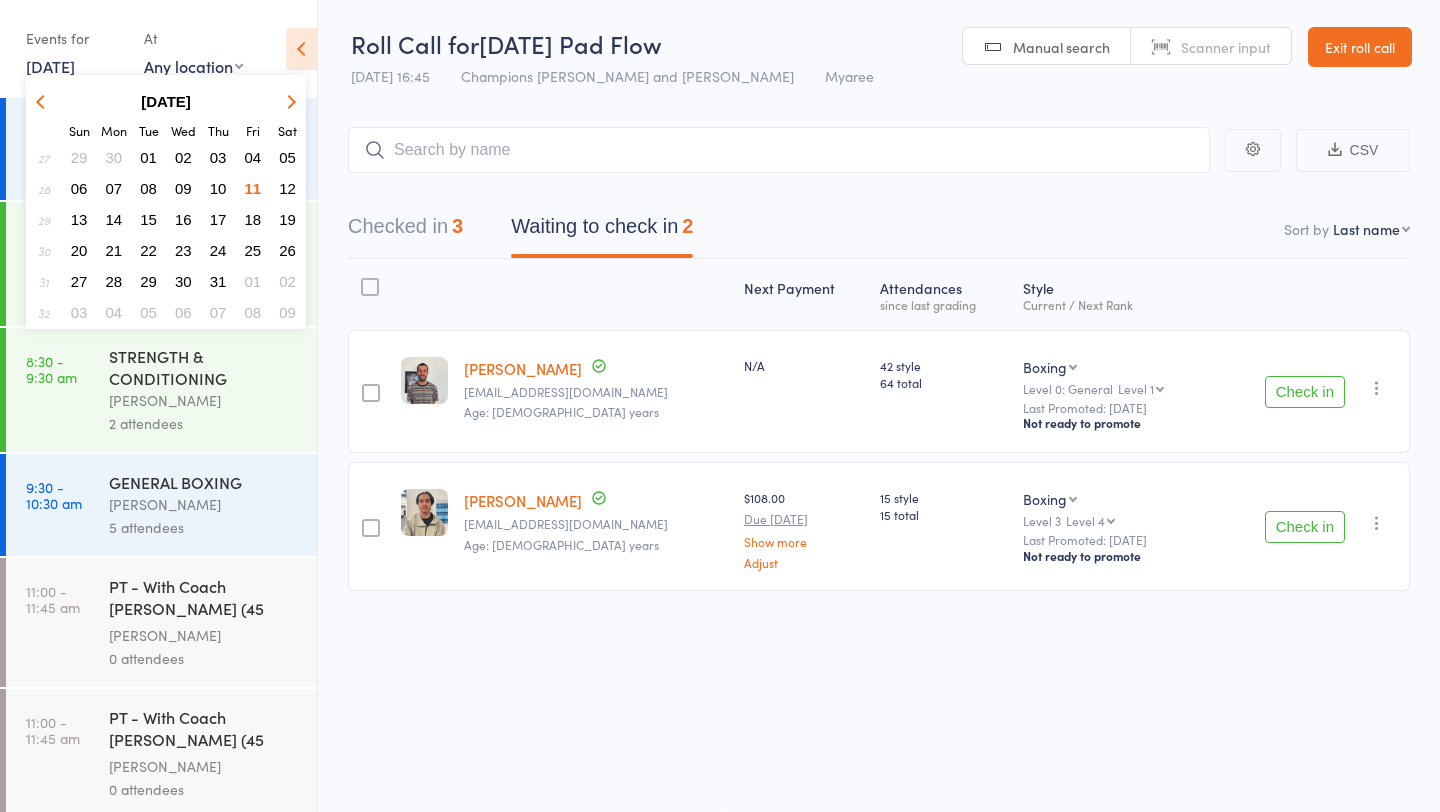 click on "12" at bounding box center [287, 188] 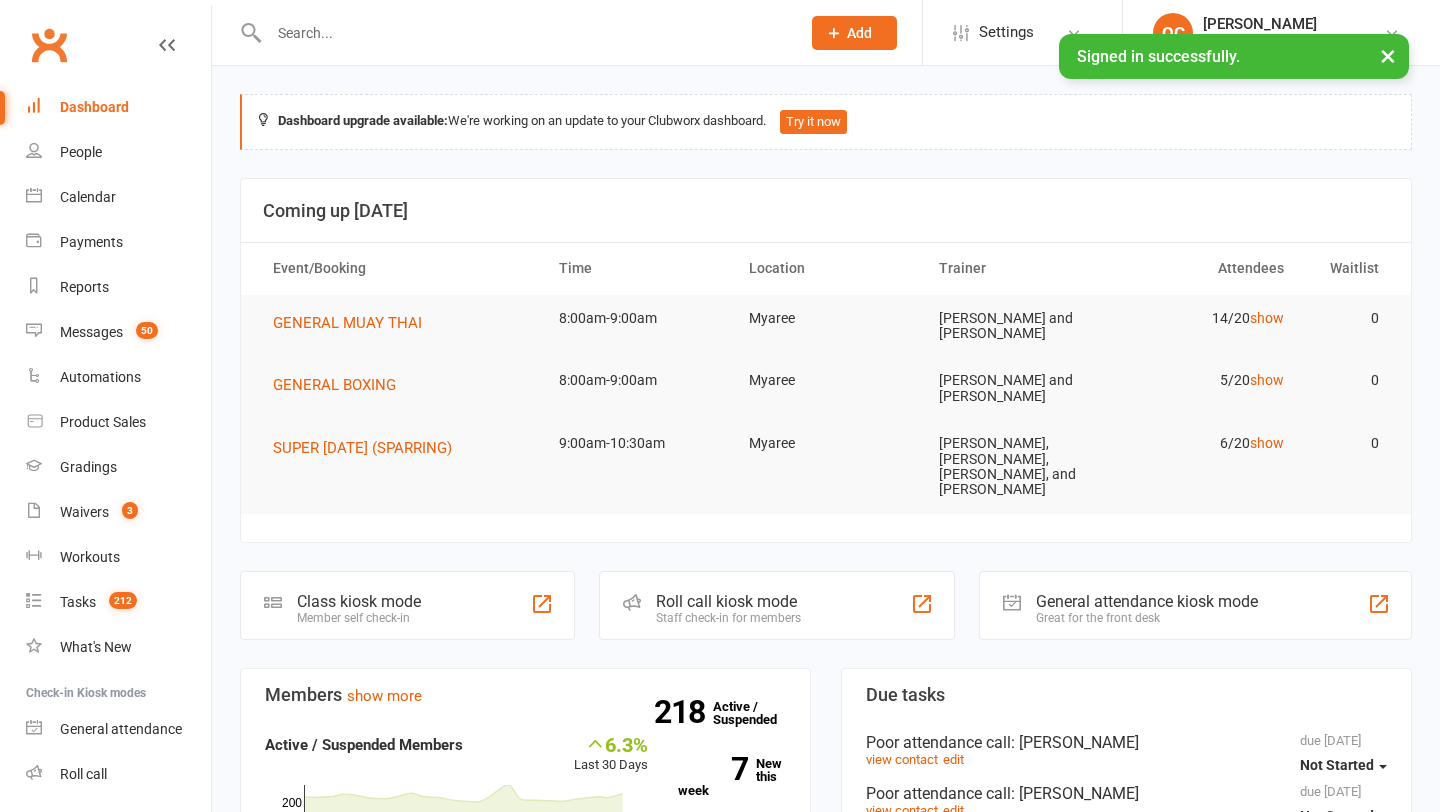 click on "Roll call" at bounding box center [83, 774] 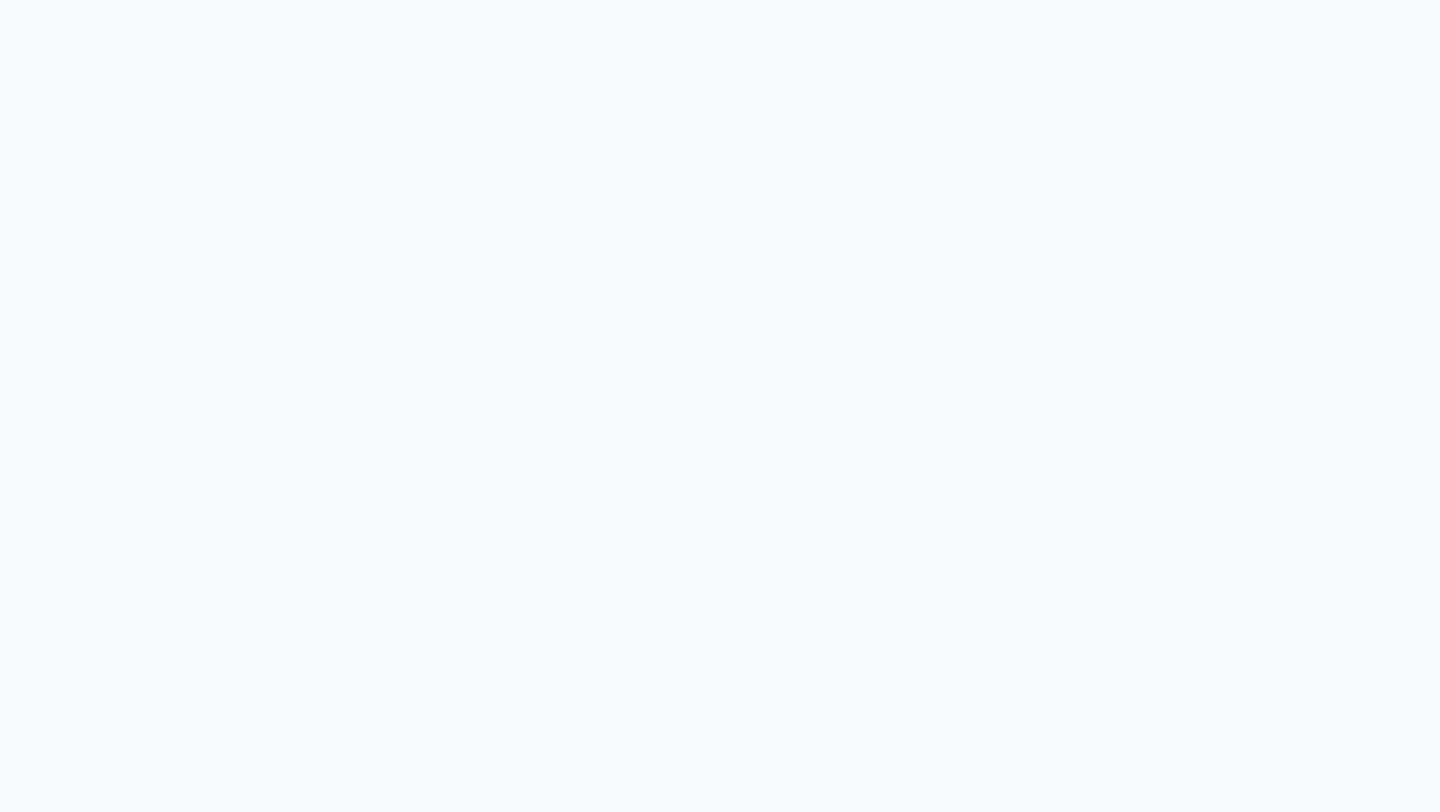 scroll, scrollTop: 0, scrollLeft: 0, axis: both 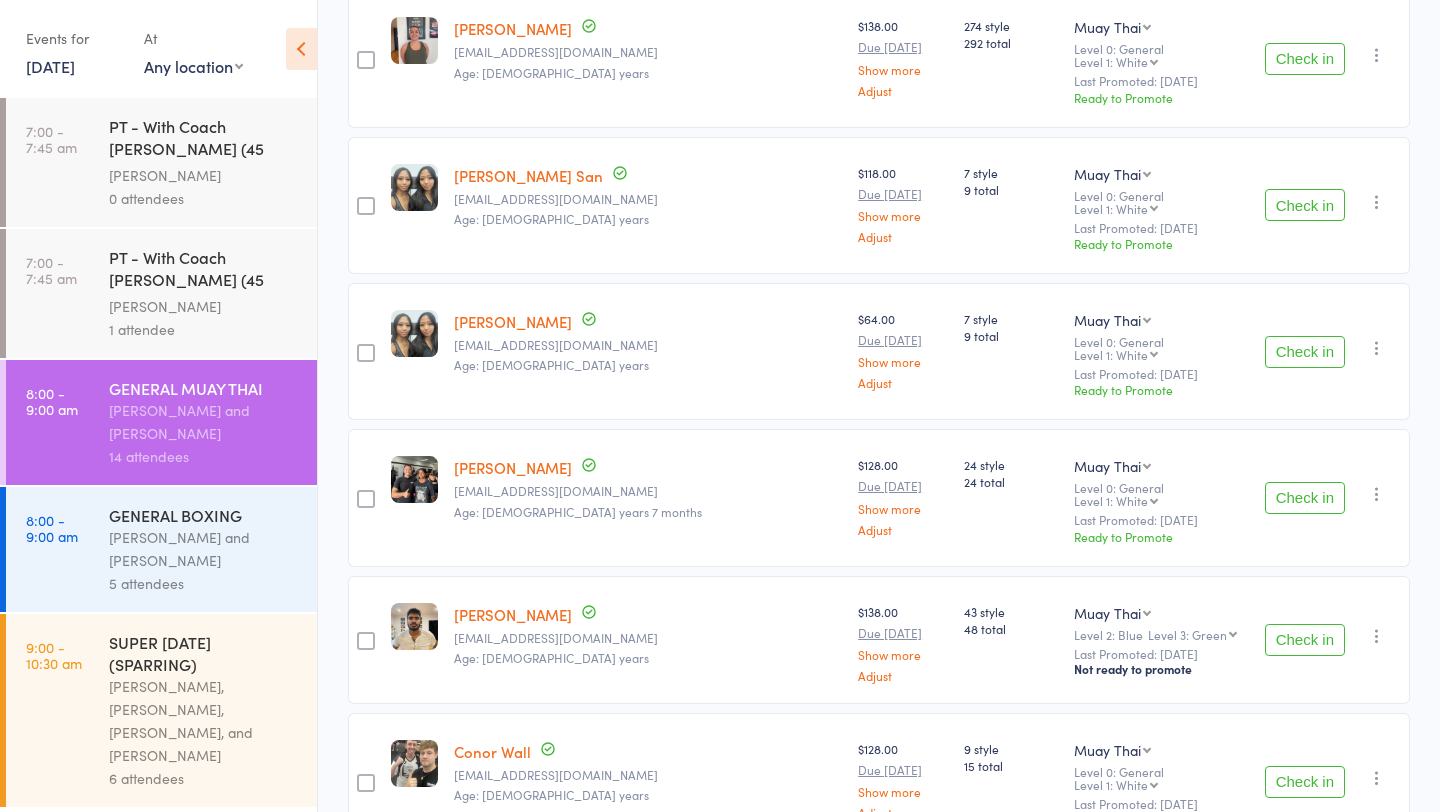 click on "Duran Singh and Jordan Sears" at bounding box center [204, 549] 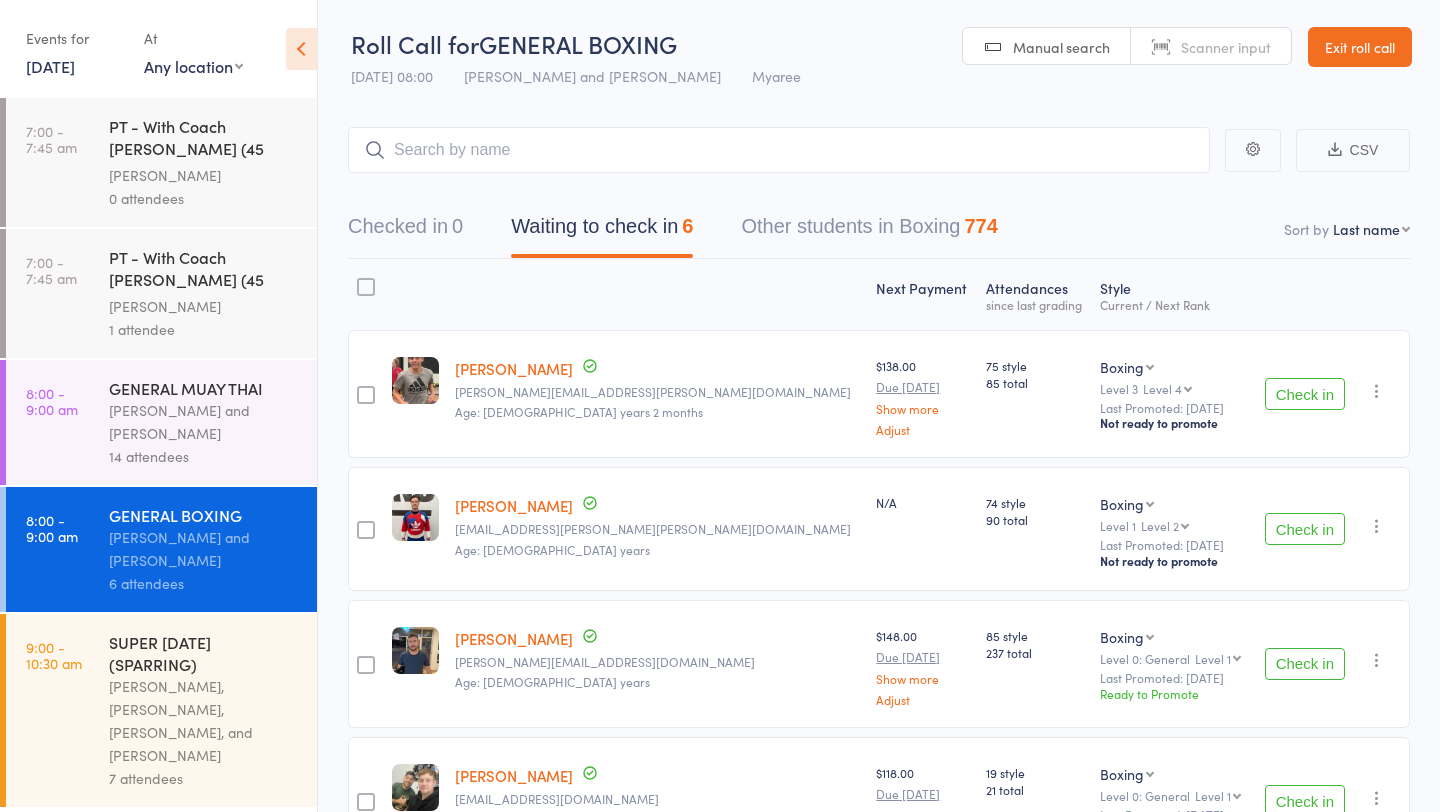 click on "Check in" at bounding box center [1305, 394] 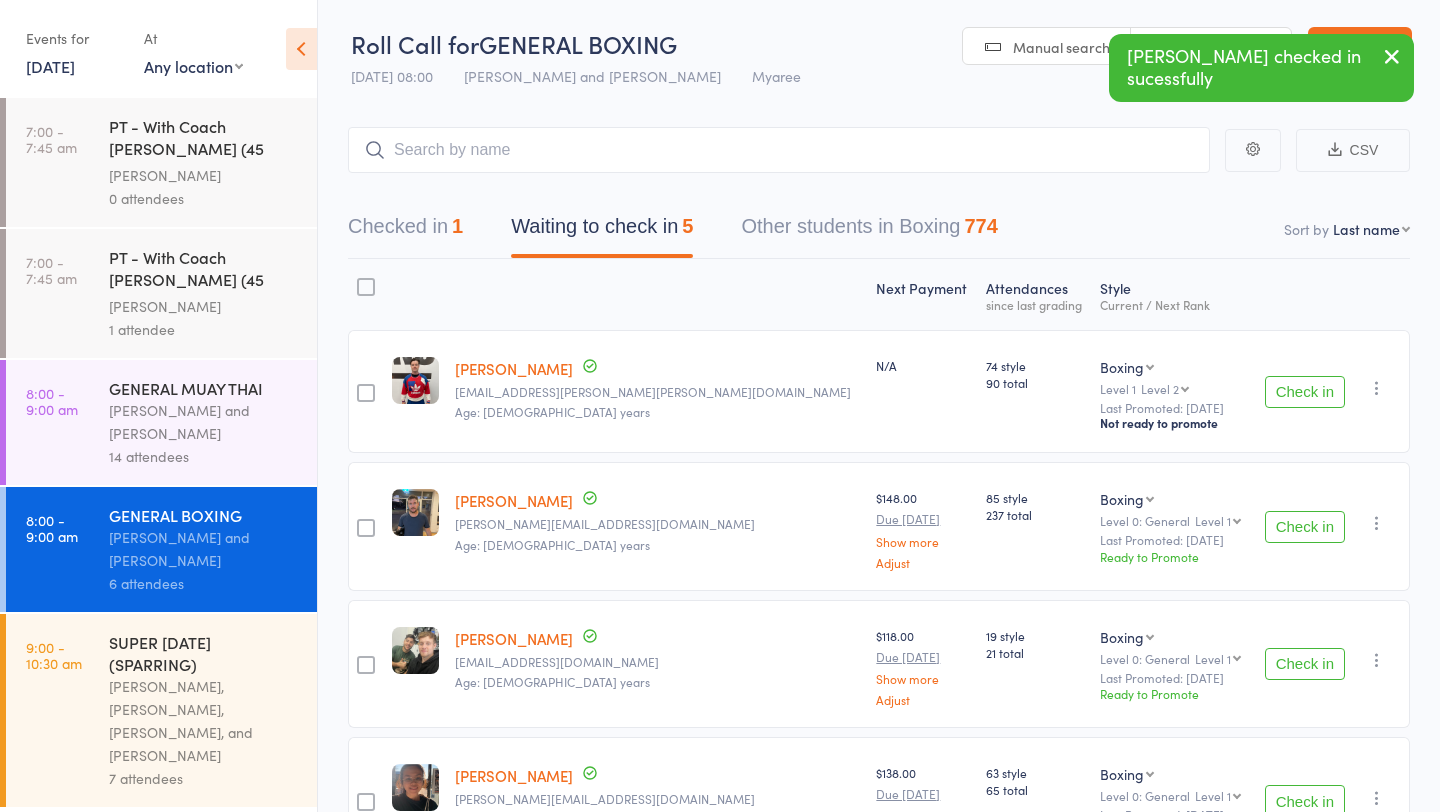 click on "14 attendees" at bounding box center (204, 456) 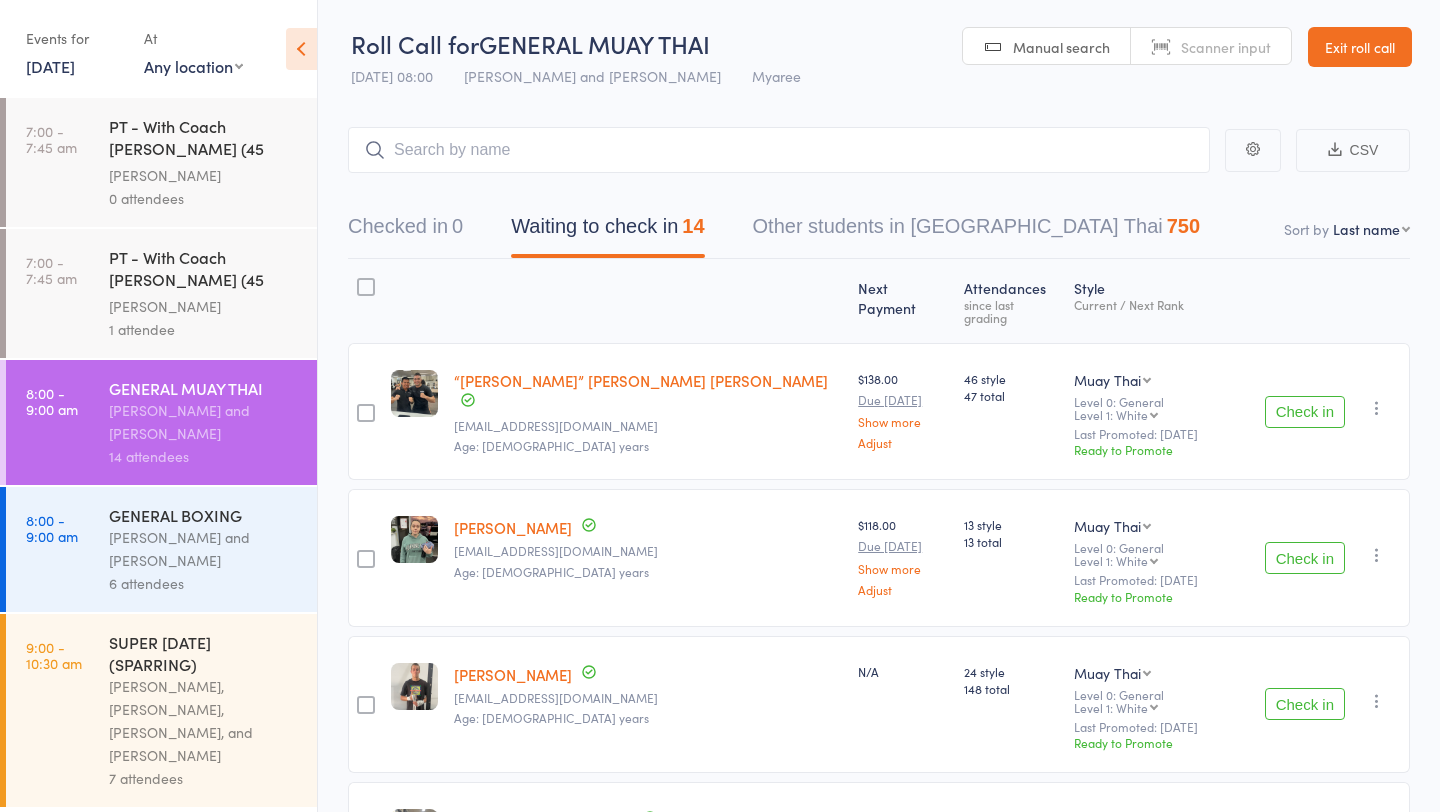 scroll, scrollTop: 58, scrollLeft: 0, axis: vertical 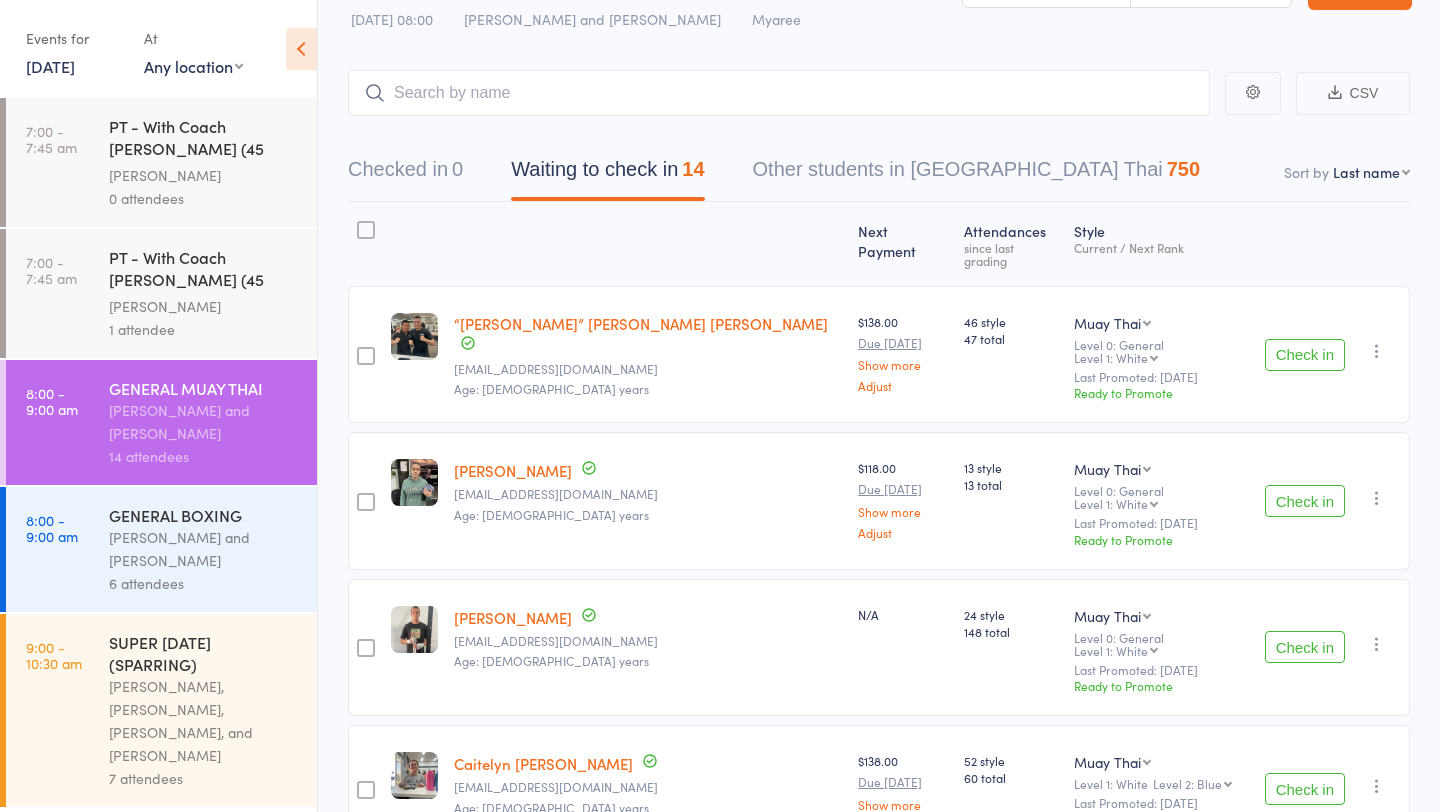 click on "Check in" at bounding box center [1305, 789] 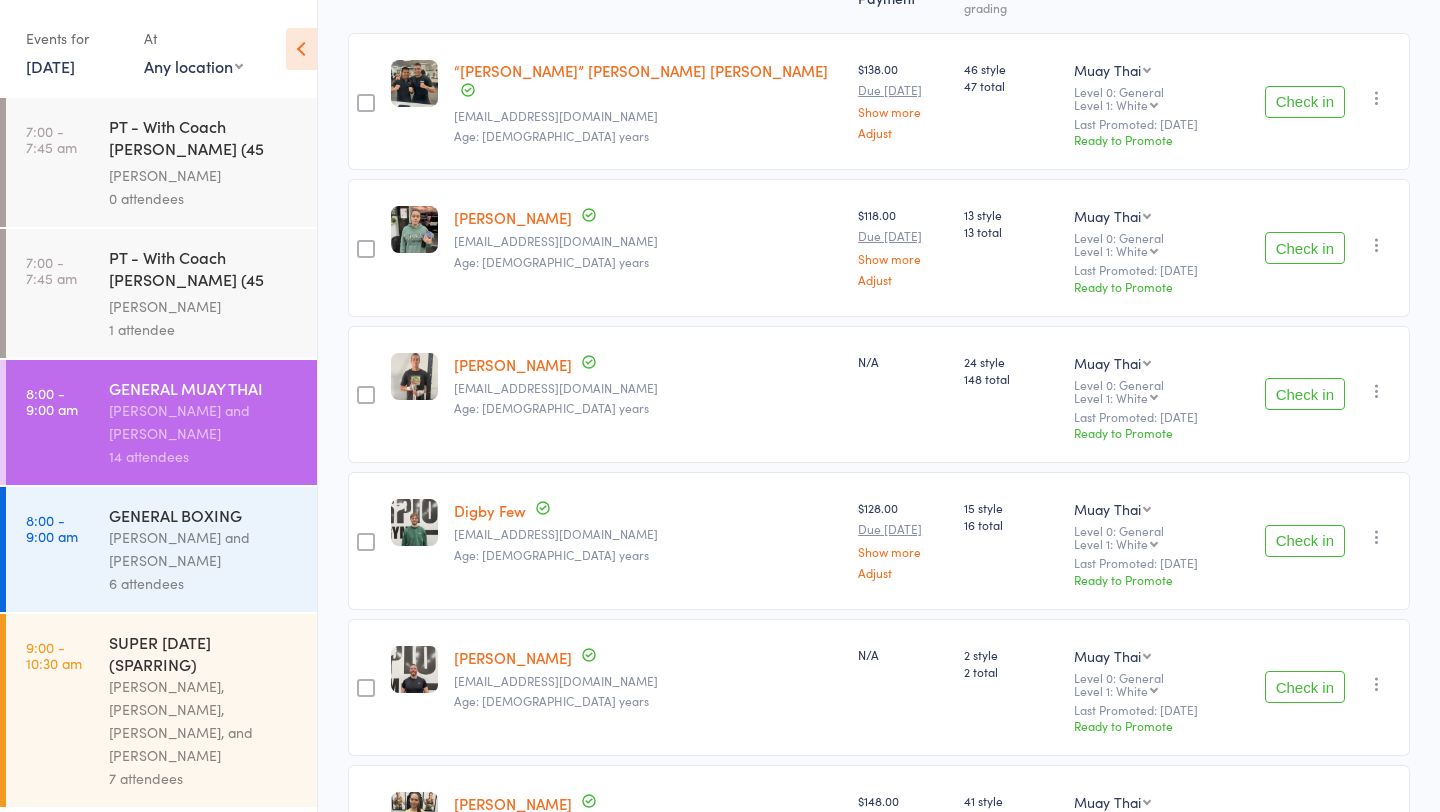 scroll, scrollTop: 0, scrollLeft: 0, axis: both 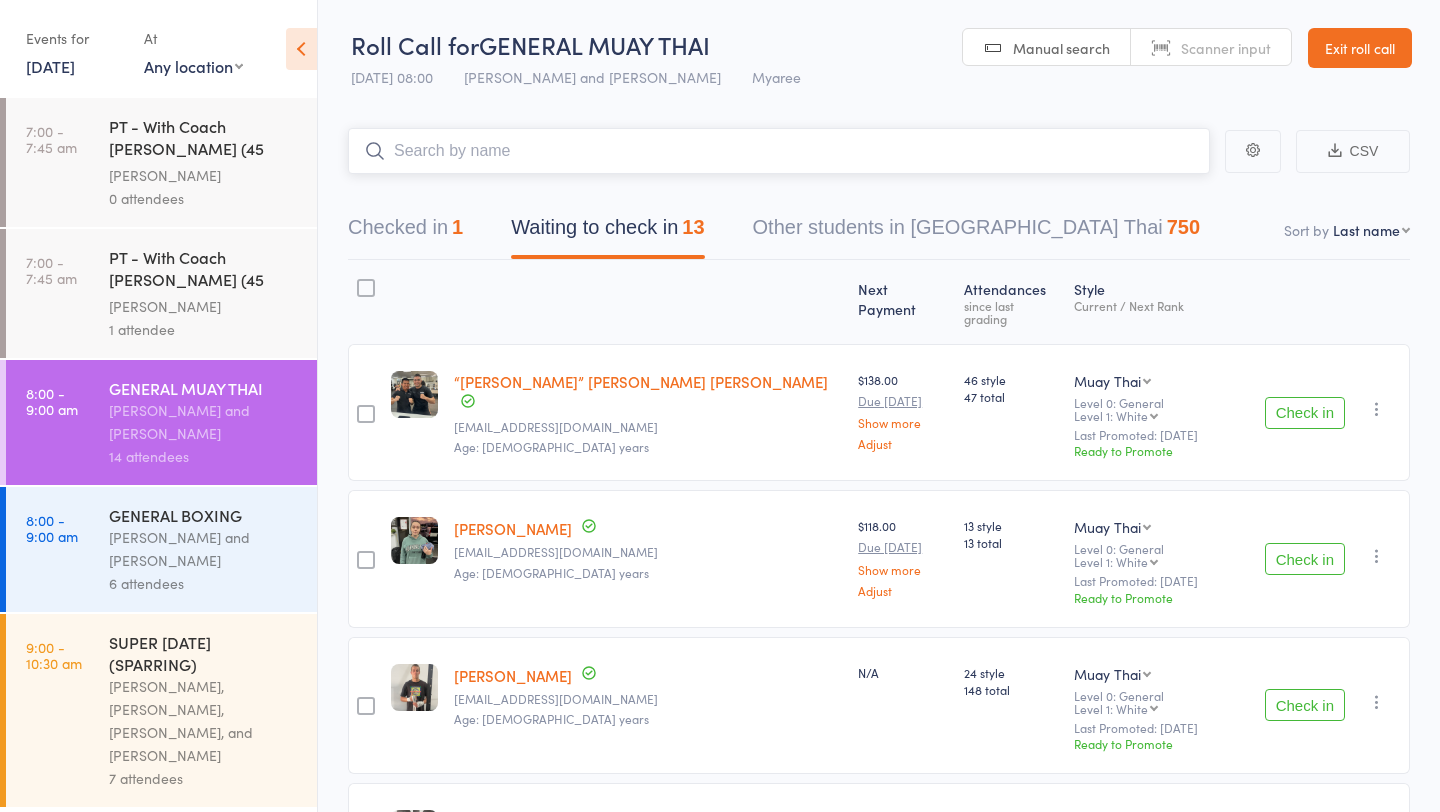 click at bounding box center (779, 151) 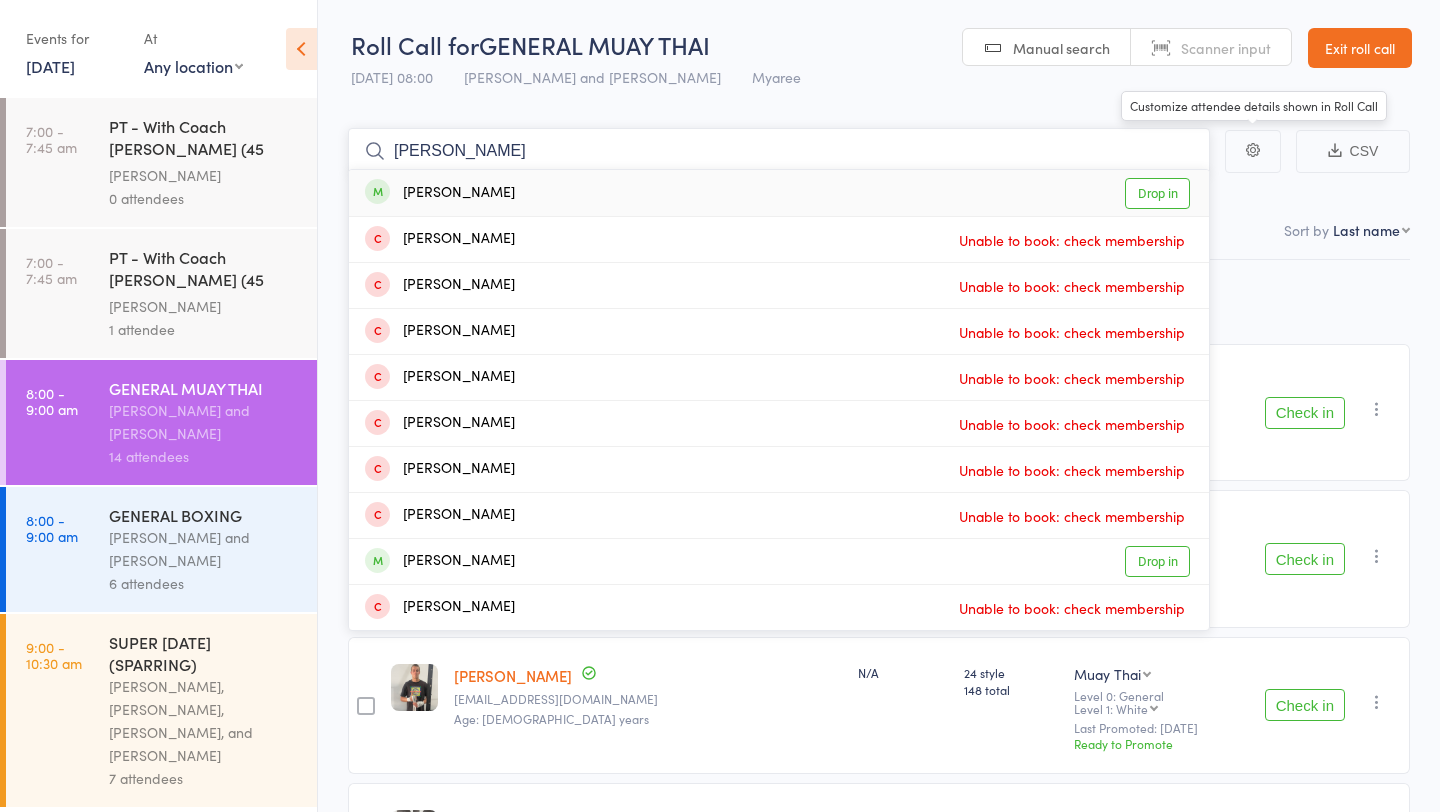 type on "ryan gus" 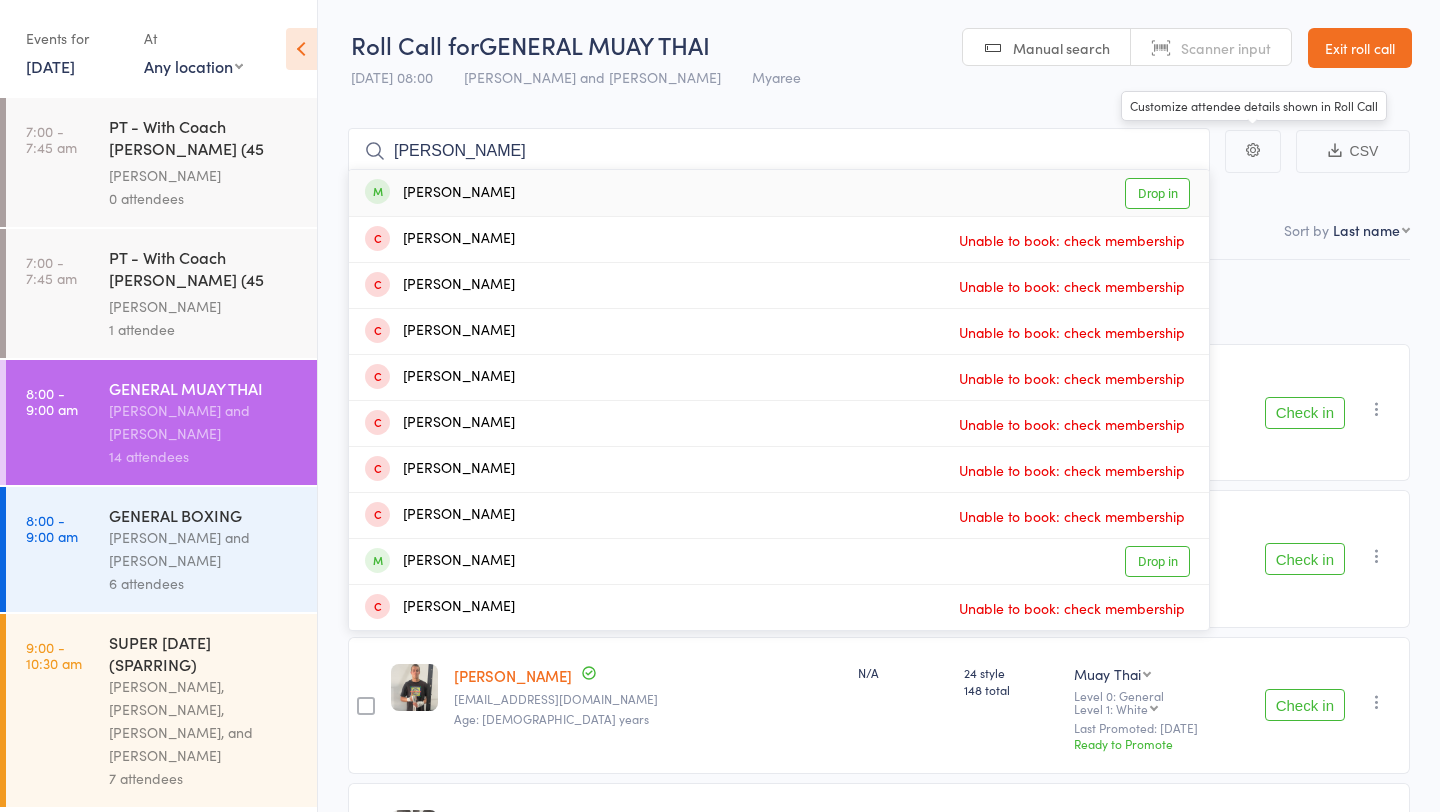 click on "Drop in" at bounding box center (1157, 193) 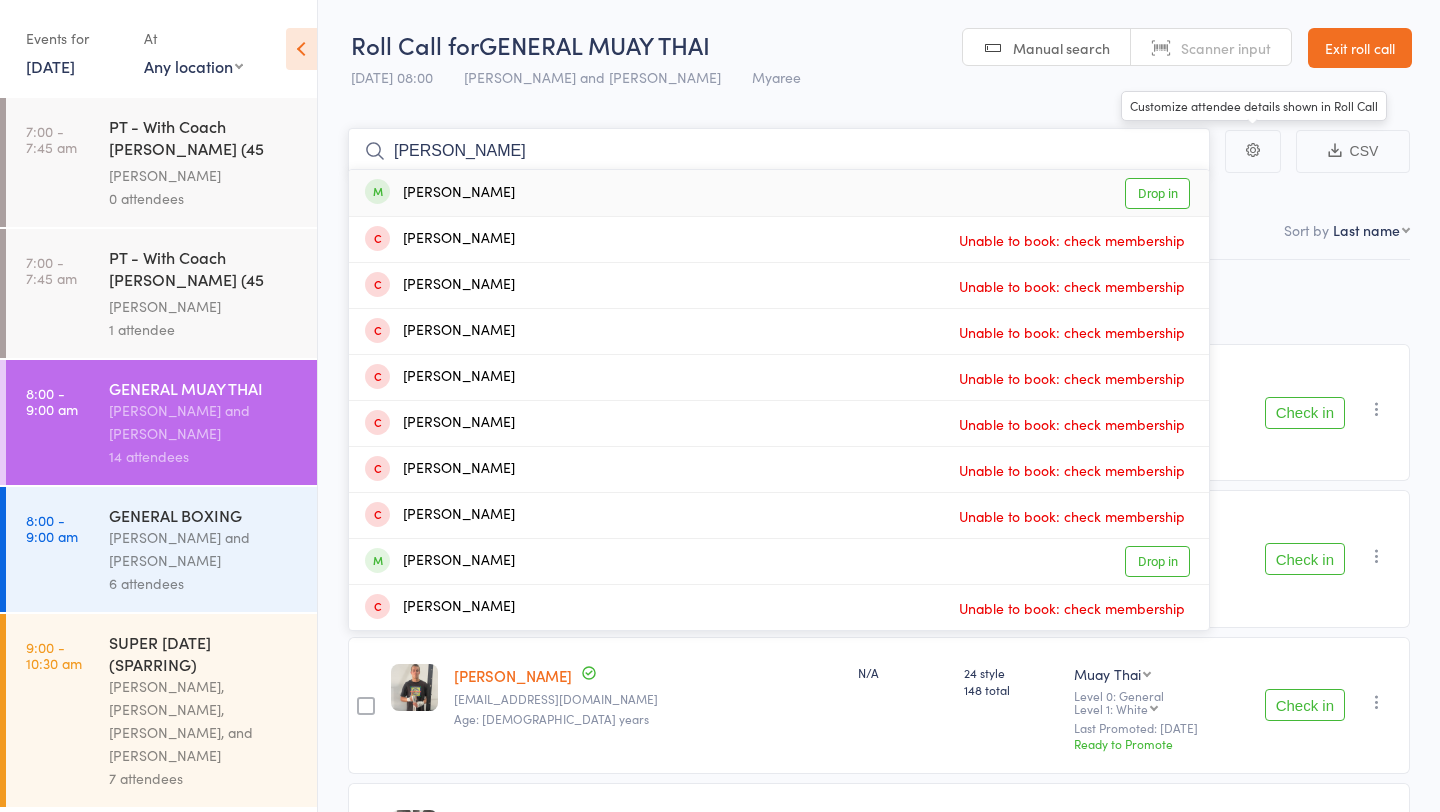type 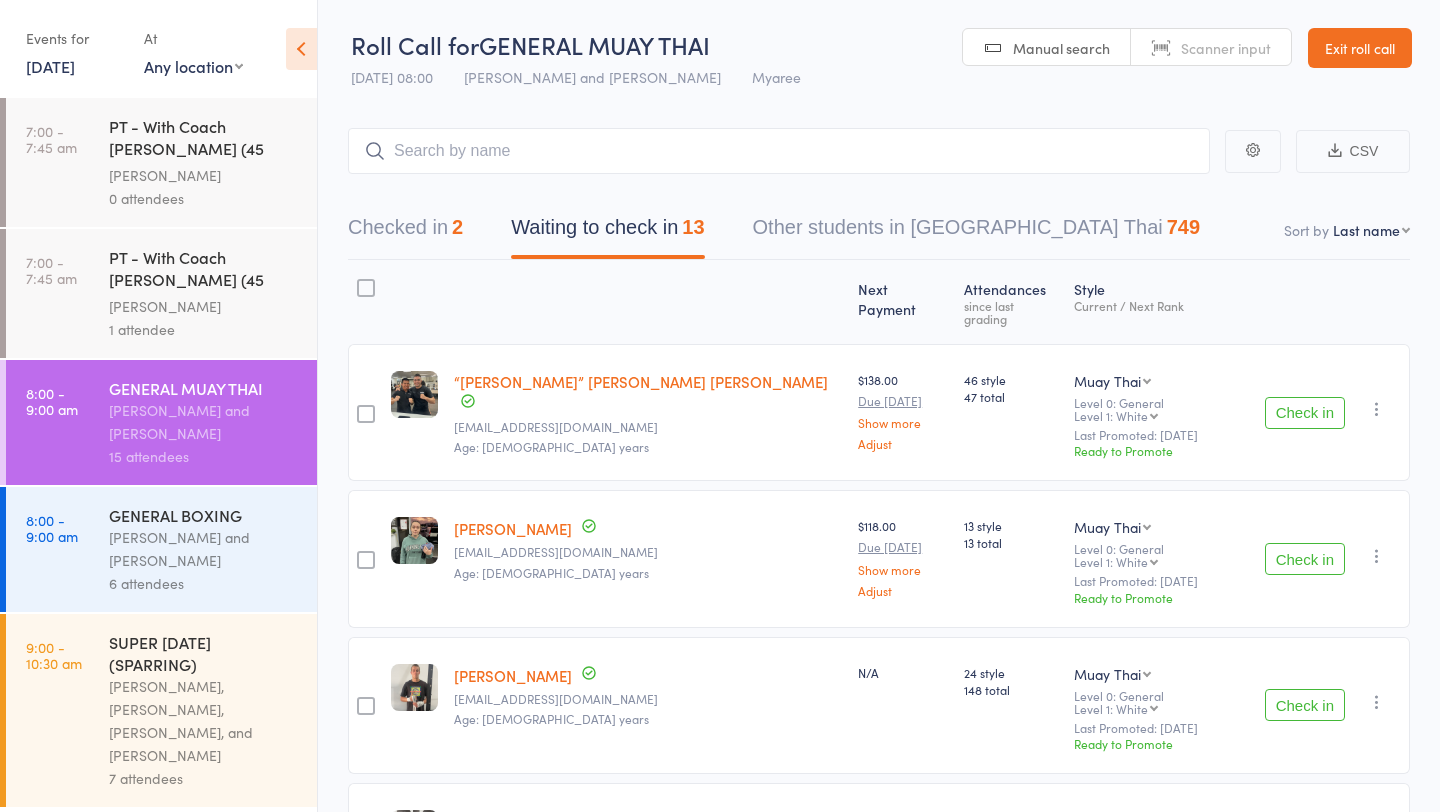 click on "GENERAL BOXING" at bounding box center [204, 515] 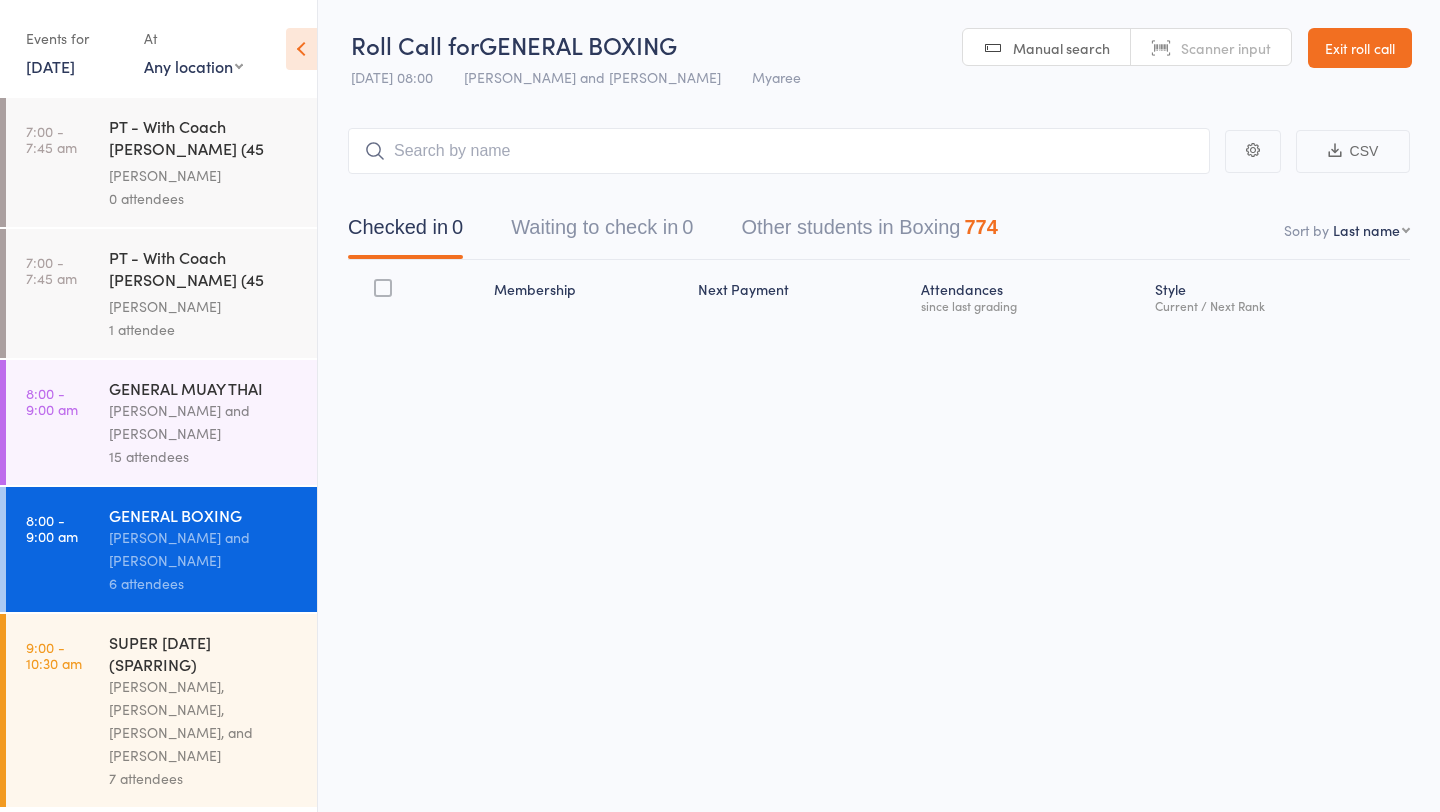 click at bounding box center [779, 151] 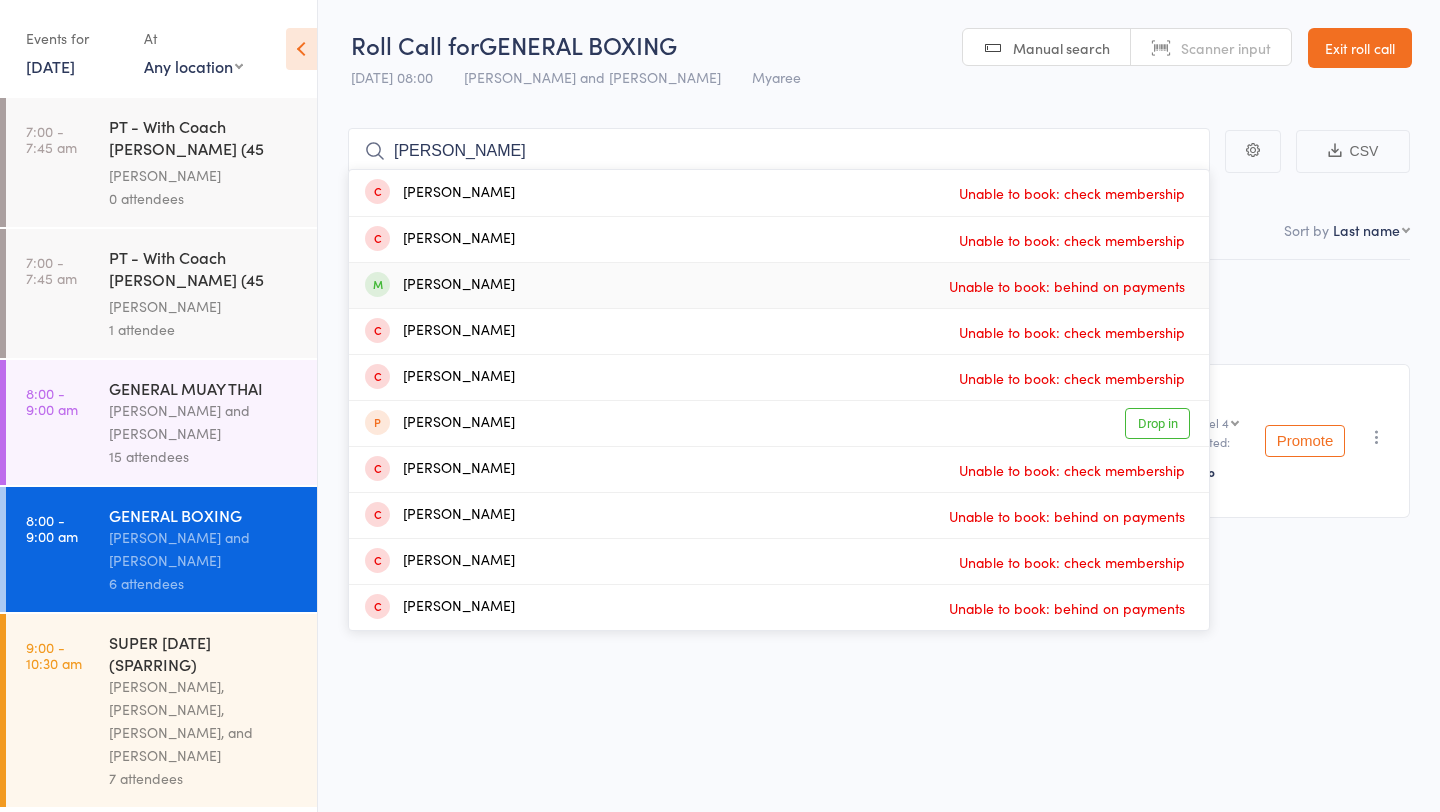 click on "Membership Next Payment Atten­dances since last grading Style Current / Next Rank edit Eamon Burke    SIMON.BURKE@BURKECOUNSELLING.COM.AU Age: 16 years 2 months Unlimited (12 Month Minimum Term) $138.00 Due Jul 17  Show more Adjust 76 style 86 total Boxing Boxing Muay Thai Strength & Conditioning Level 3  Level 4  Level 4 Level 5 Last Promoted: Apr 12, 2025 Not ready to promote Promote Undo check-in Promote Send message Add Note Add Task Add Flag Remove Mark absent" at bounding box center (879, 393) 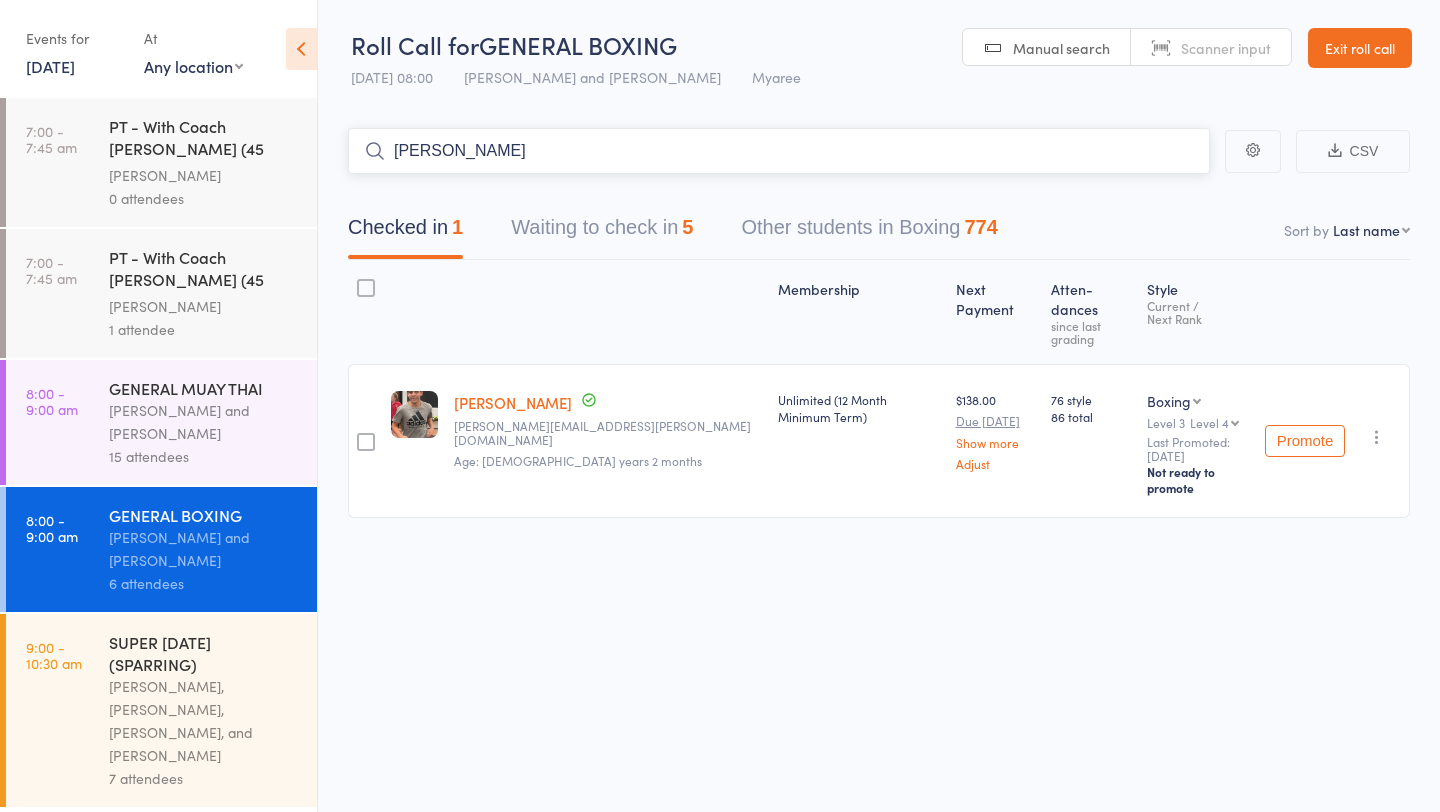 click on "oliver" at bounding box center (779, 151) 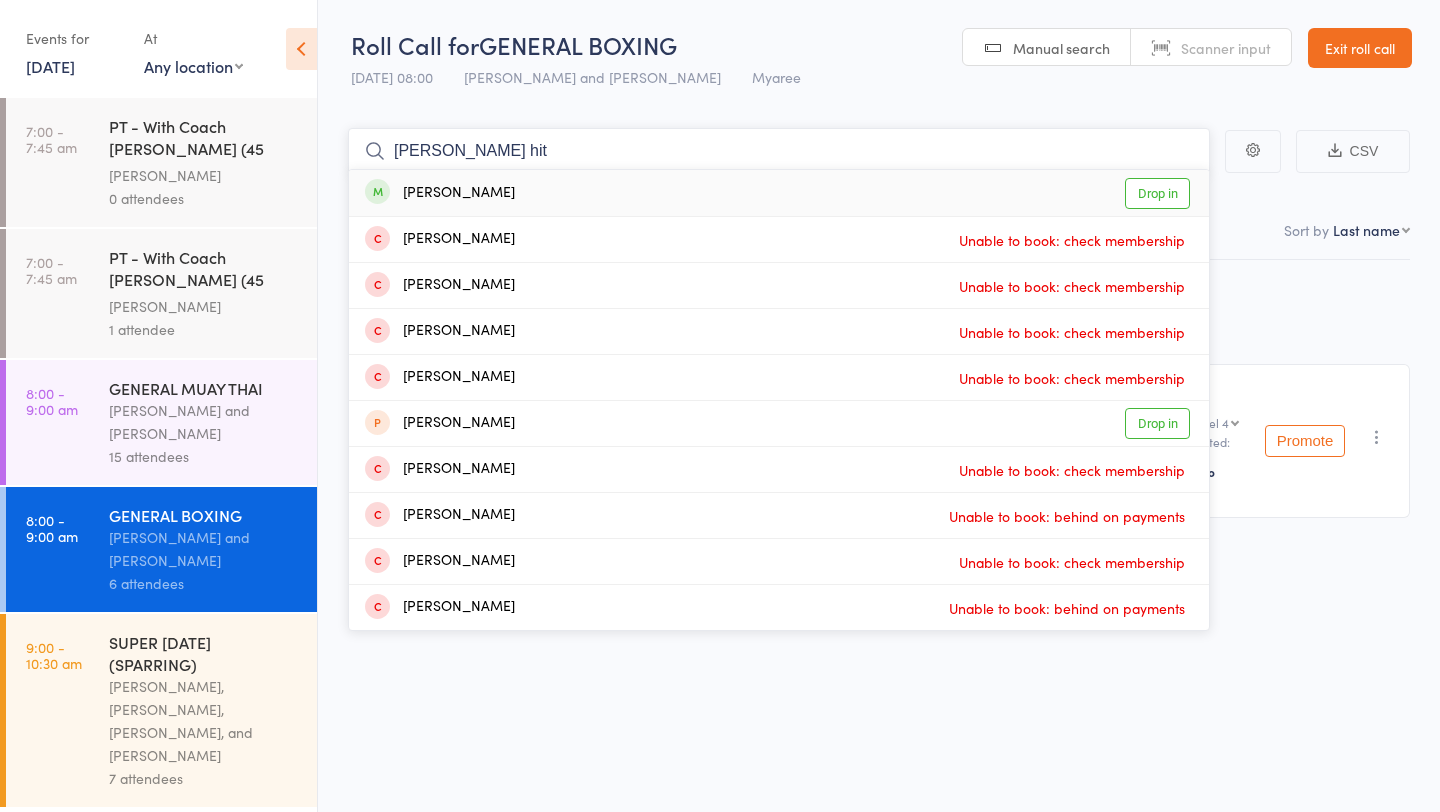type on "oliver hit" 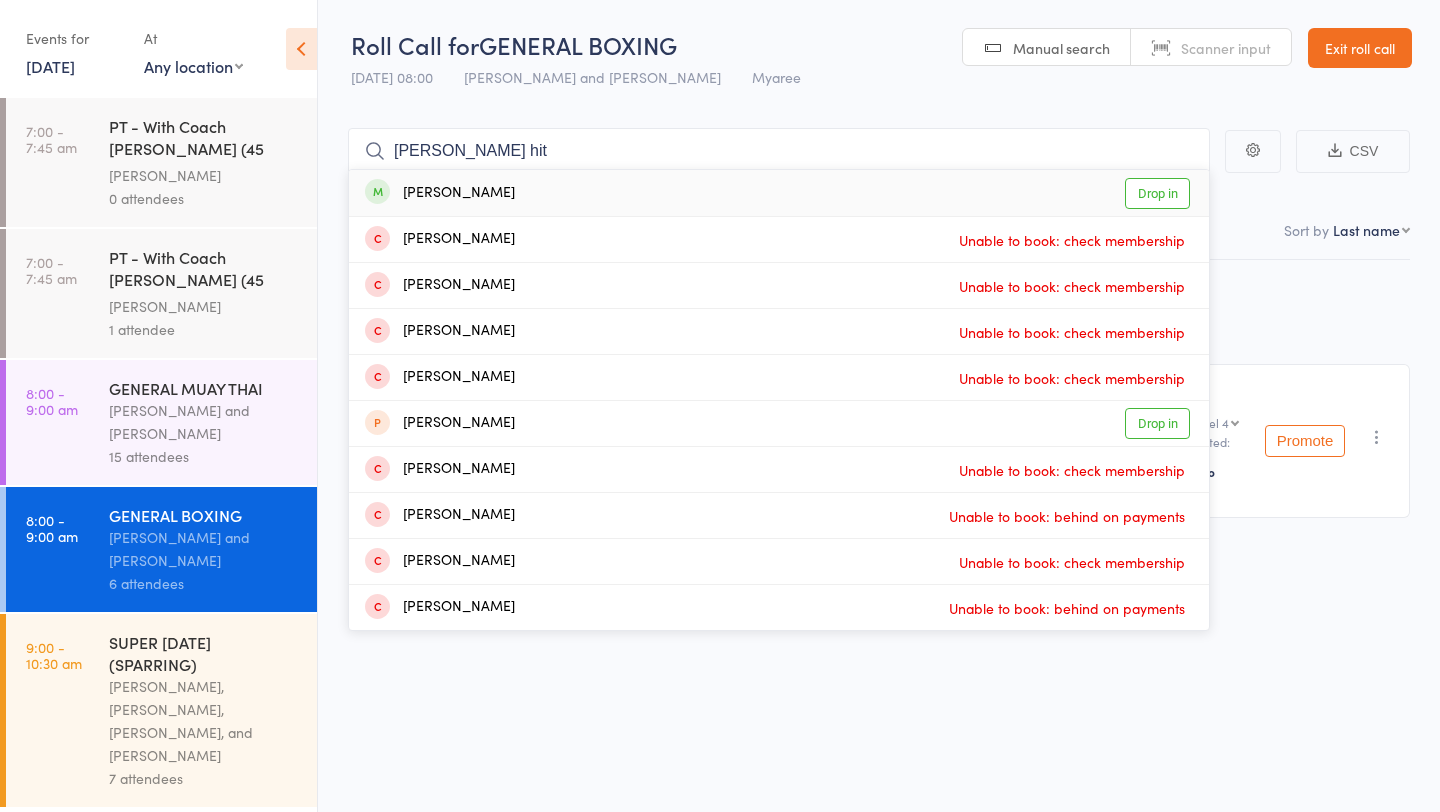 click on "Drop in" at bounding box center (1157, 193) 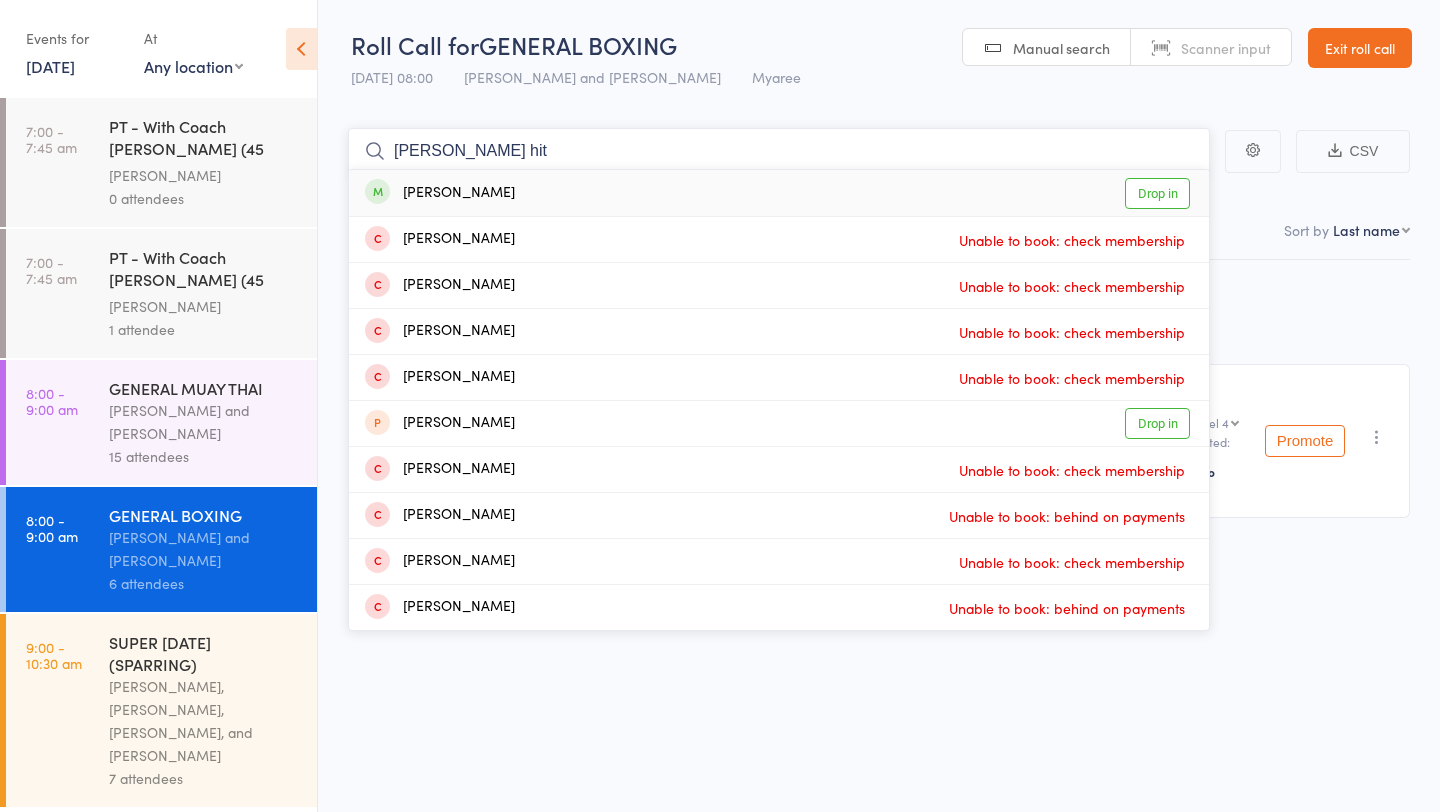 type 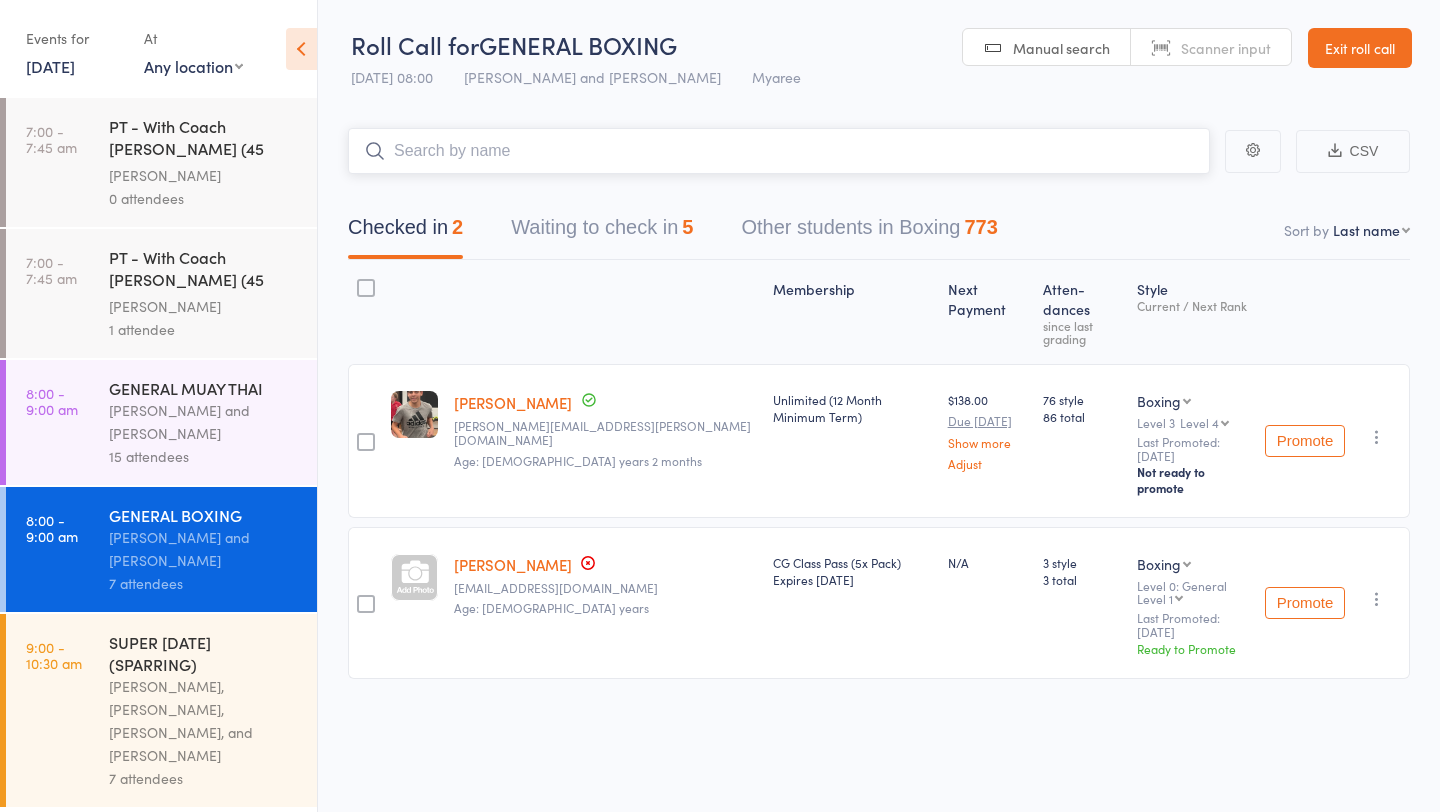 click on "Waiting to check in  5" at bounding box center (602, 232) 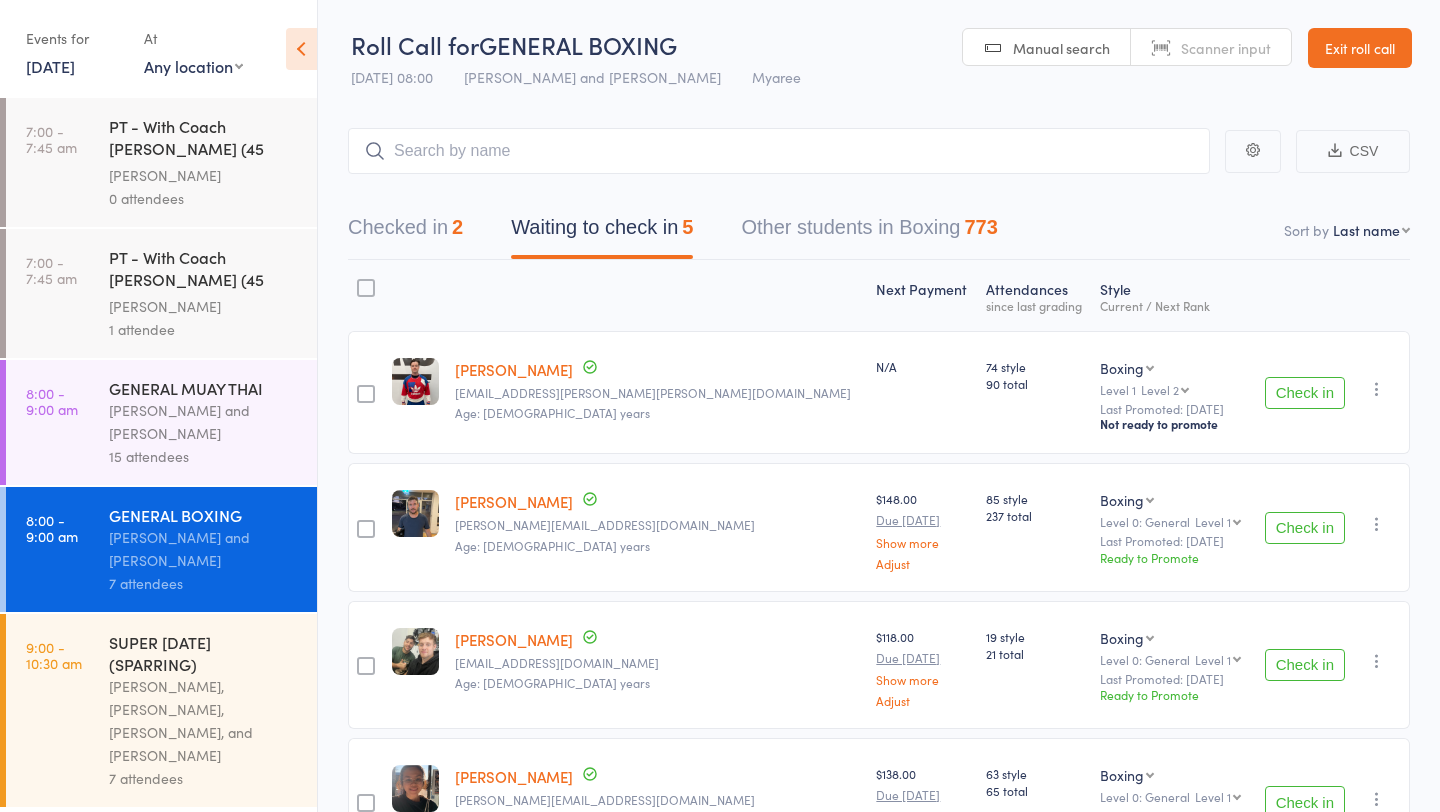 click on "Check in" at bounding box center [1305, 528] 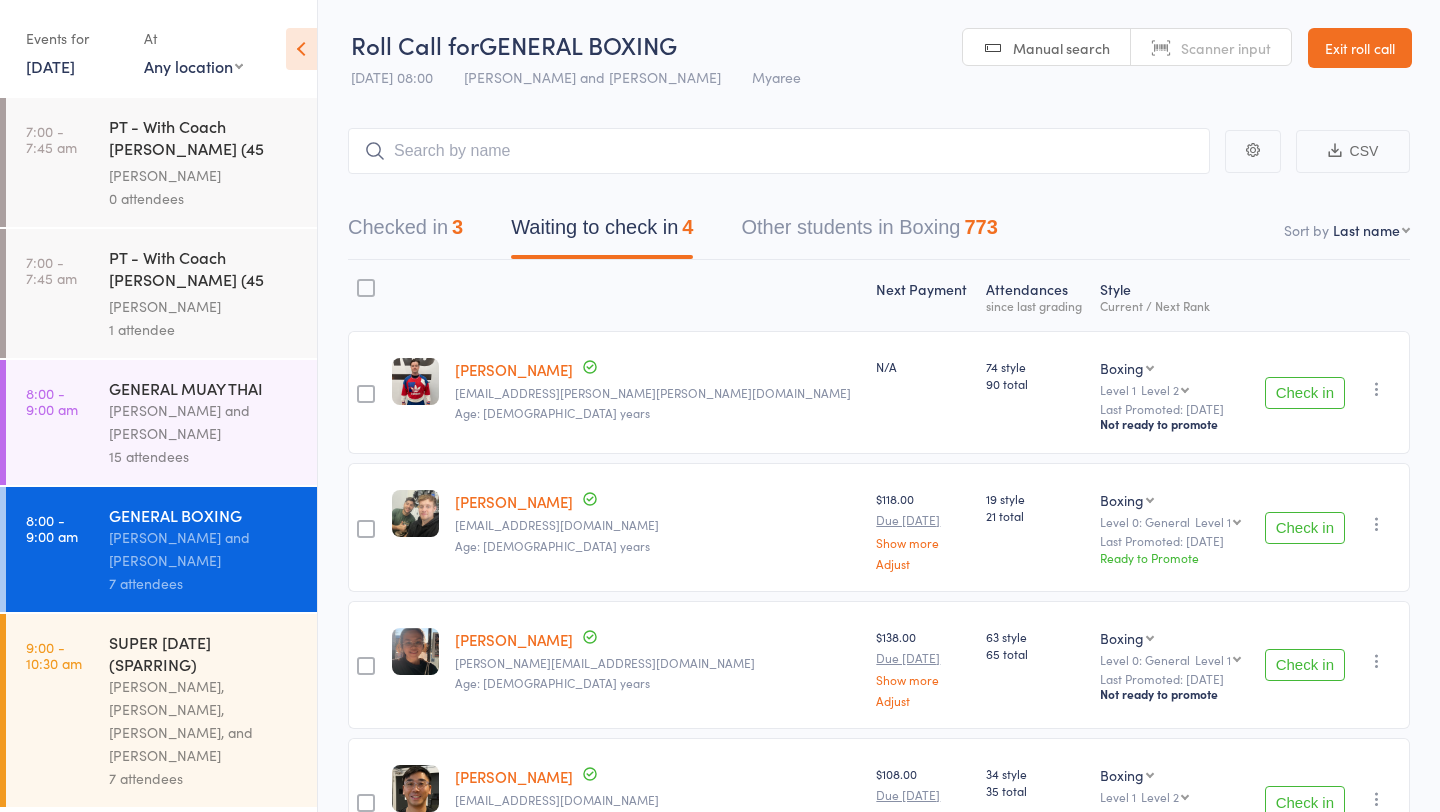click on "Whitney Tuna and Pamorn Martdee" at bounding box center (204, 422) 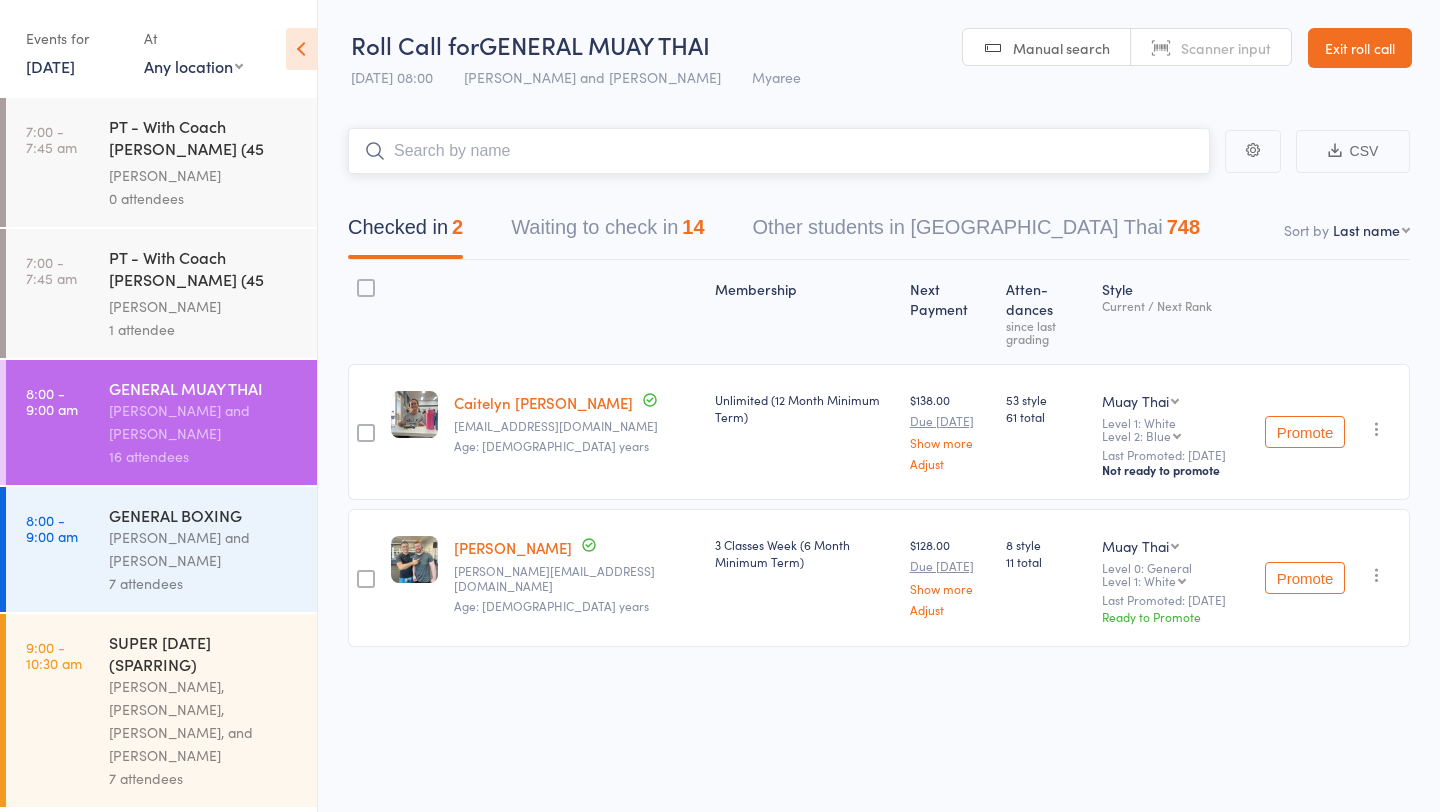 click on "Waiting to check in  14" at bounding box center [607, 232] 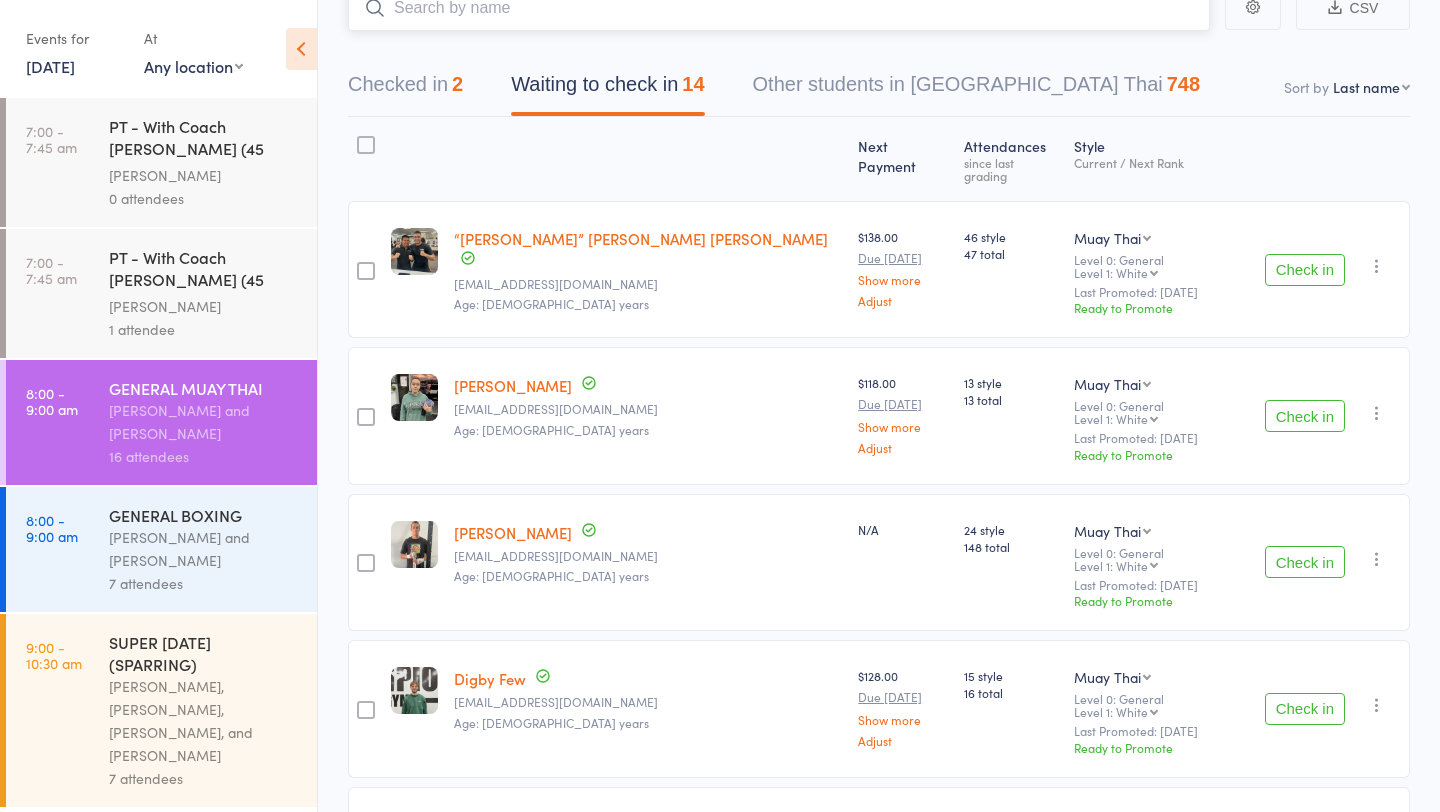 scroll, scrollTop: 144, scrollLeft: 0, axis: vertical 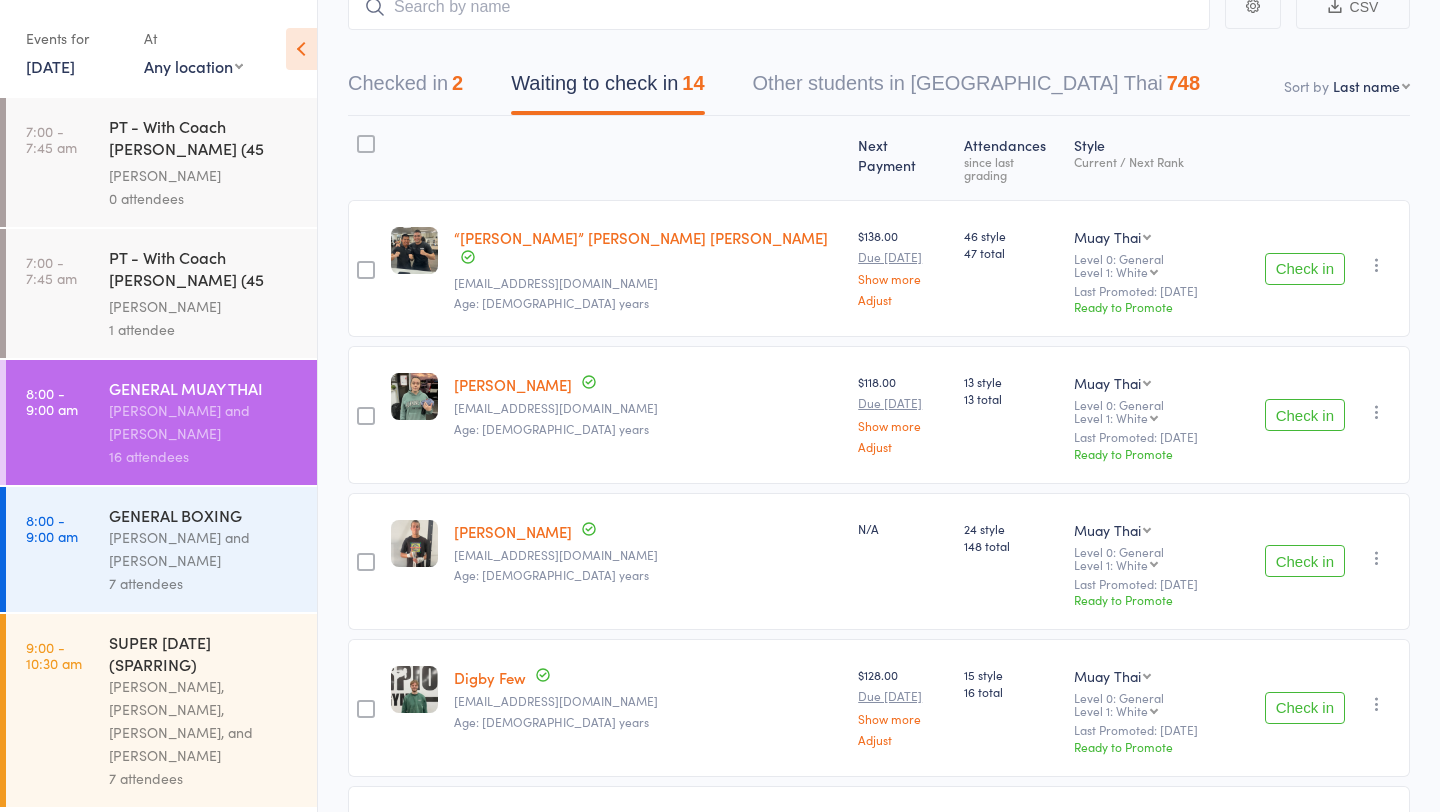 click on "Check in" at bounding box center (1305, 561) 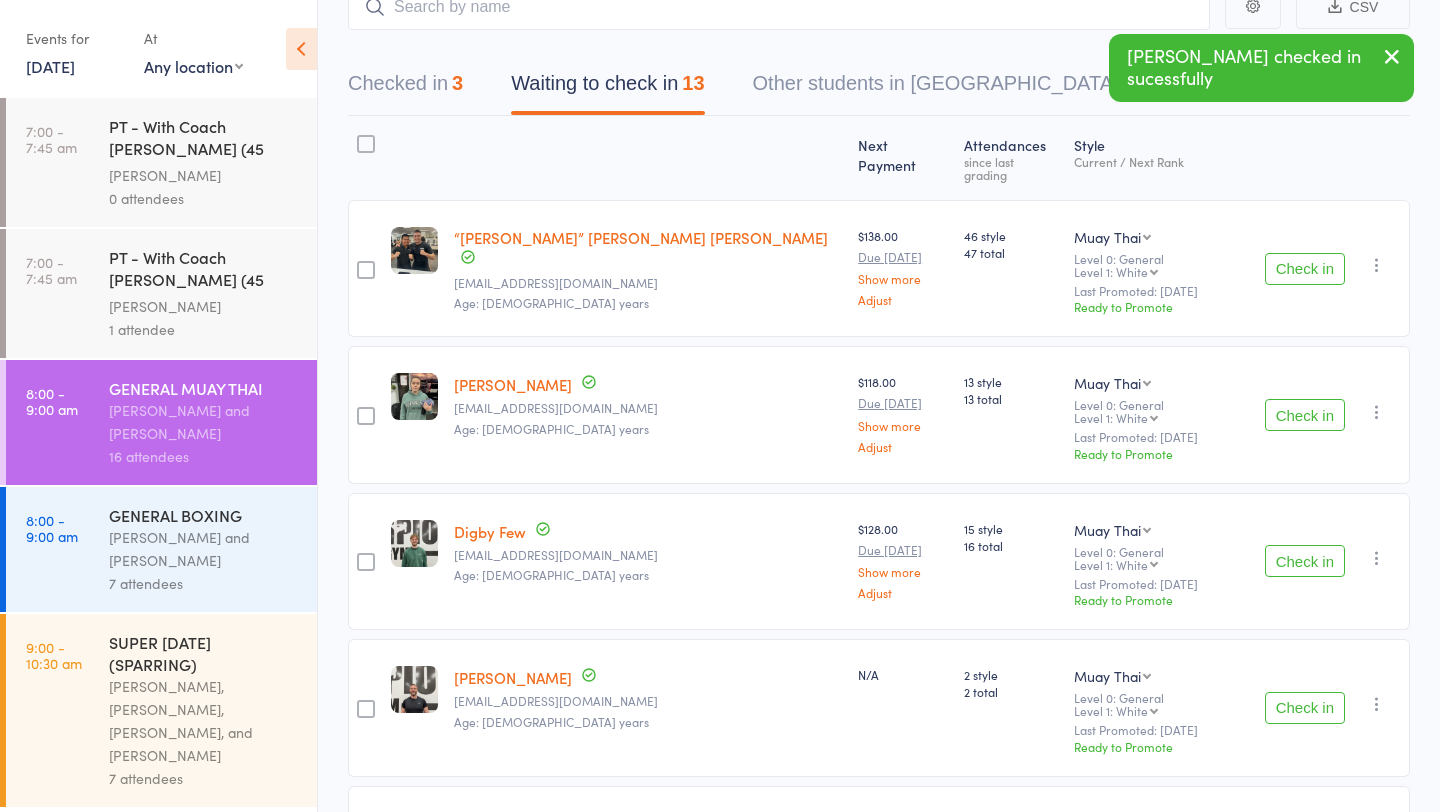 click on "Check in" at bounding box center (1305, 561) 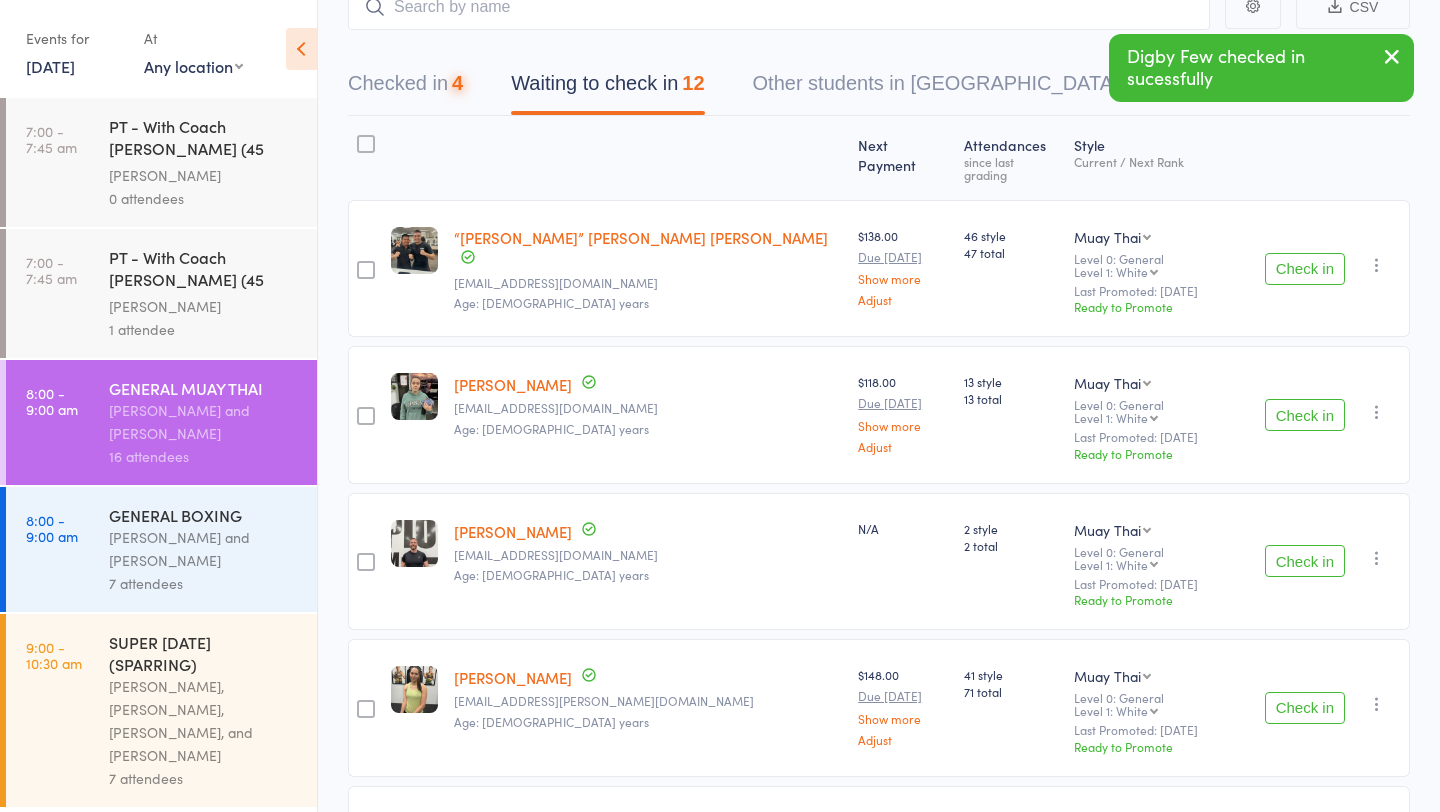 click on "Check in Check in Promote Send message Add Note Add Task Add Flag Remove Mark absent" at bounding box center [1333, 707] 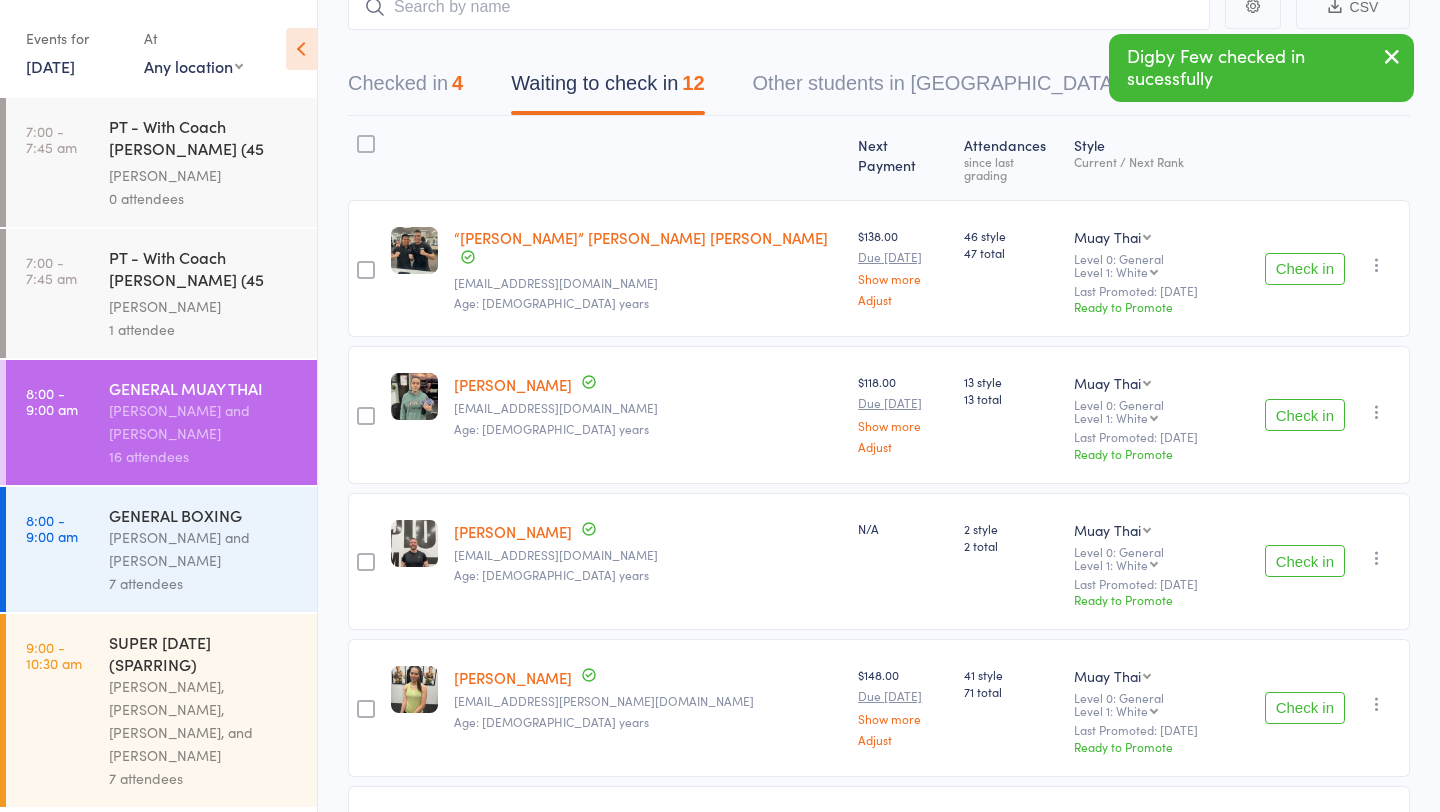 click on "Check in" at bounding box center [1305, 708] 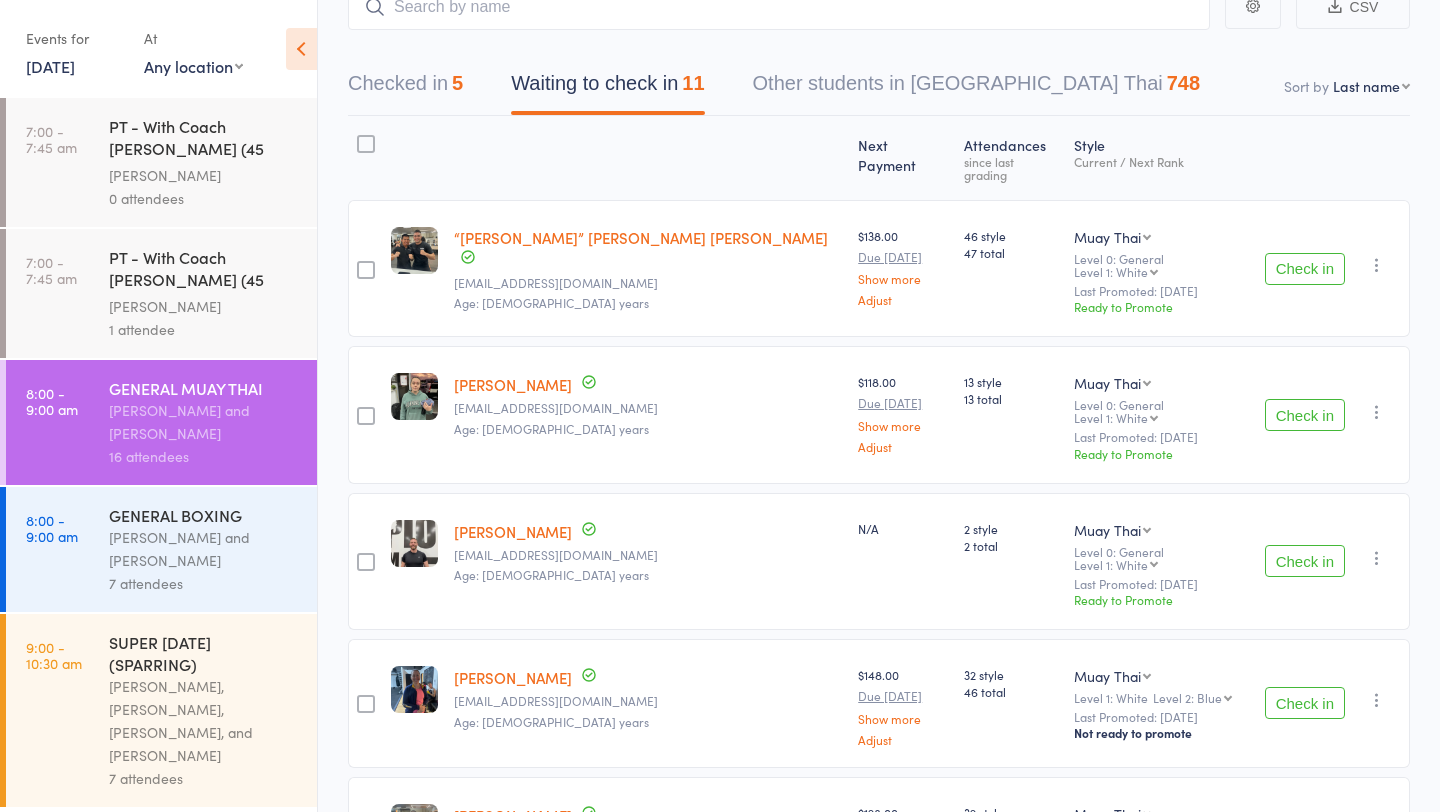click on "Check in" at bounding box center (1305, 269) 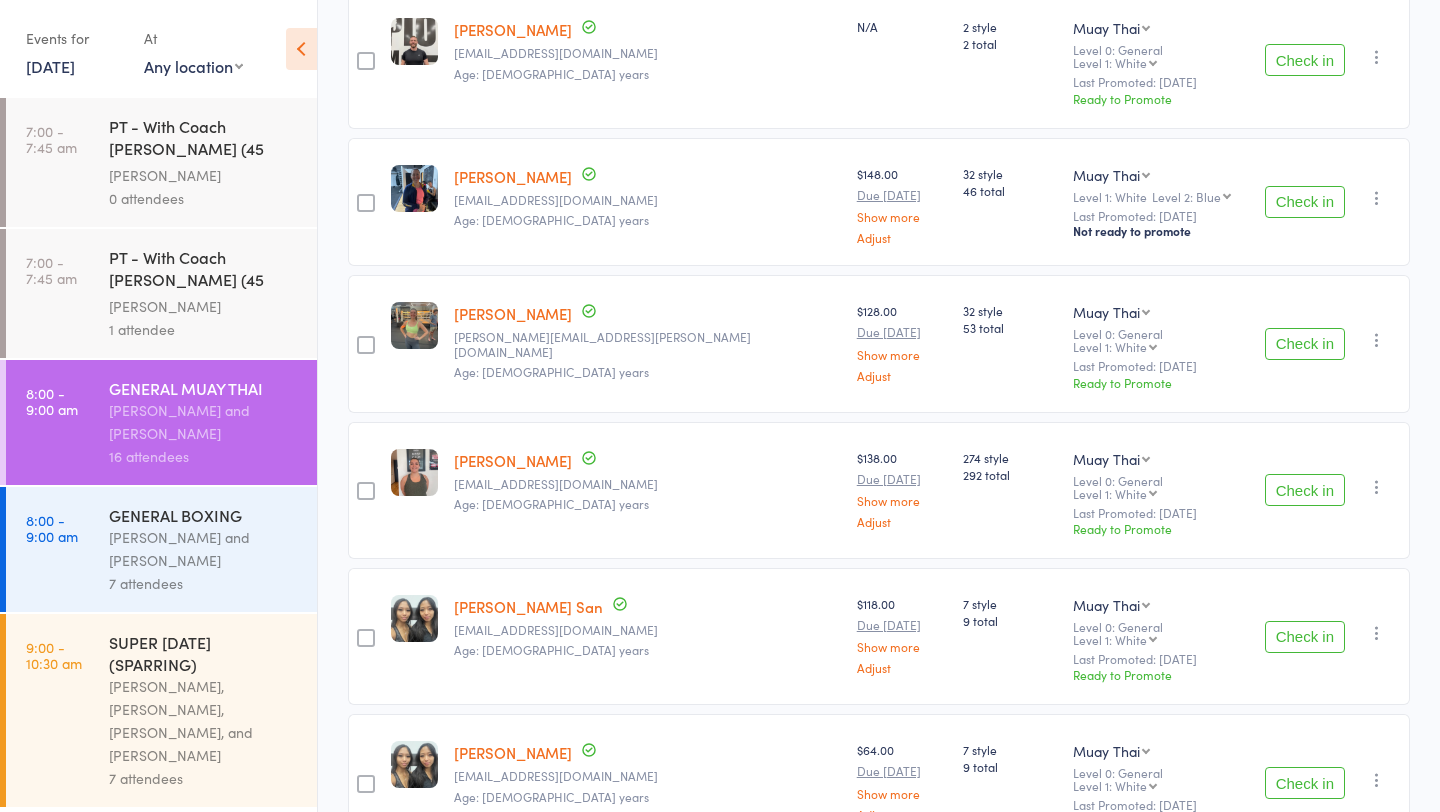 scroll, scrollTop: 529, scrollLeft: 0, axis: vertical 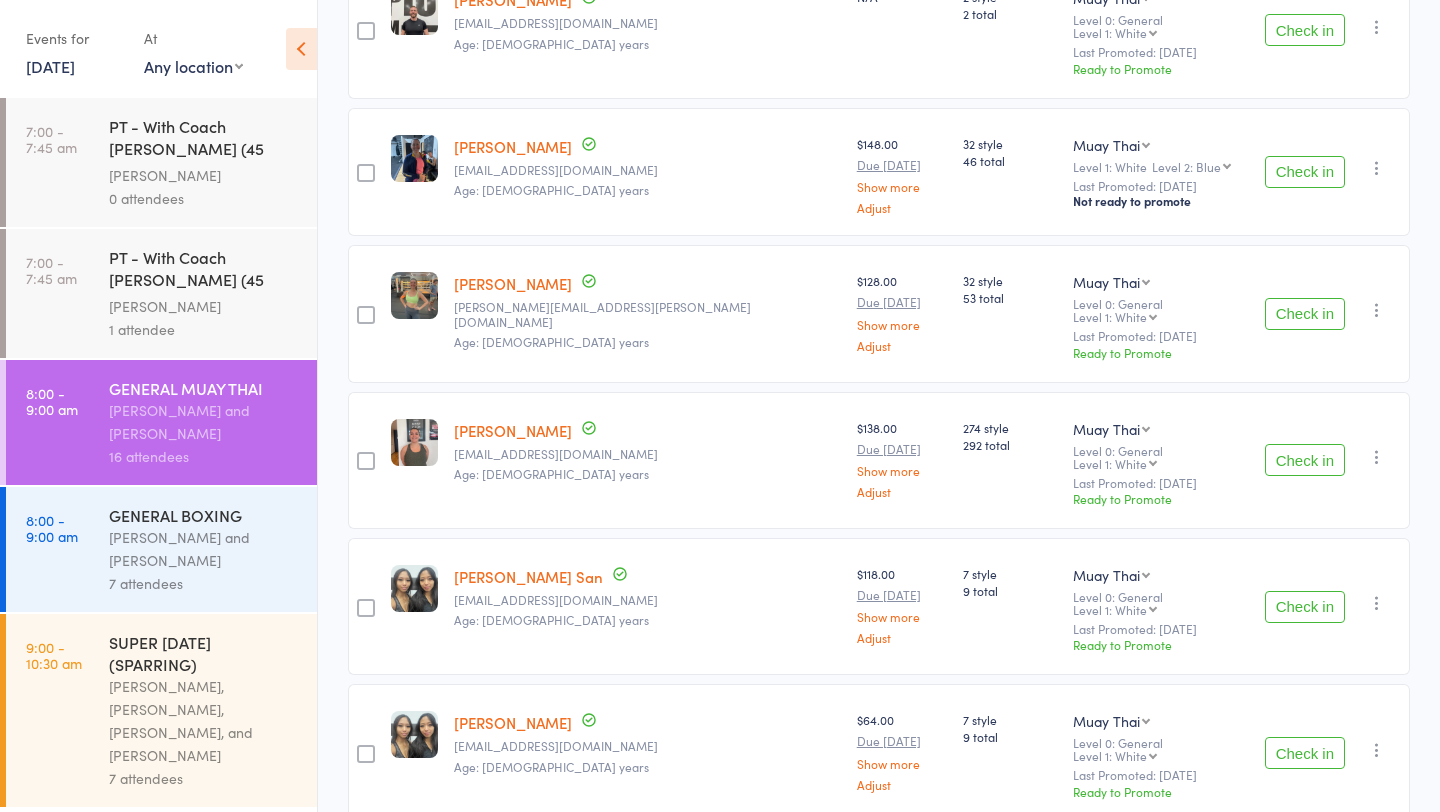 click on "Check in" at bounding box center (1305, 607) 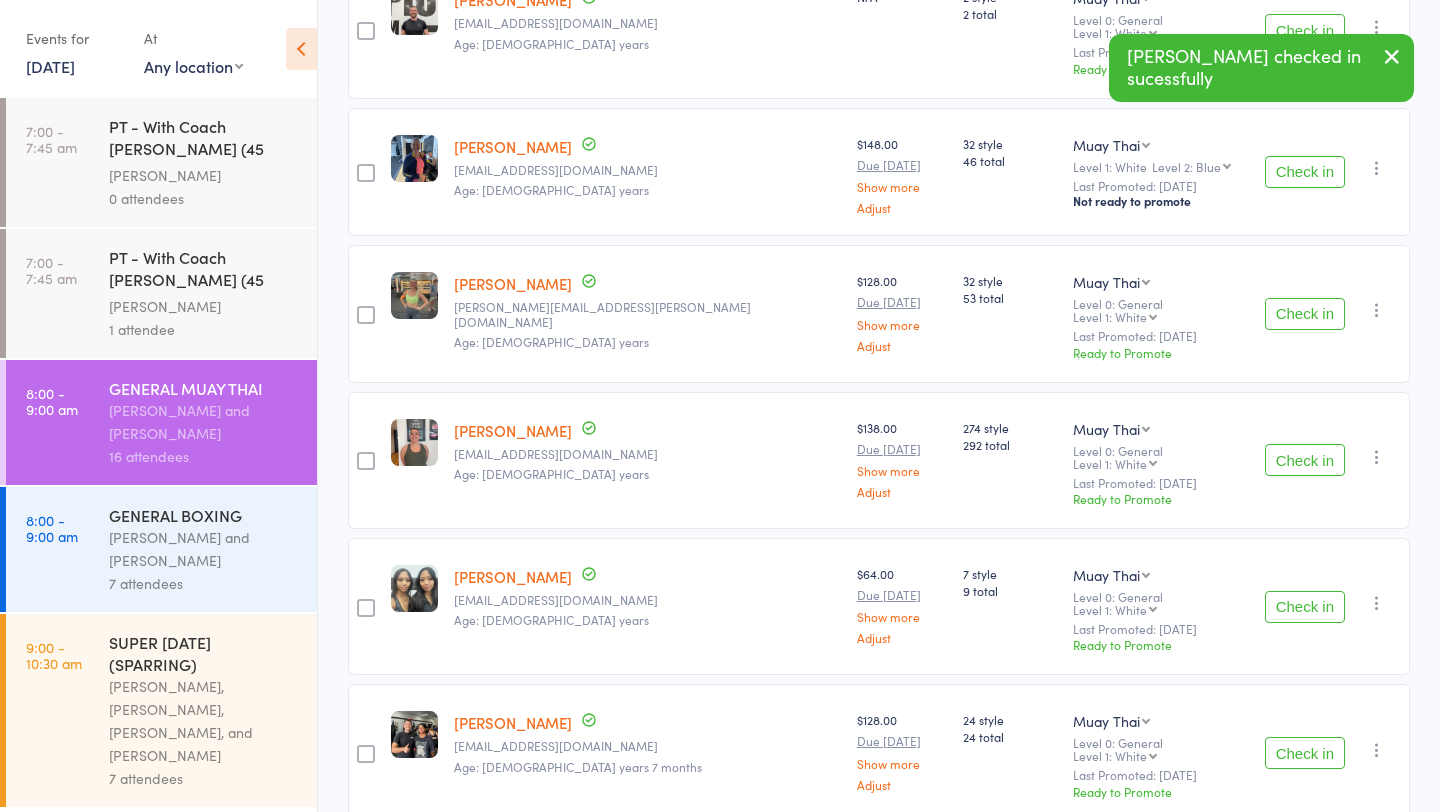 click on "Check in" at bounding box center [1305, 607] 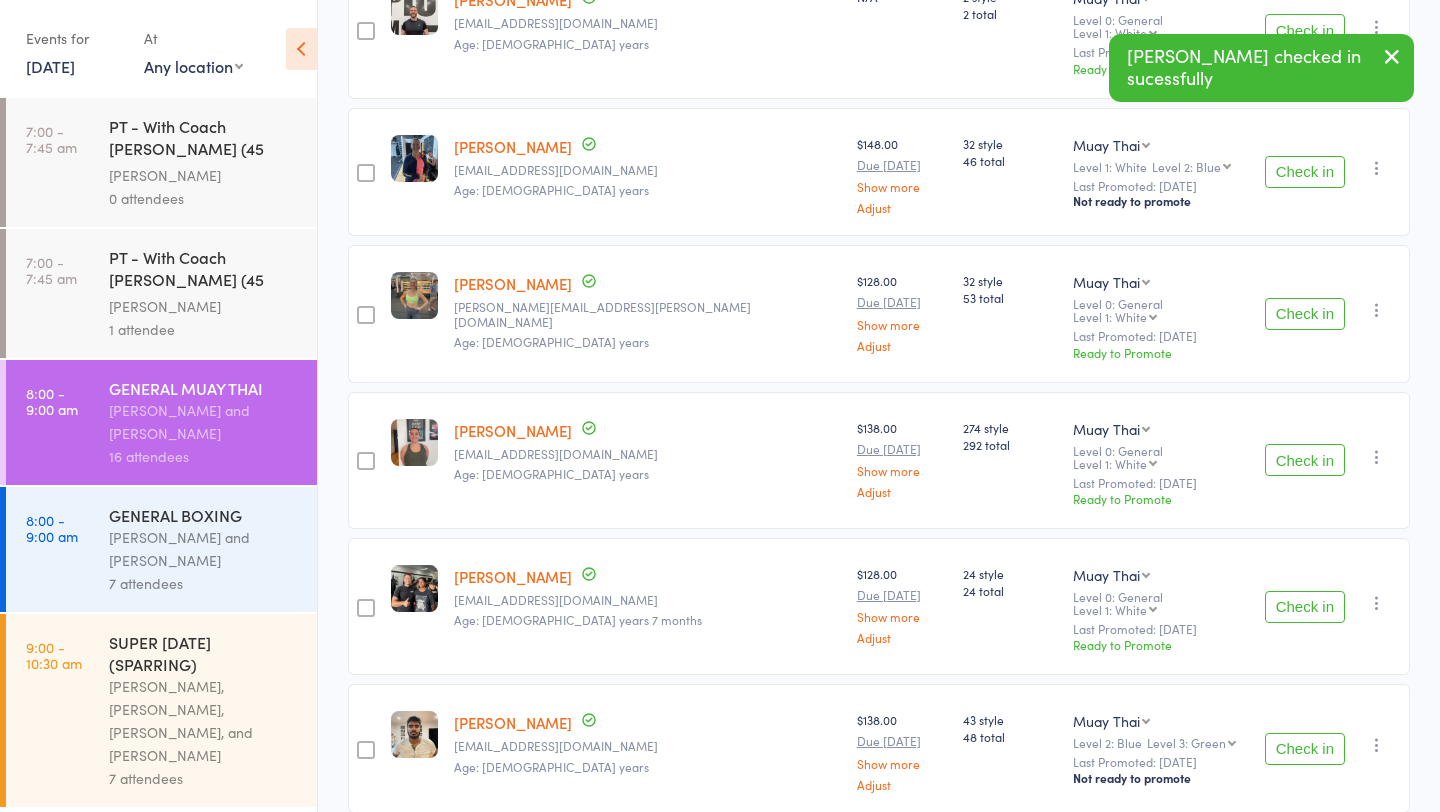 click on "Check in" at bounding box center (1305, 607) 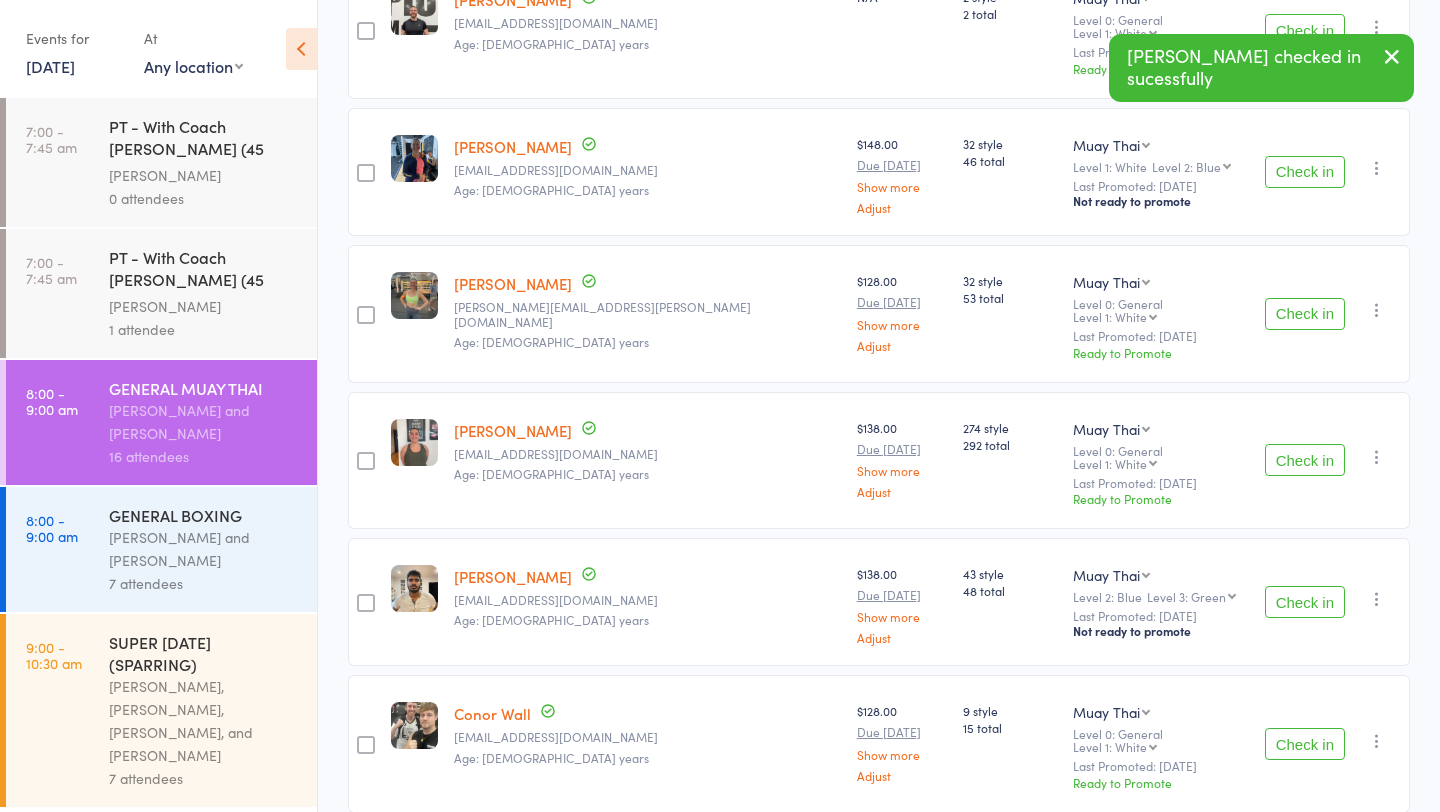 click on "Check in" at bounding box center [1305, 744] 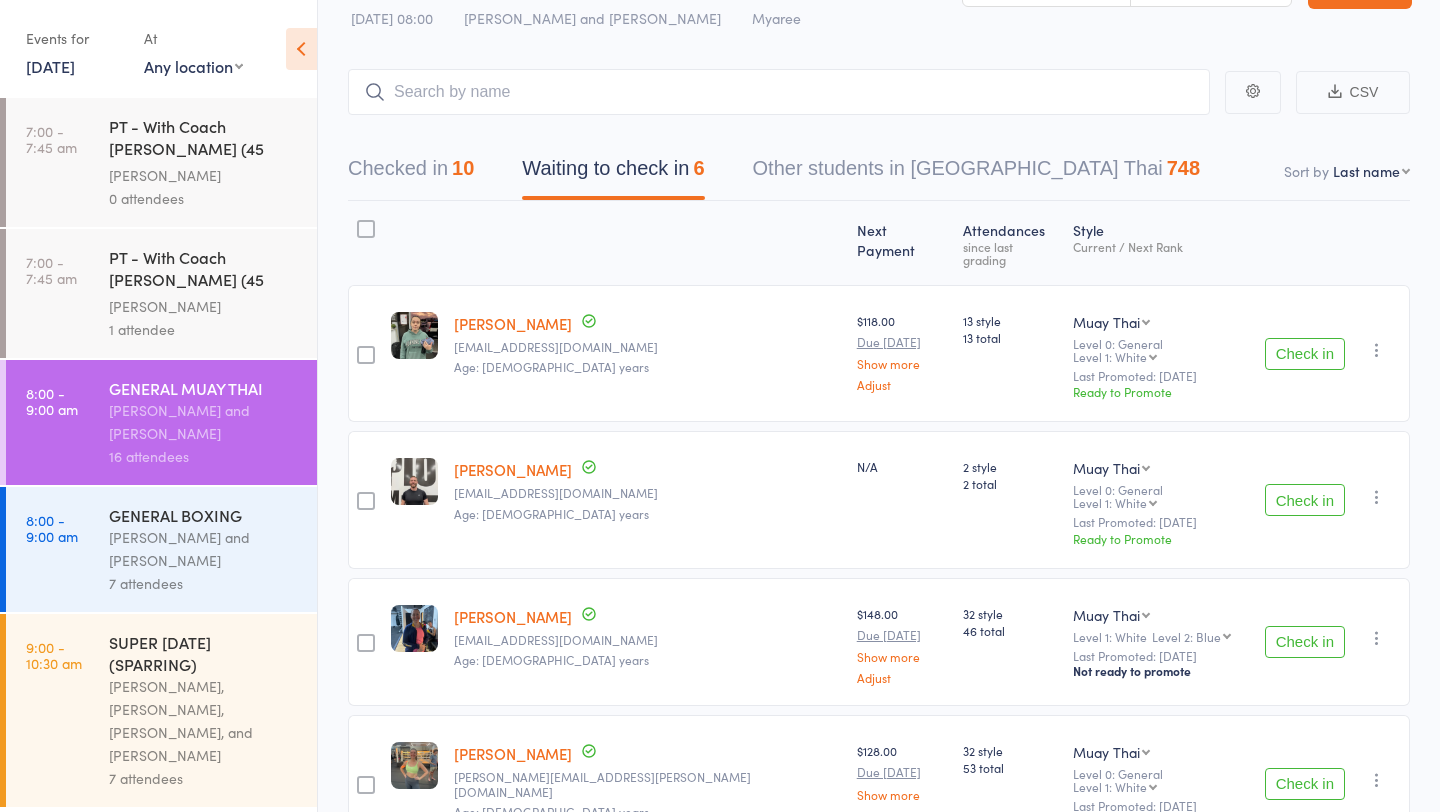 scroll, scrollTop: 0, scrollLeft: 0, axis: both 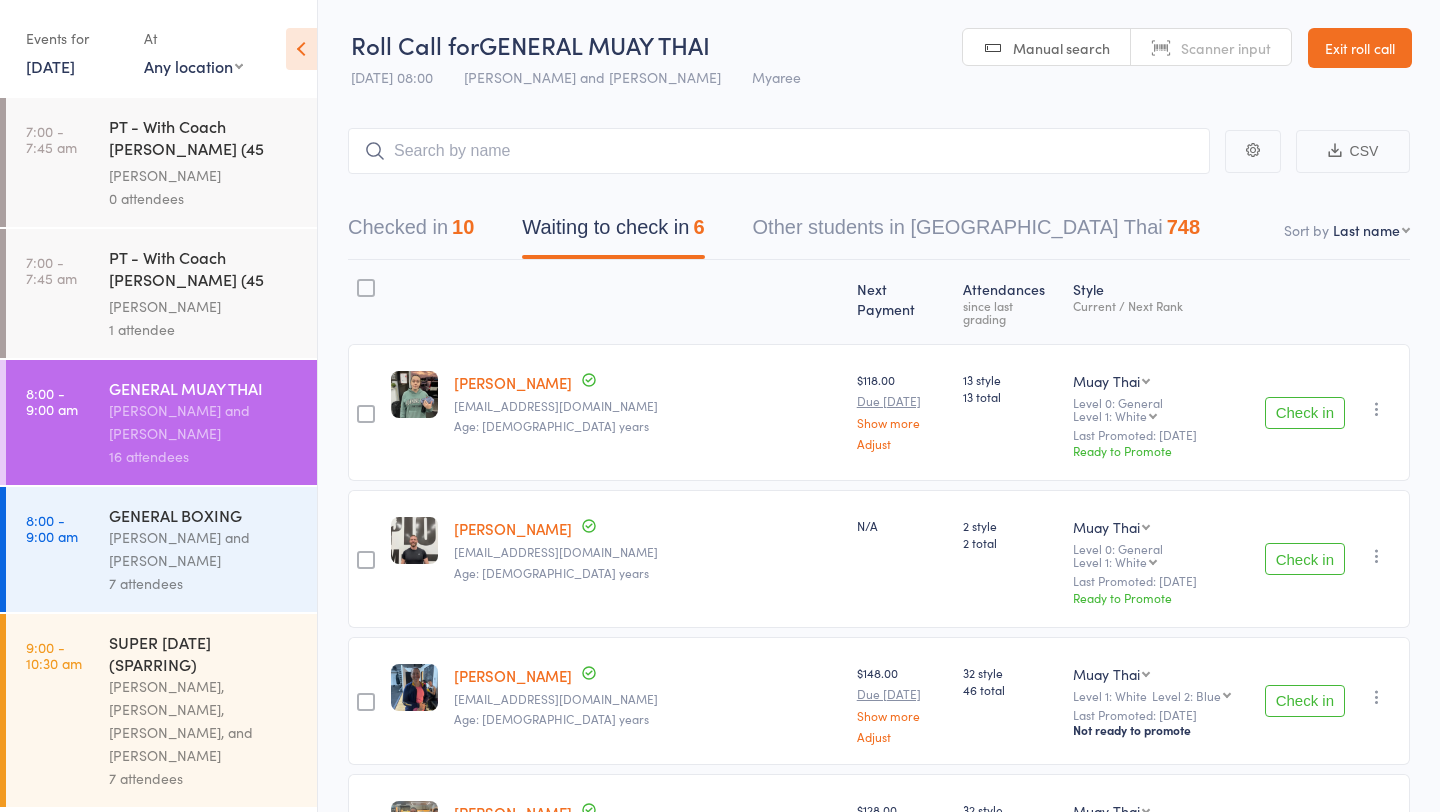 click on "Check in" at bounding box center [1305, 413] 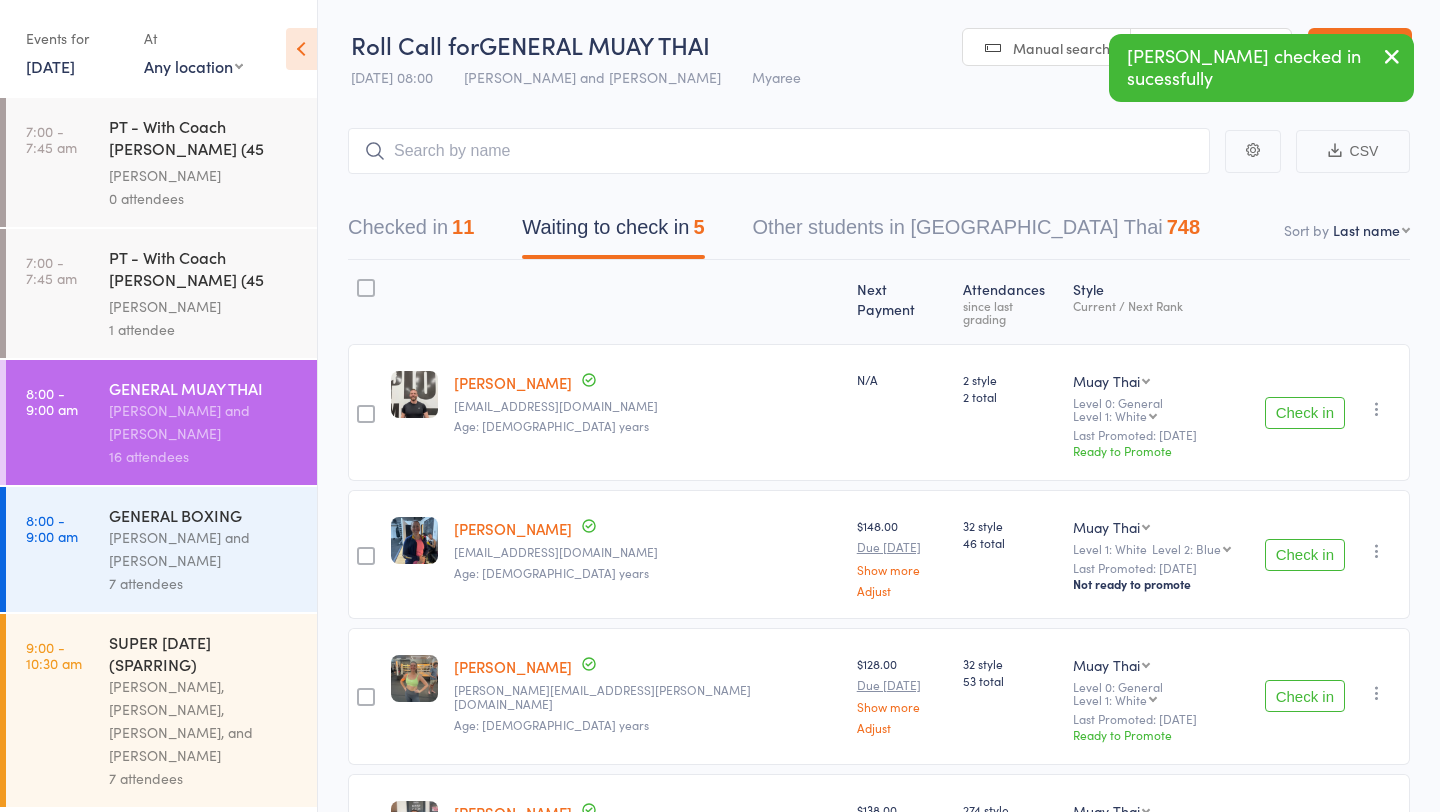 click on "Check in" at bounding box center [1305, 555] 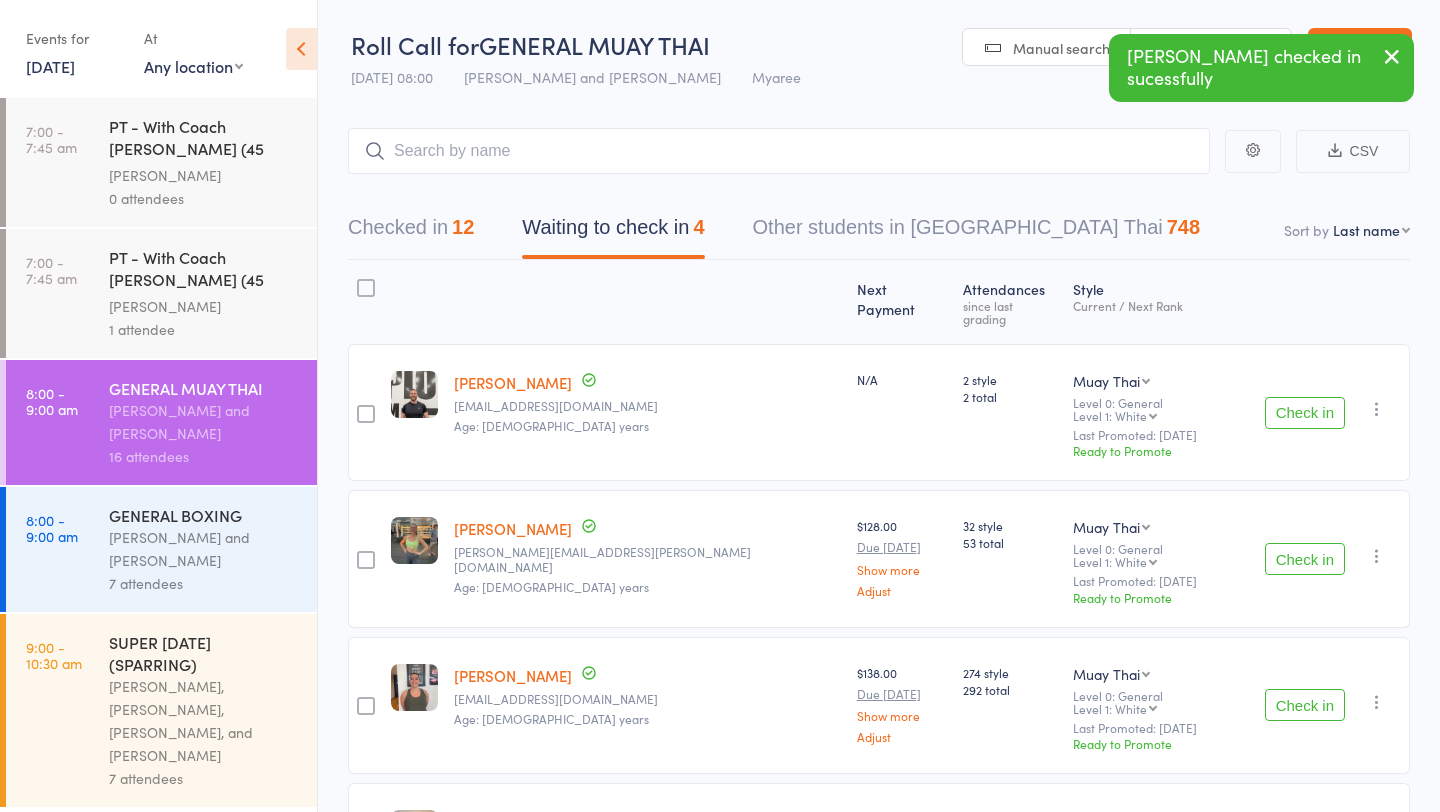 scroll, scrollTop: 142, scrollLeft: 0, axis: vertical 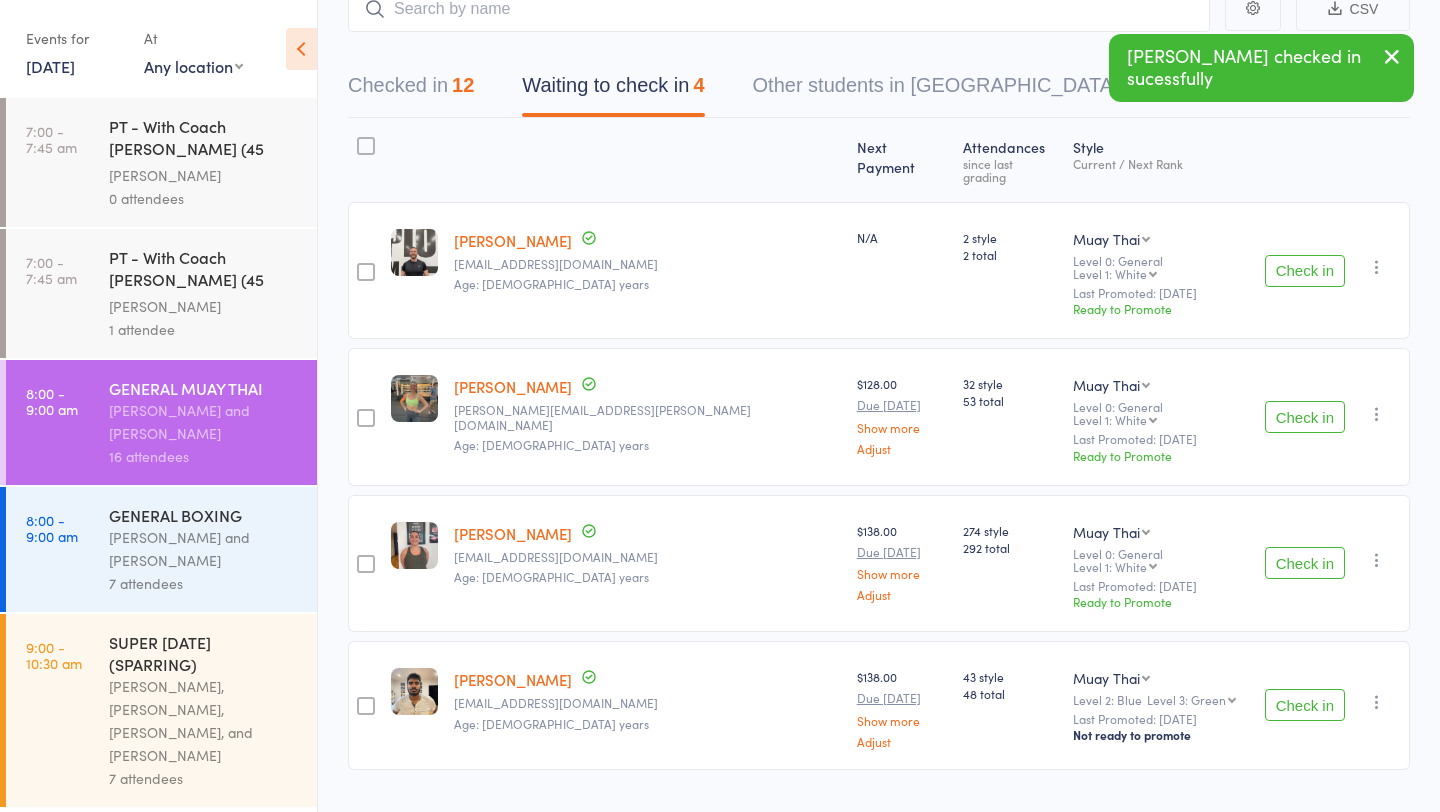 click on "Check in" at bounding box center [1305, 705] 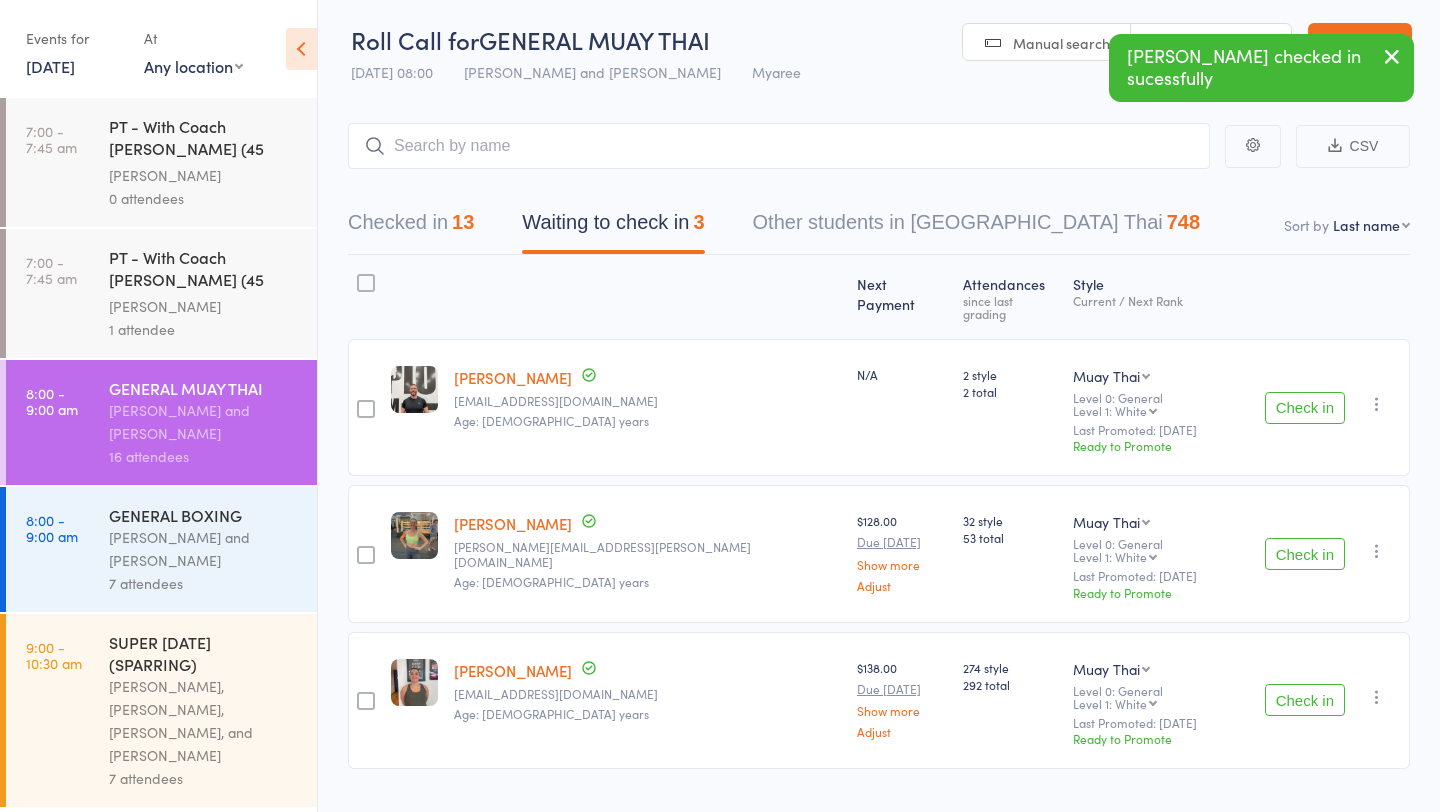 click on "Check in" at bounding box center (1305, 700) 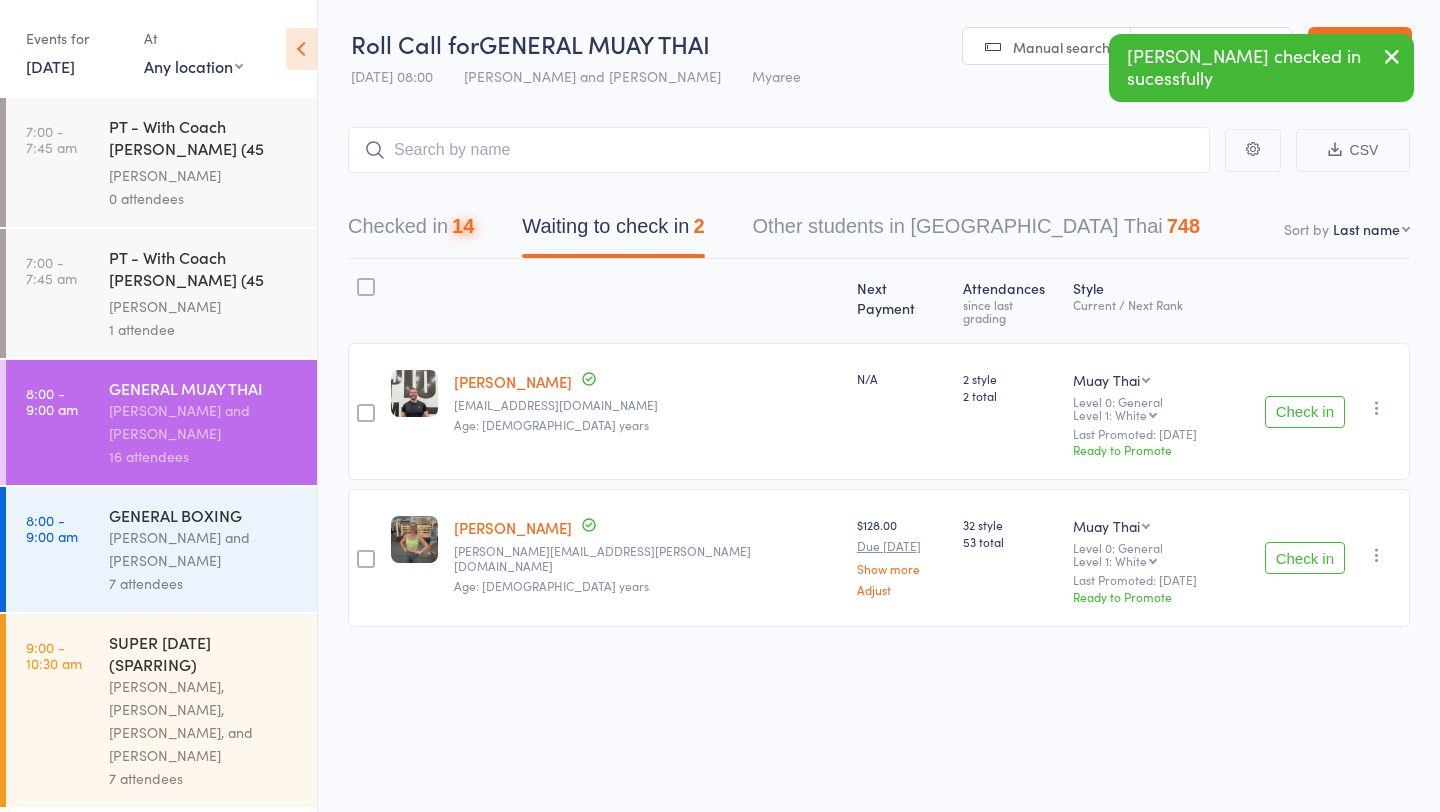 scroll, scrollTop: 1, scrollLeft: 0, axis: vertical 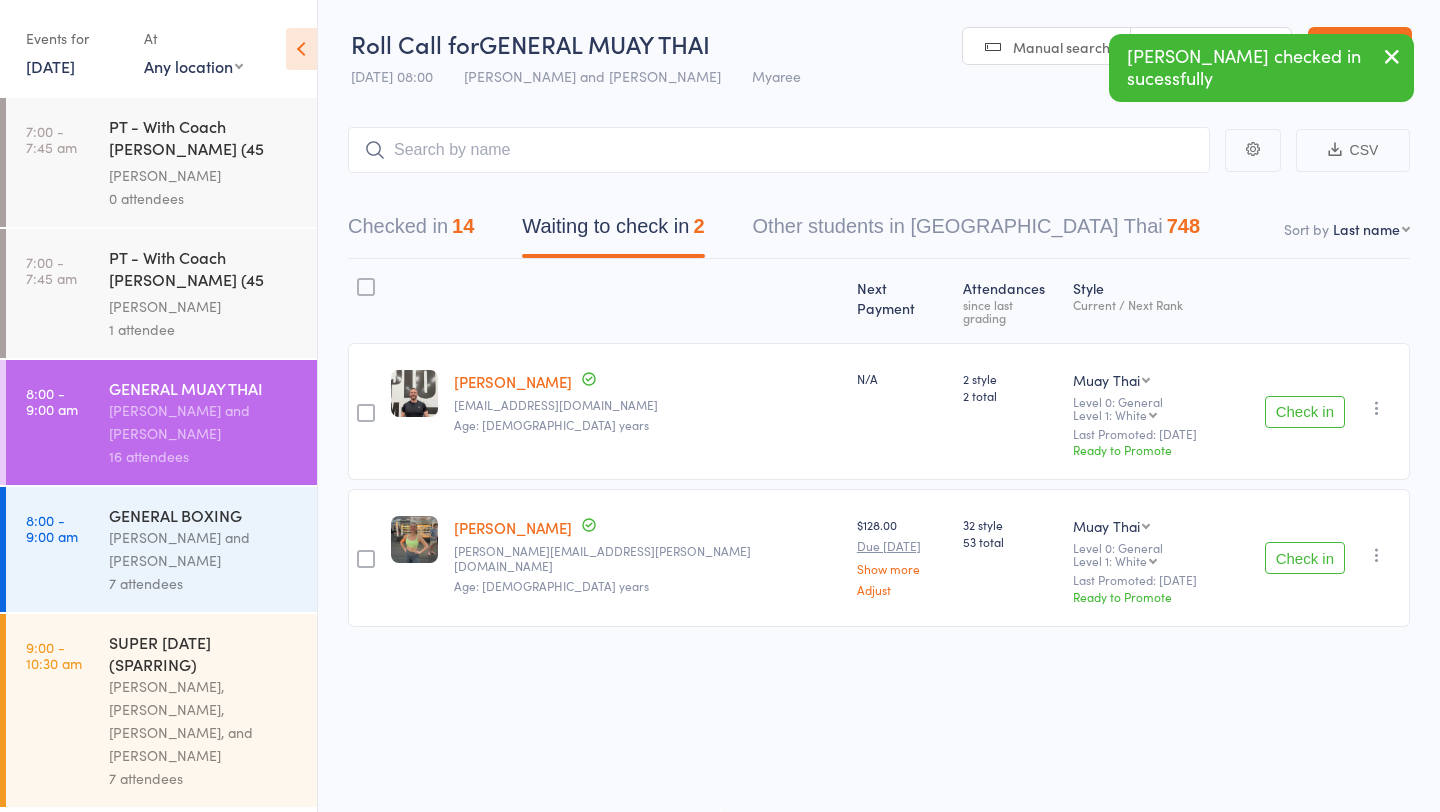 click on "Check in" at bounding box center (1305, 412) 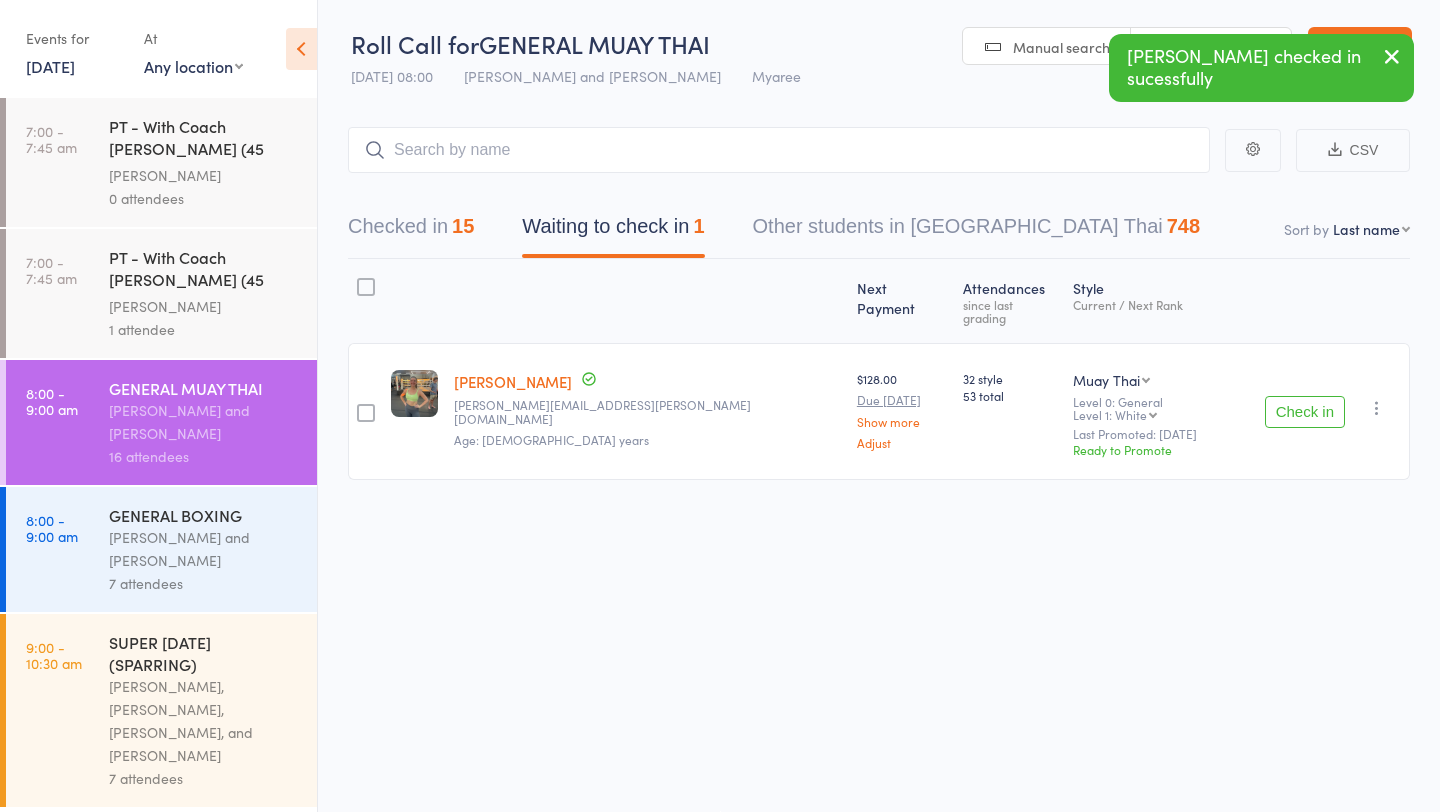 click on "Duran Singh and Jordan Sears" at bounding box center (204, 549) 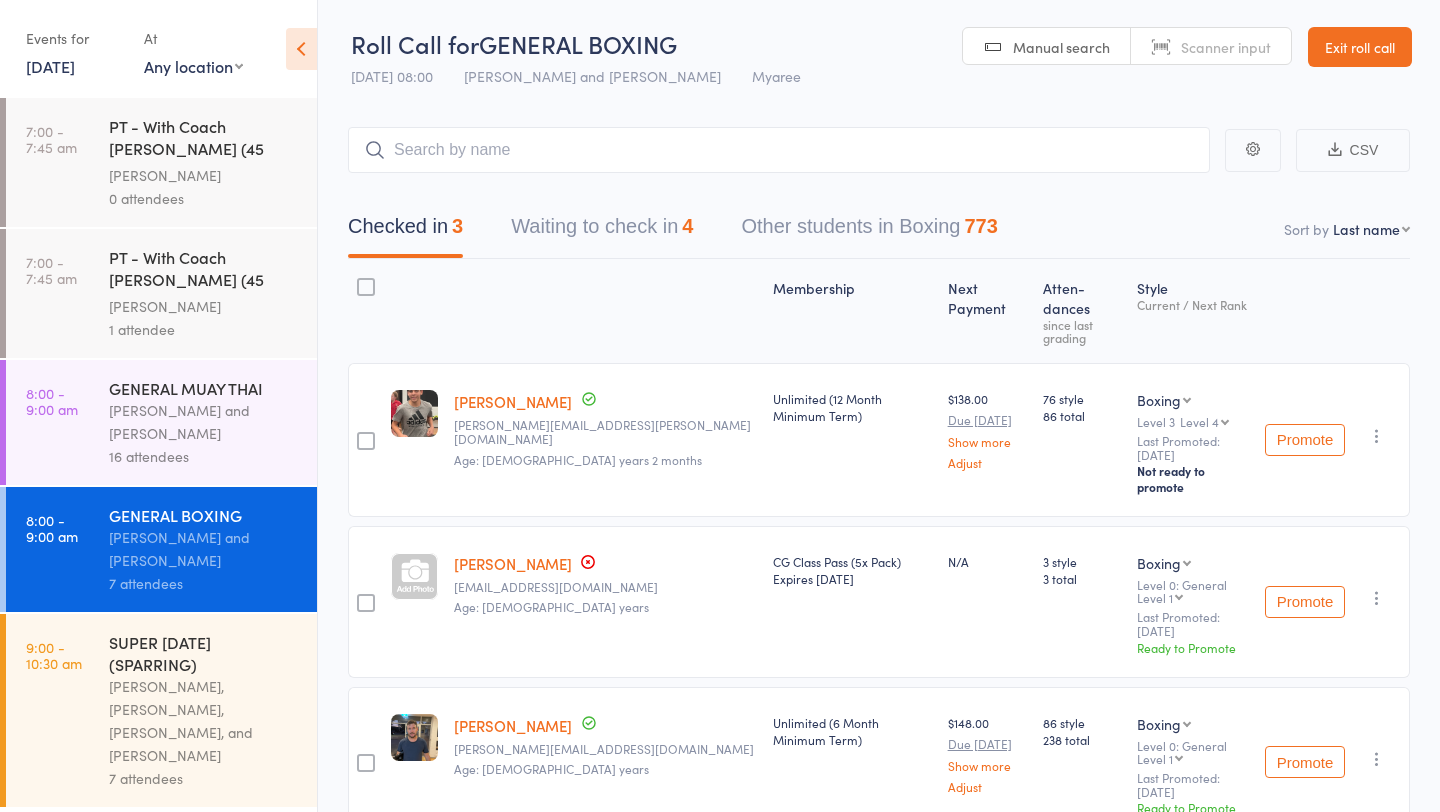 click on "Waiting to check in  4" at bounding box center (602, 231) 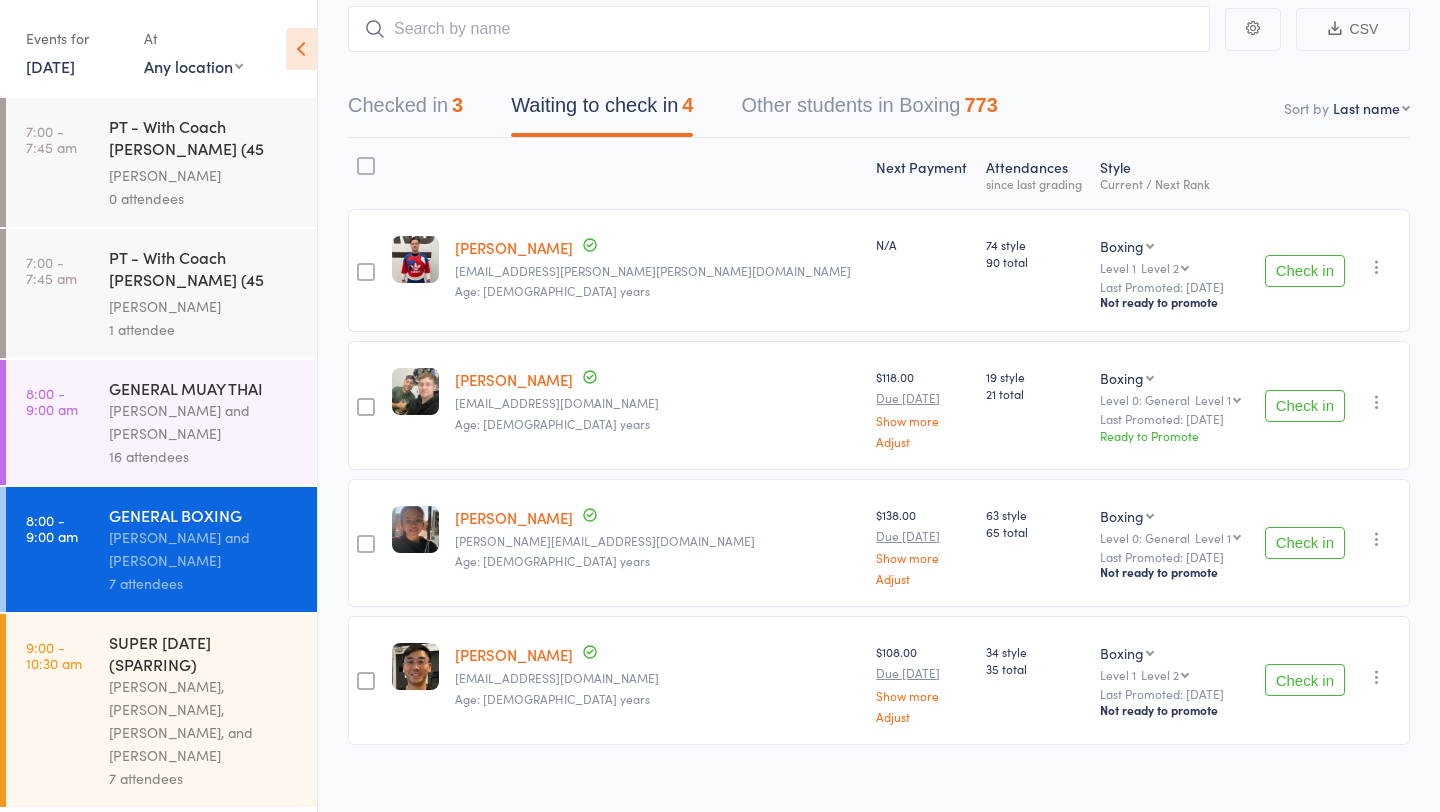 scroll, scrollTop: 126, scrollLeft: 0, axis: vertical 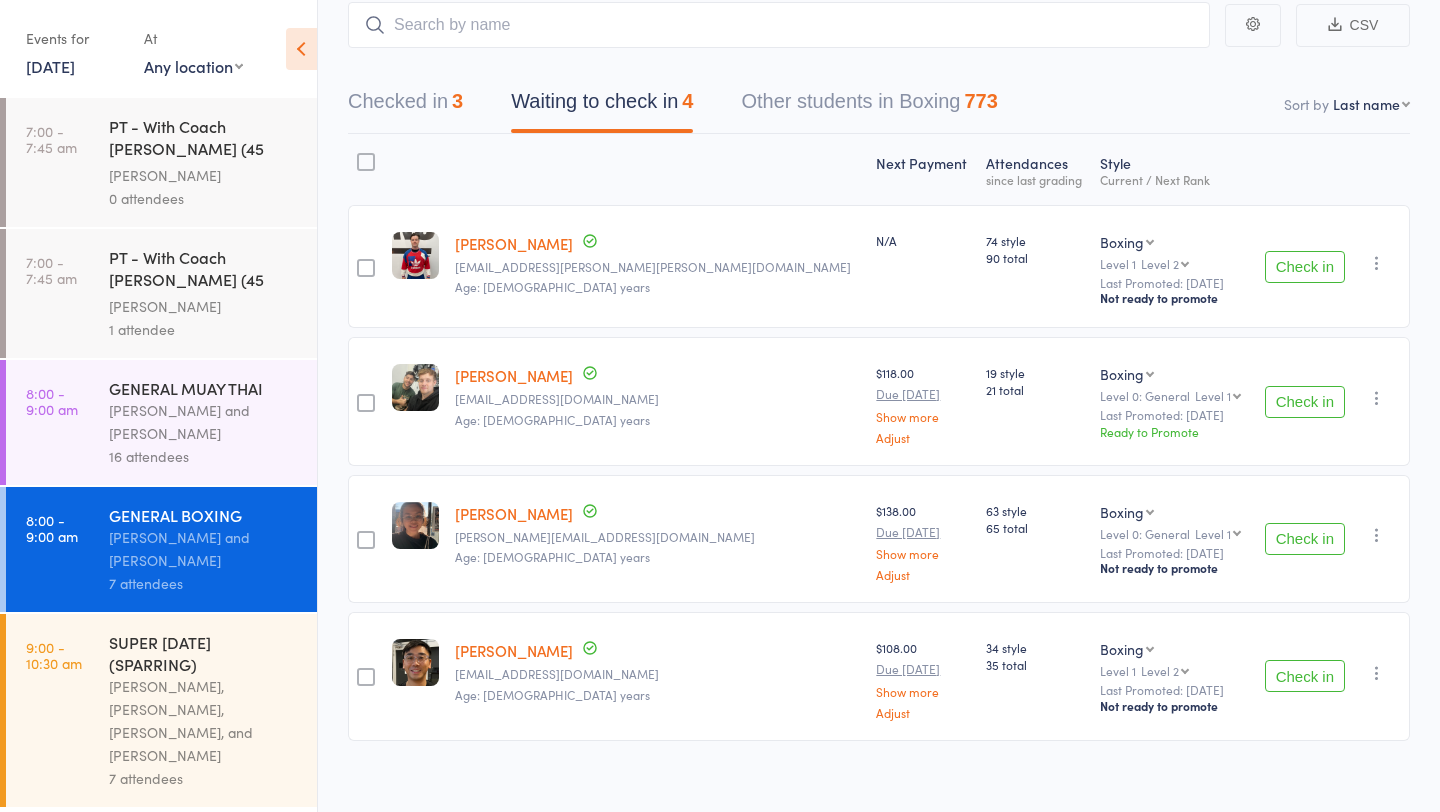 click on "Check in" at bounding box center [1305, 676] 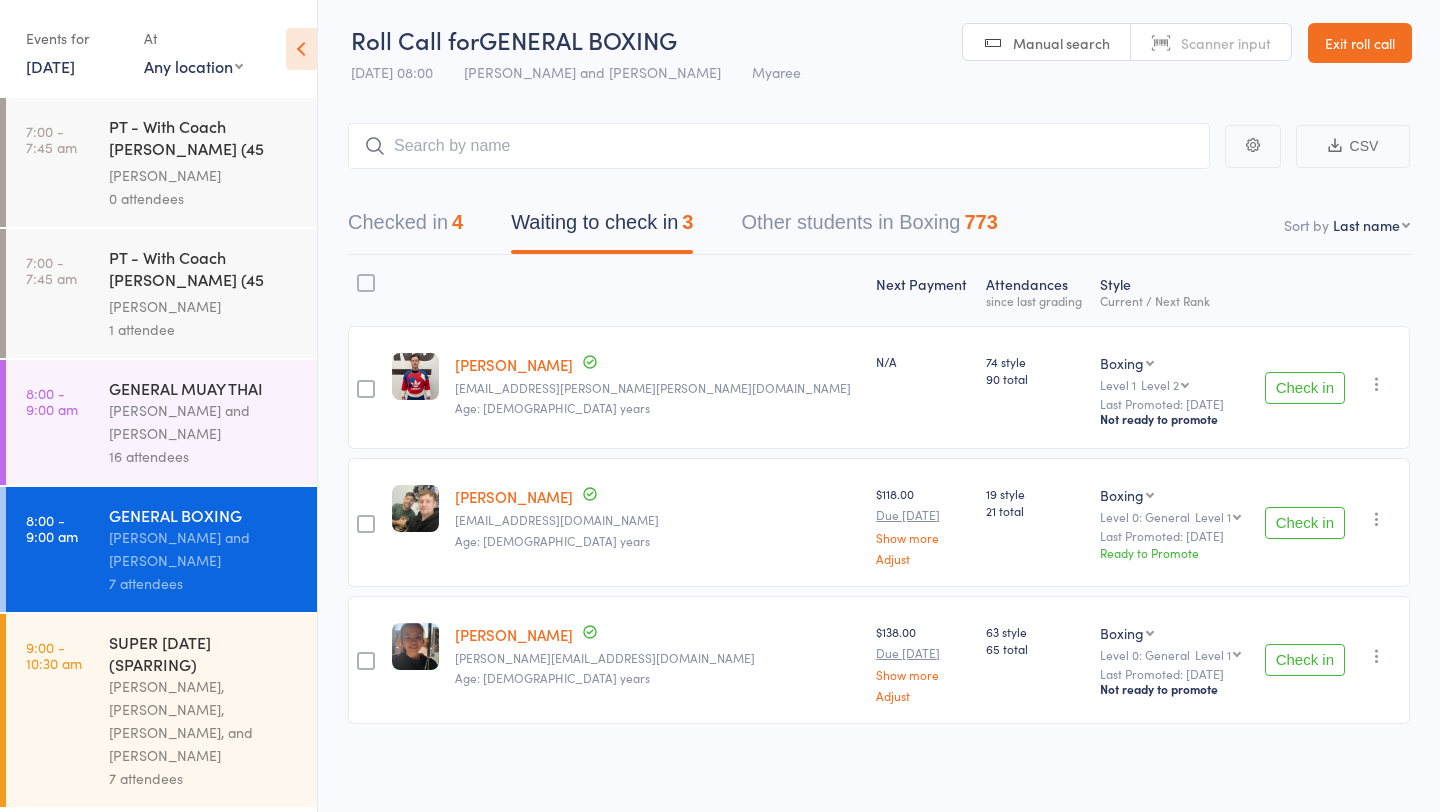 click on "Check in" at bounding box center (1305, 660) 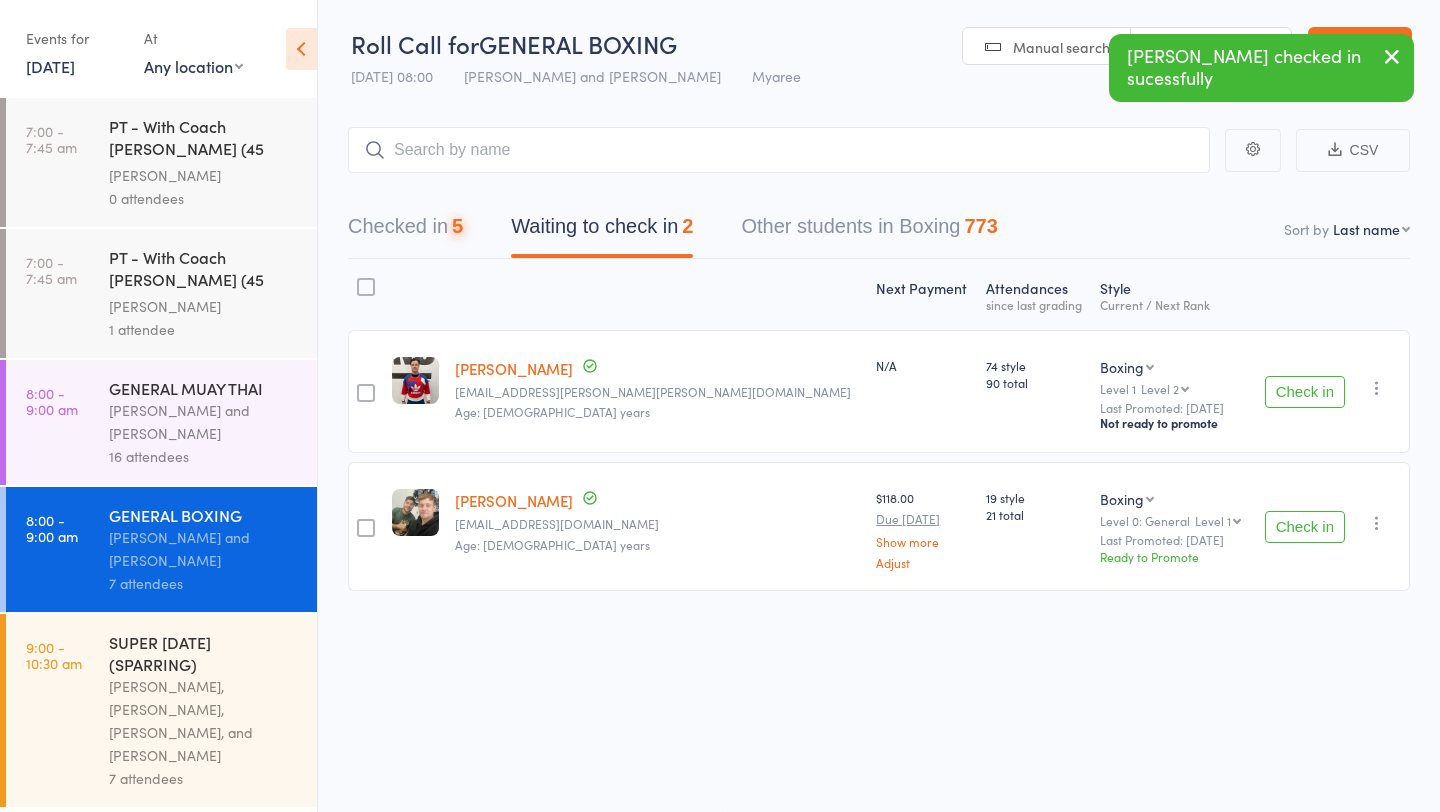 scroll, scrollTop: 1, scrollLeft: 0, axis: vertical 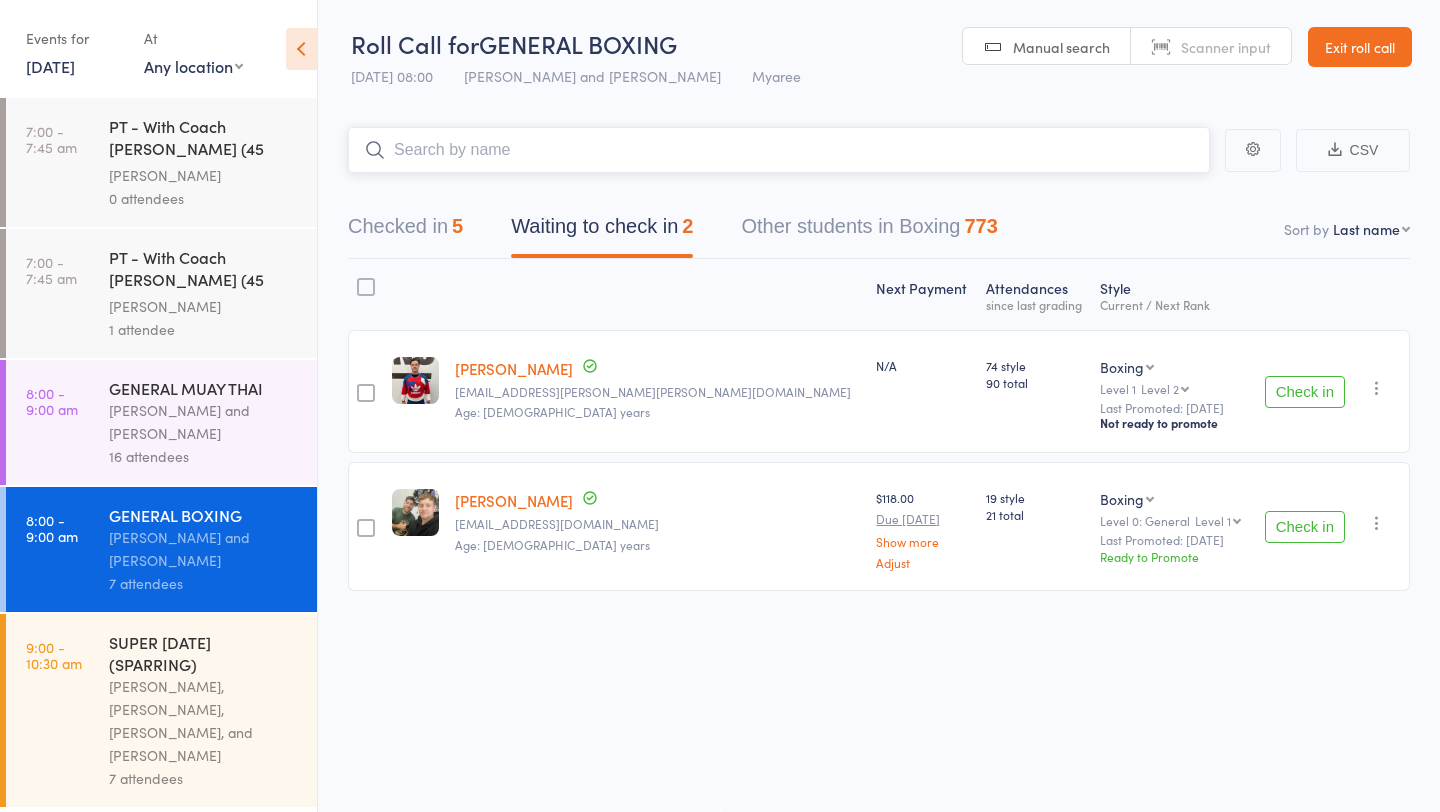 click at bounding box center [779, 150] 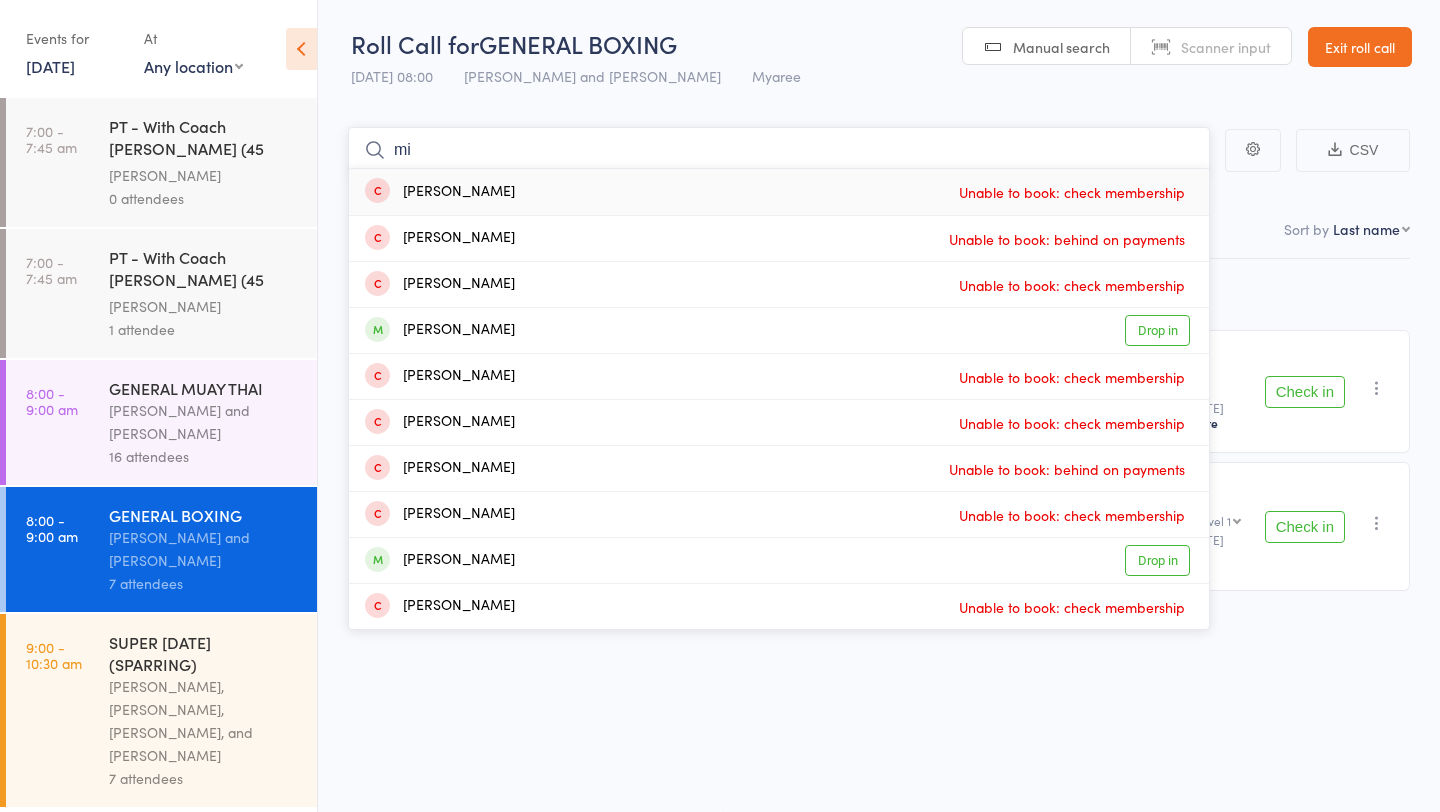 type on "m" 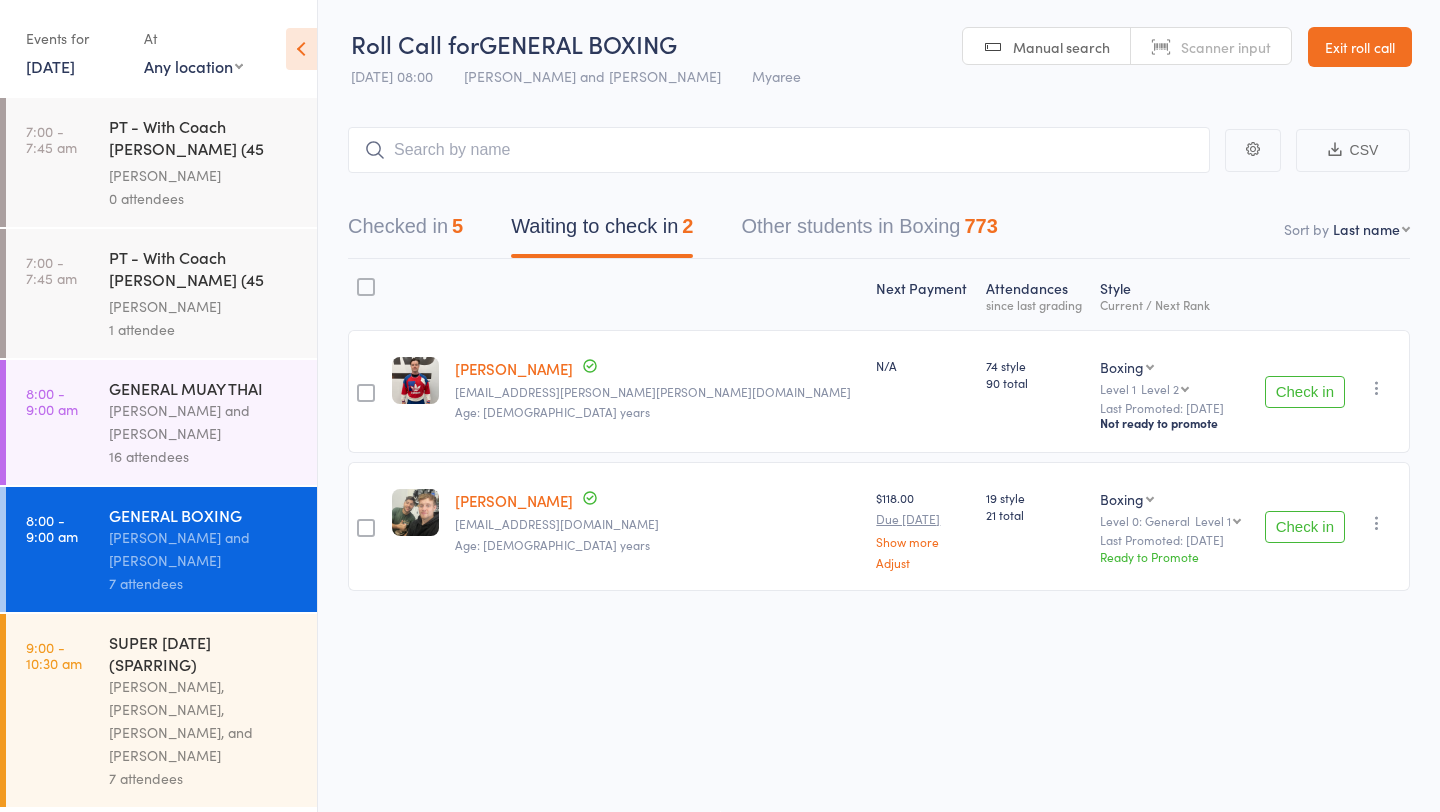 click on "Check in" at bounding box center (1305, 392) 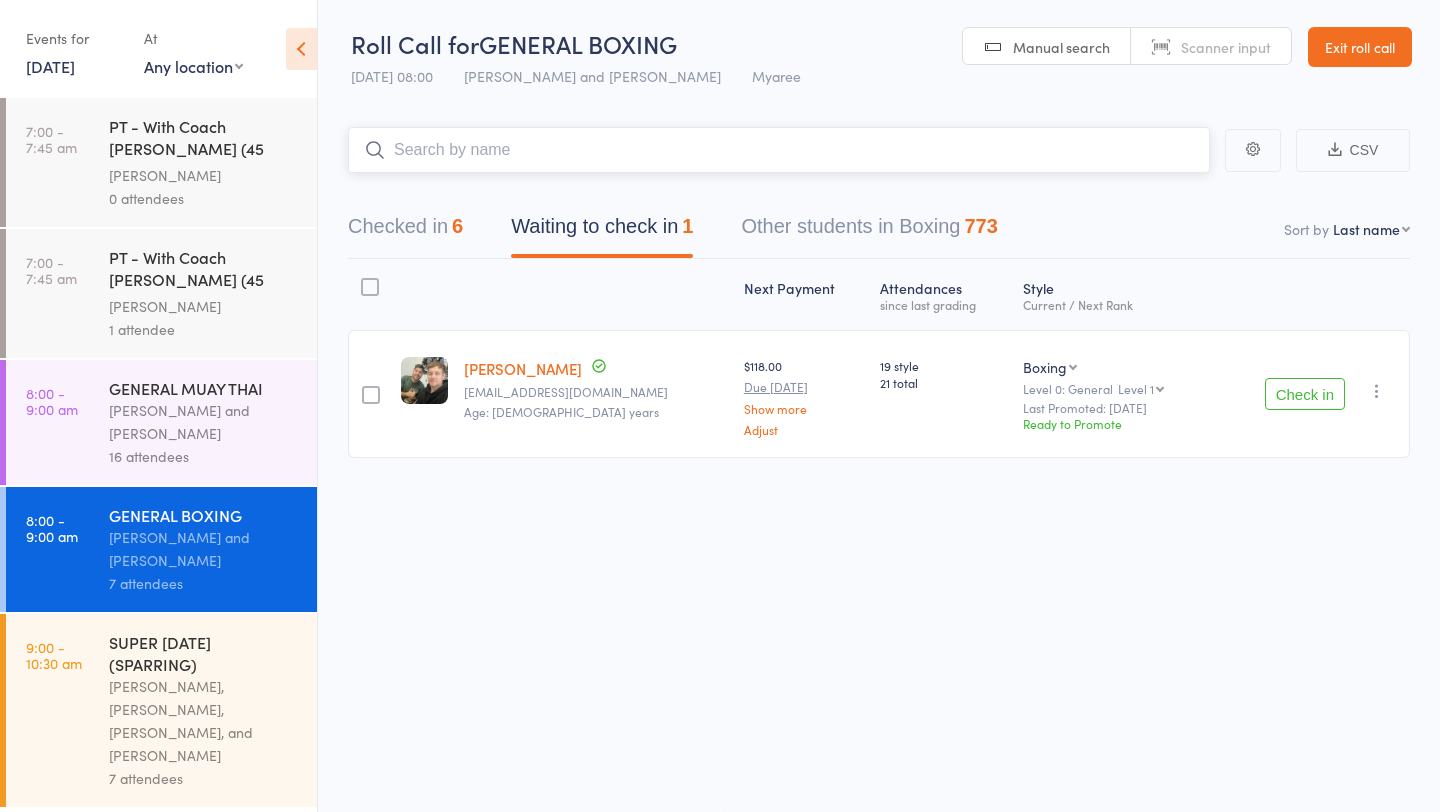click at bounding box center (779, 150) 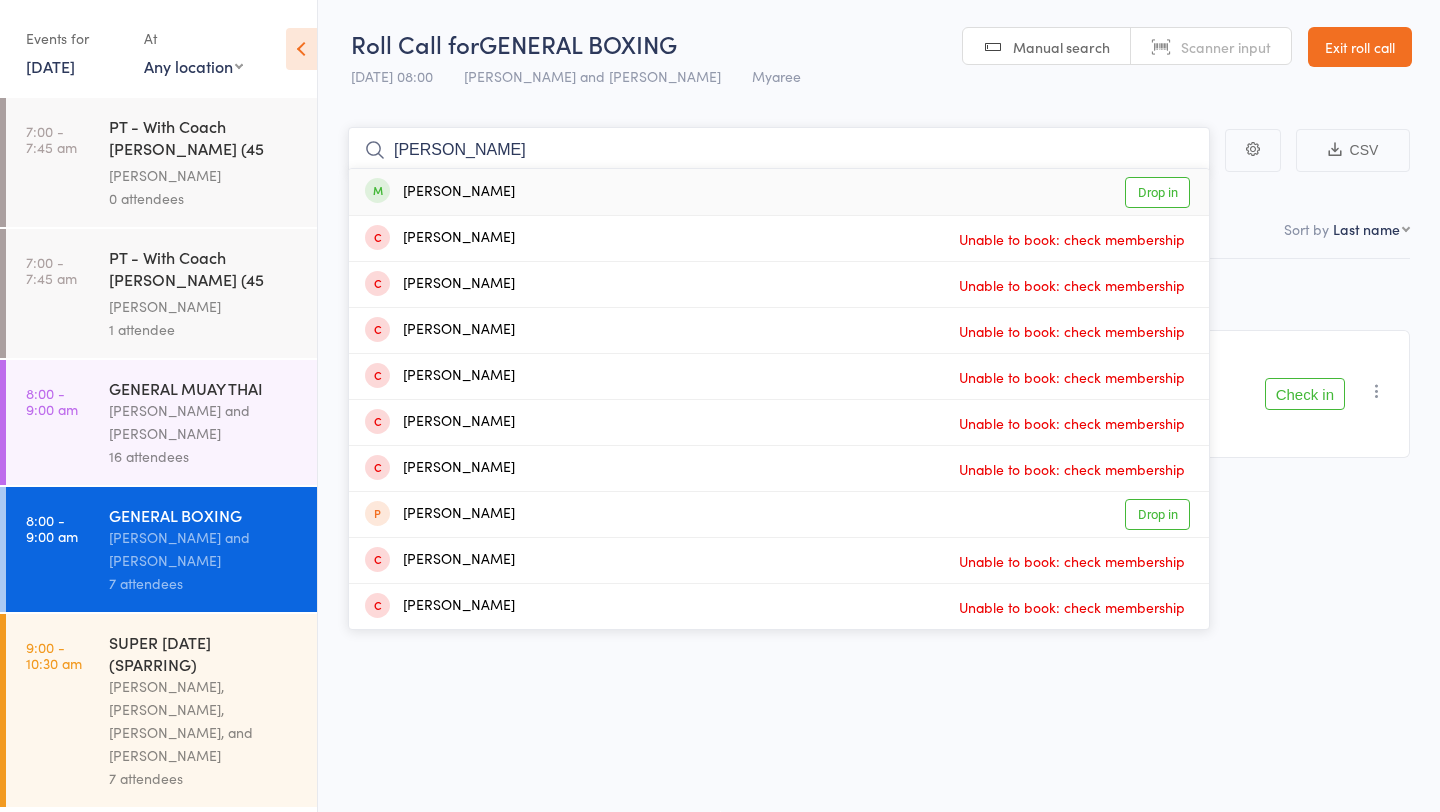 type on "marr" 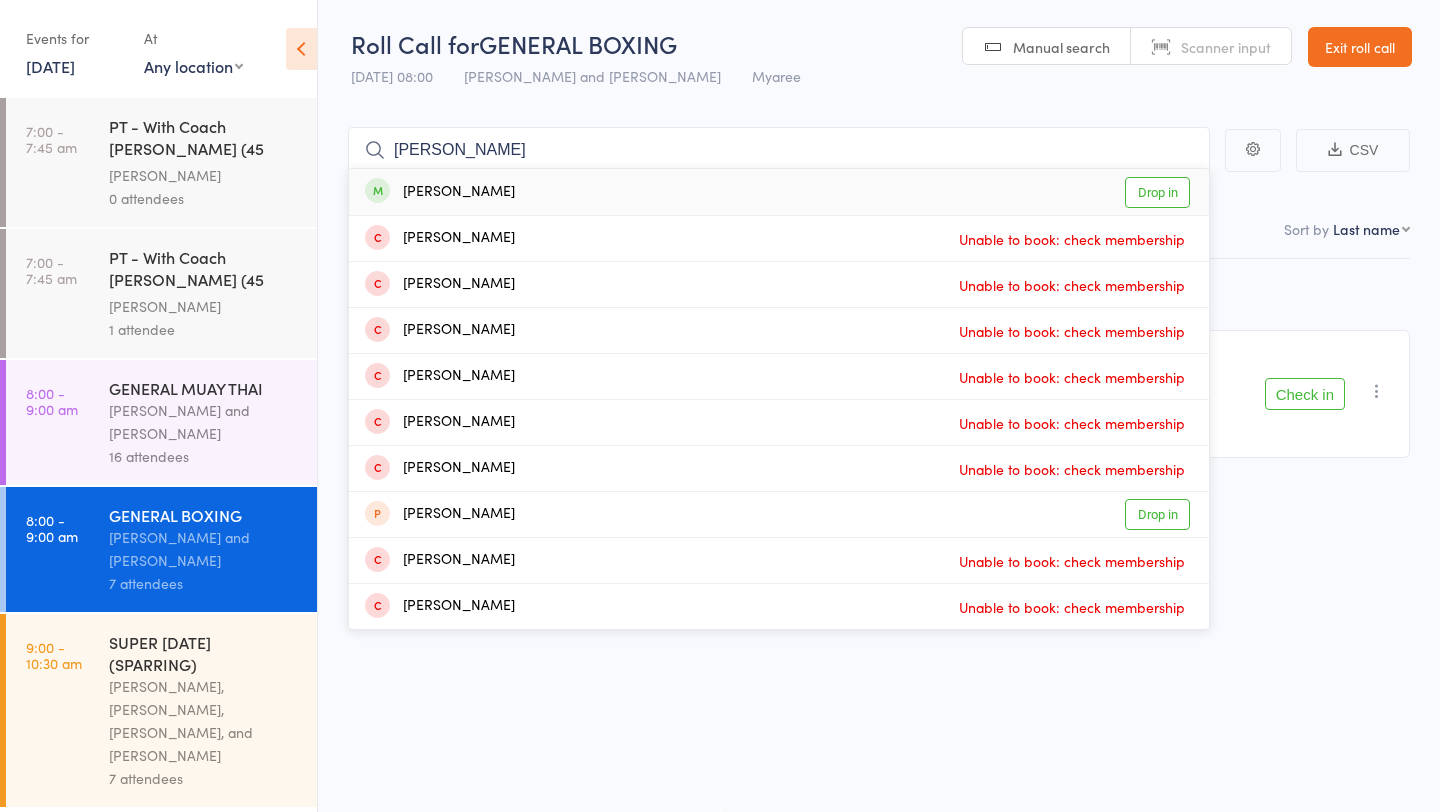 click on "Drop in" at bounding box center [1157, 192] 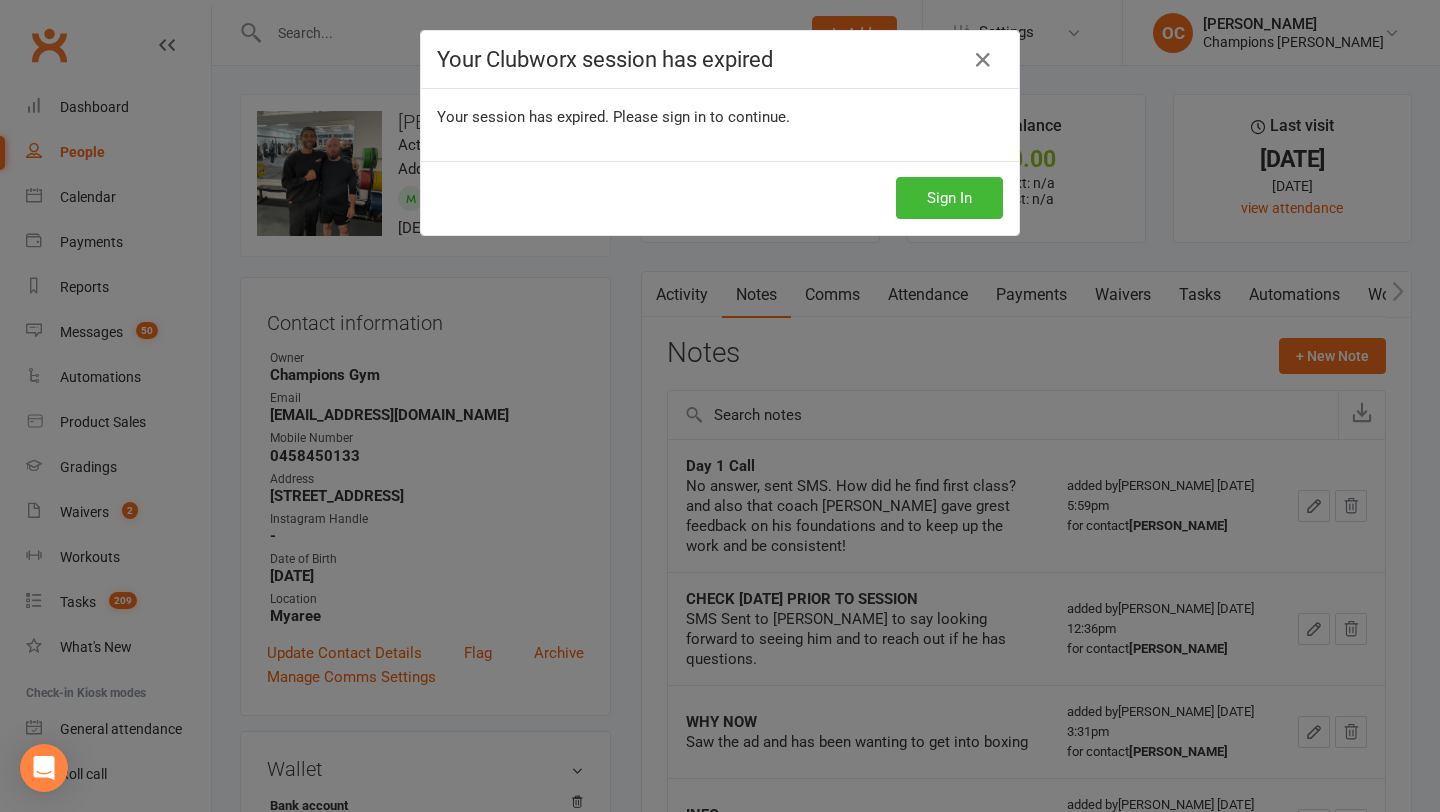 click on "Sign In" at bounding box center [949, 198] 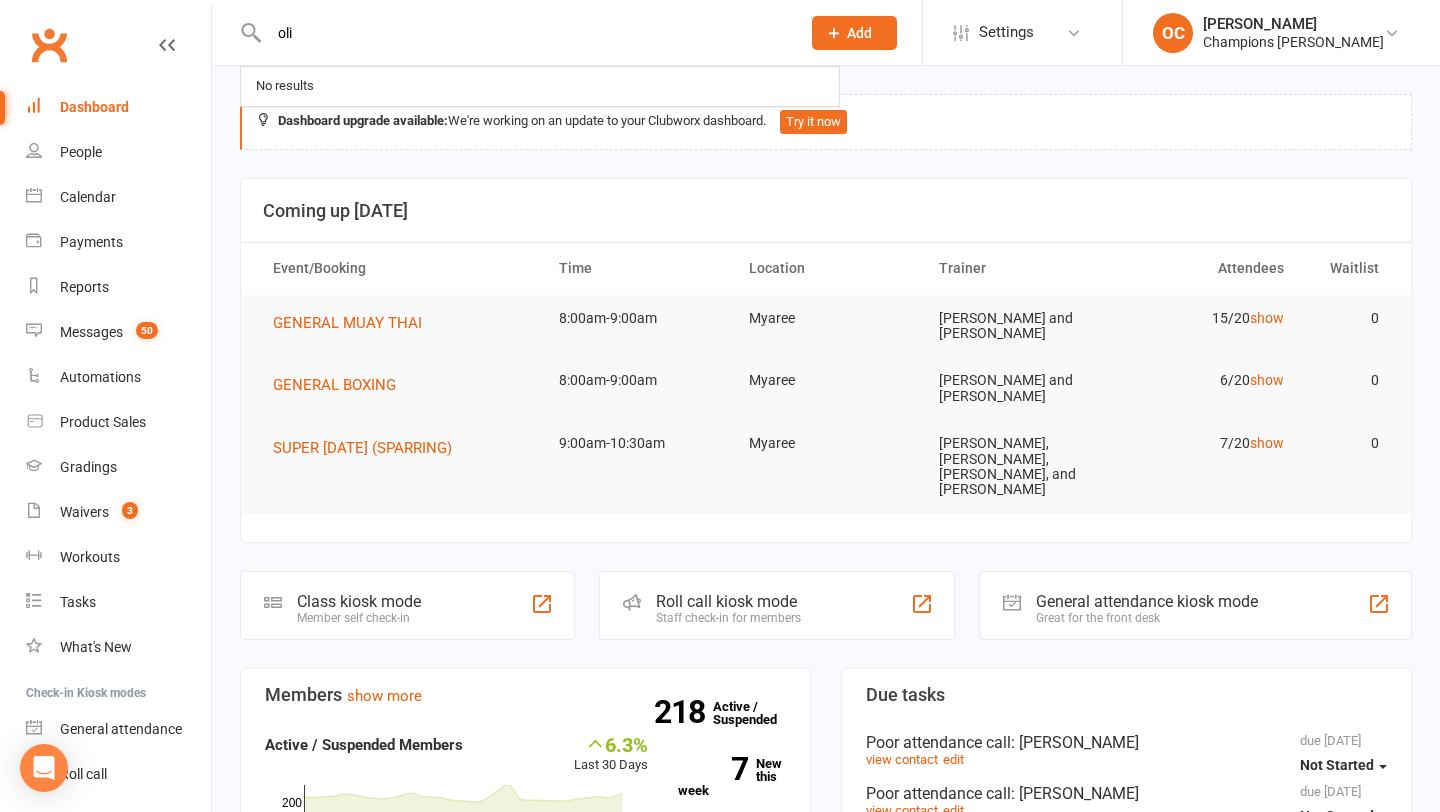 scroll, scrollTop: 0, scrollLeft: 0, axis: both 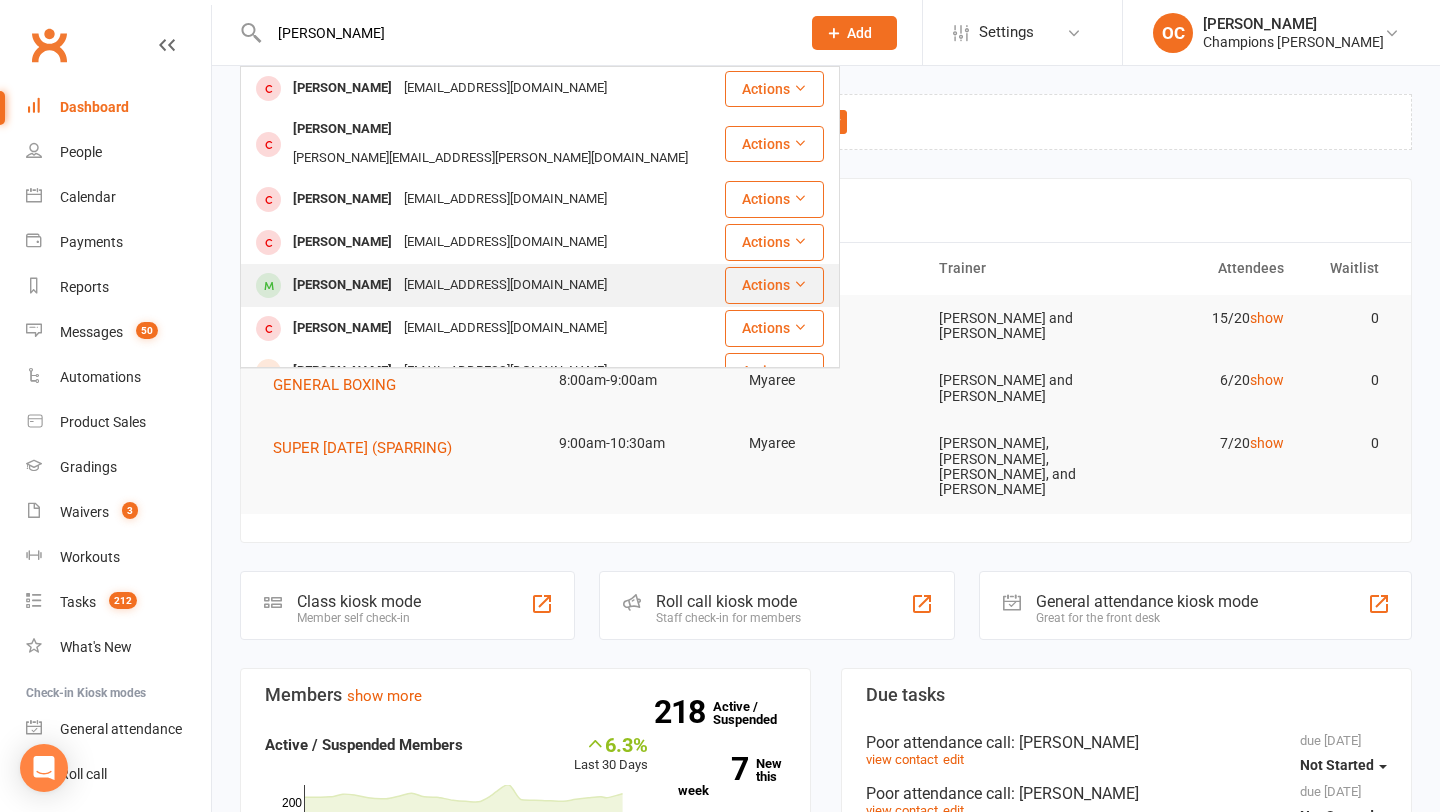 type on "[PERSON_NAME]" 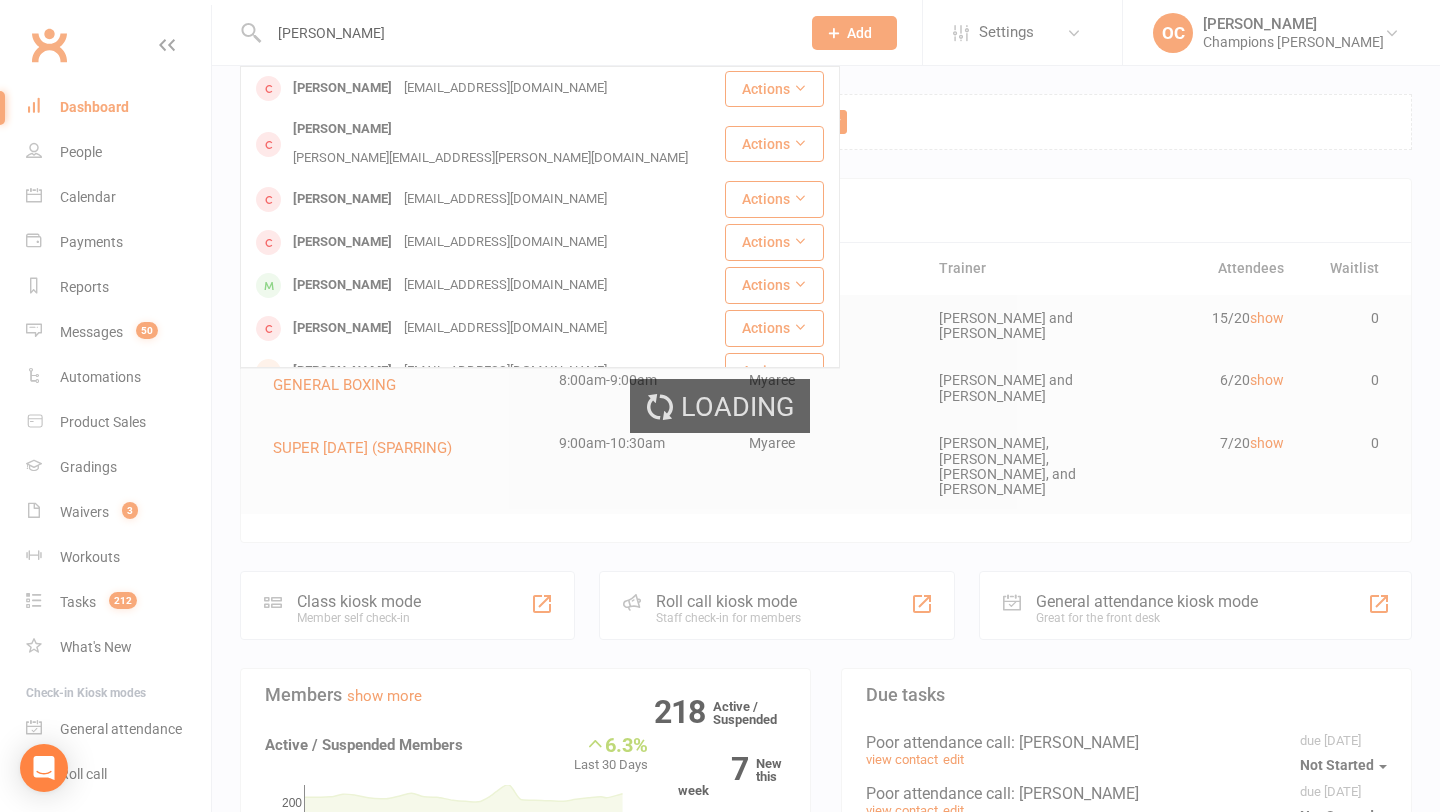 type 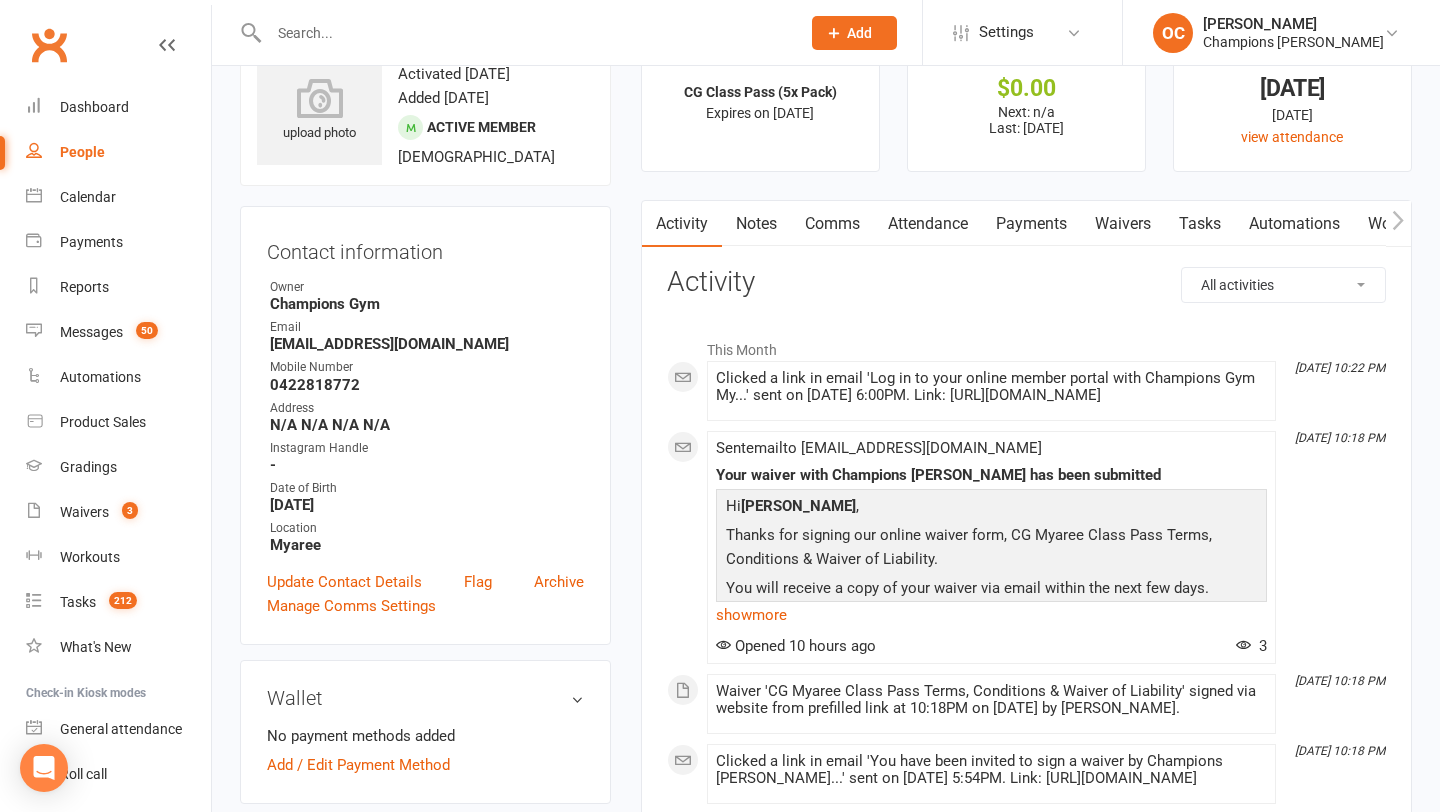 scroll, scrollTop: 63, scrollLeft: 0, axis: vertical 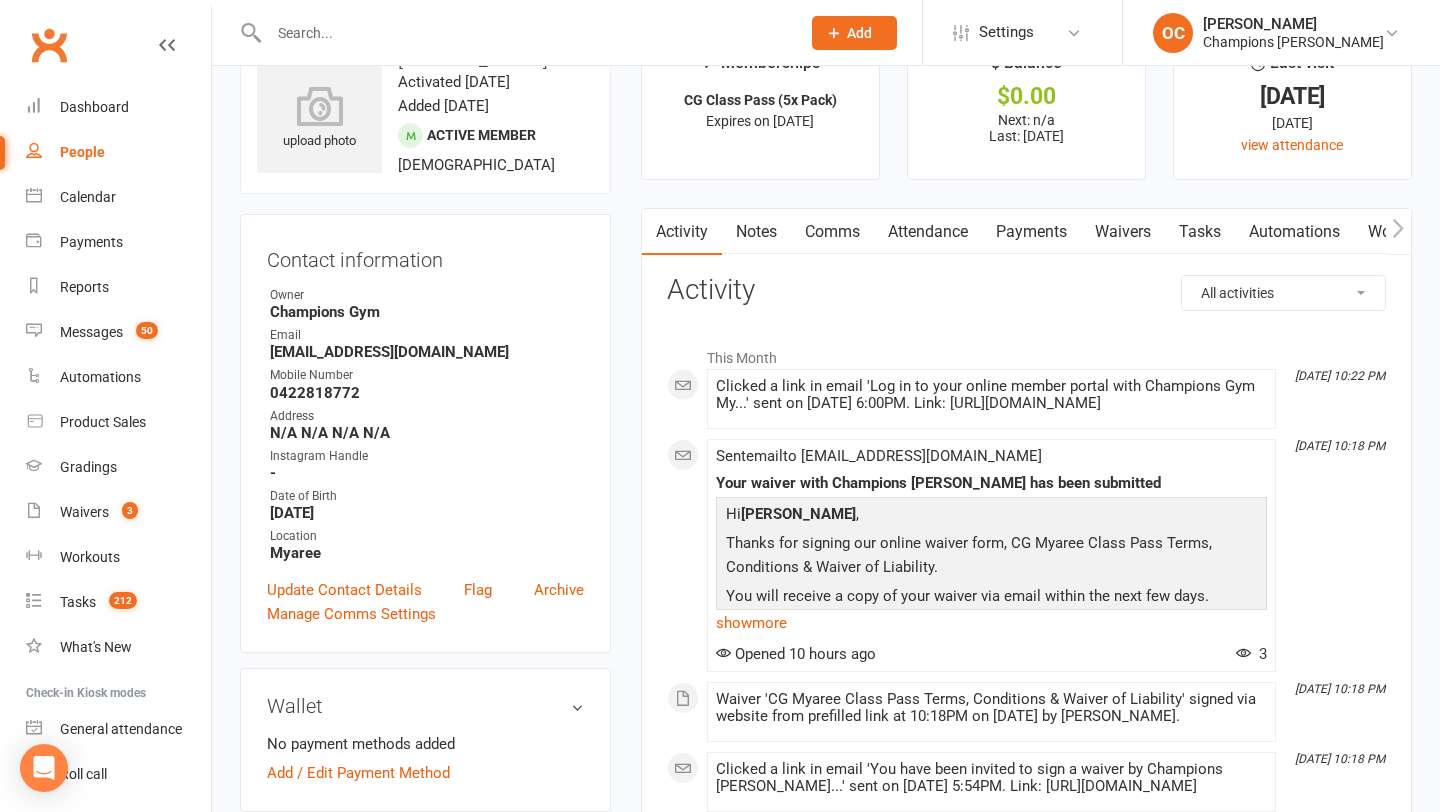 click on "Notes" at bounding box center [756, 232] 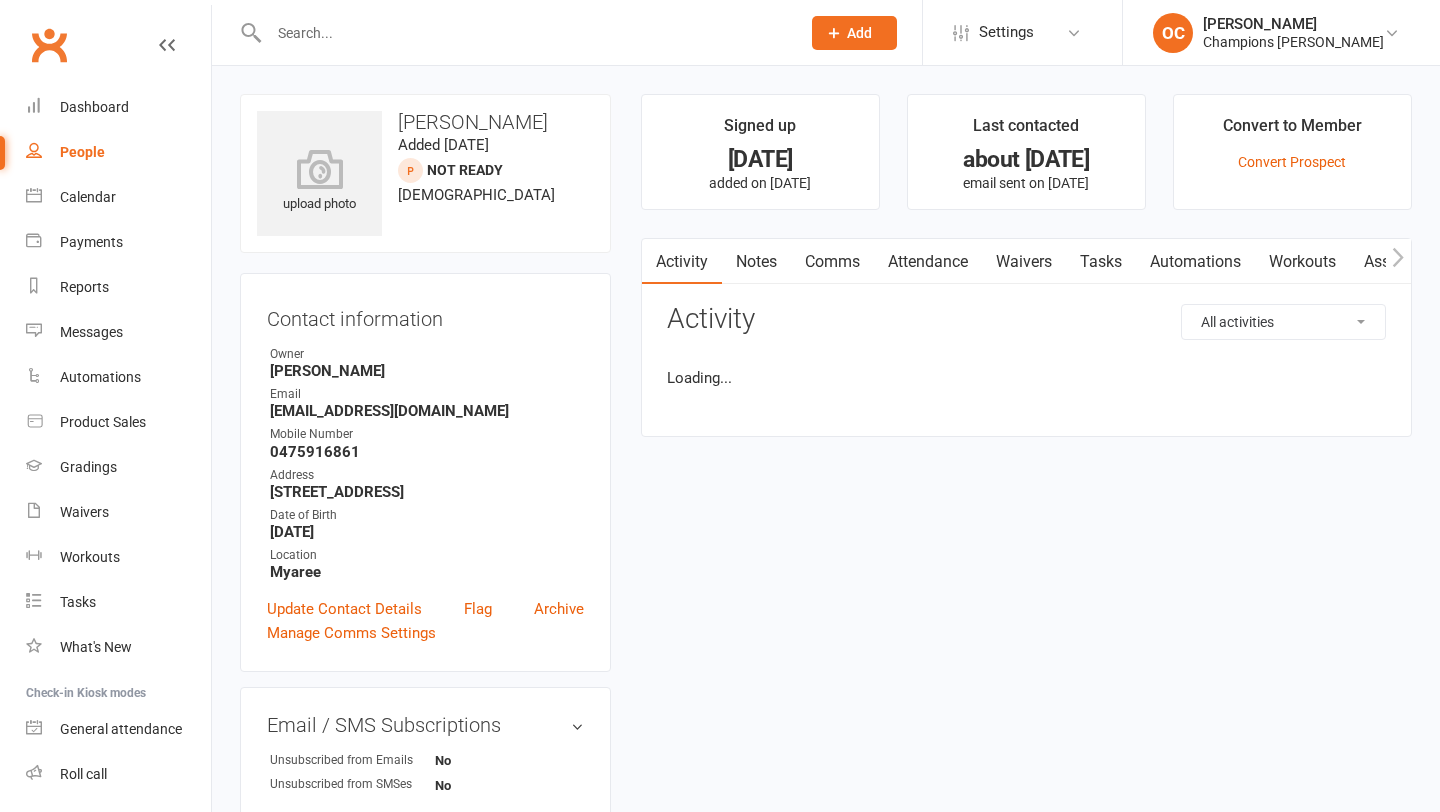 scroll, scrollTop: 0, scrollLeft: 0, axis: both 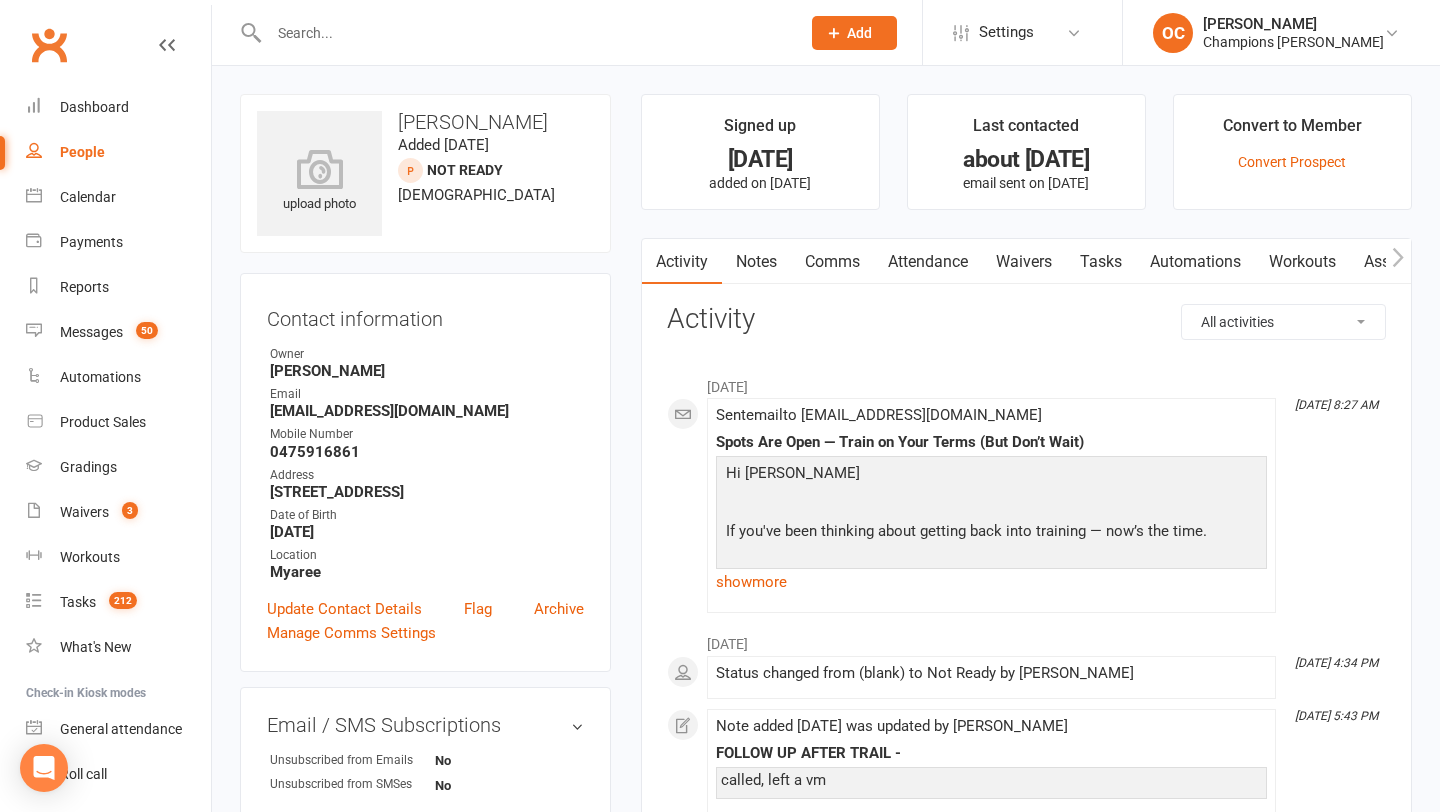 click at bounding box center [524, 33] 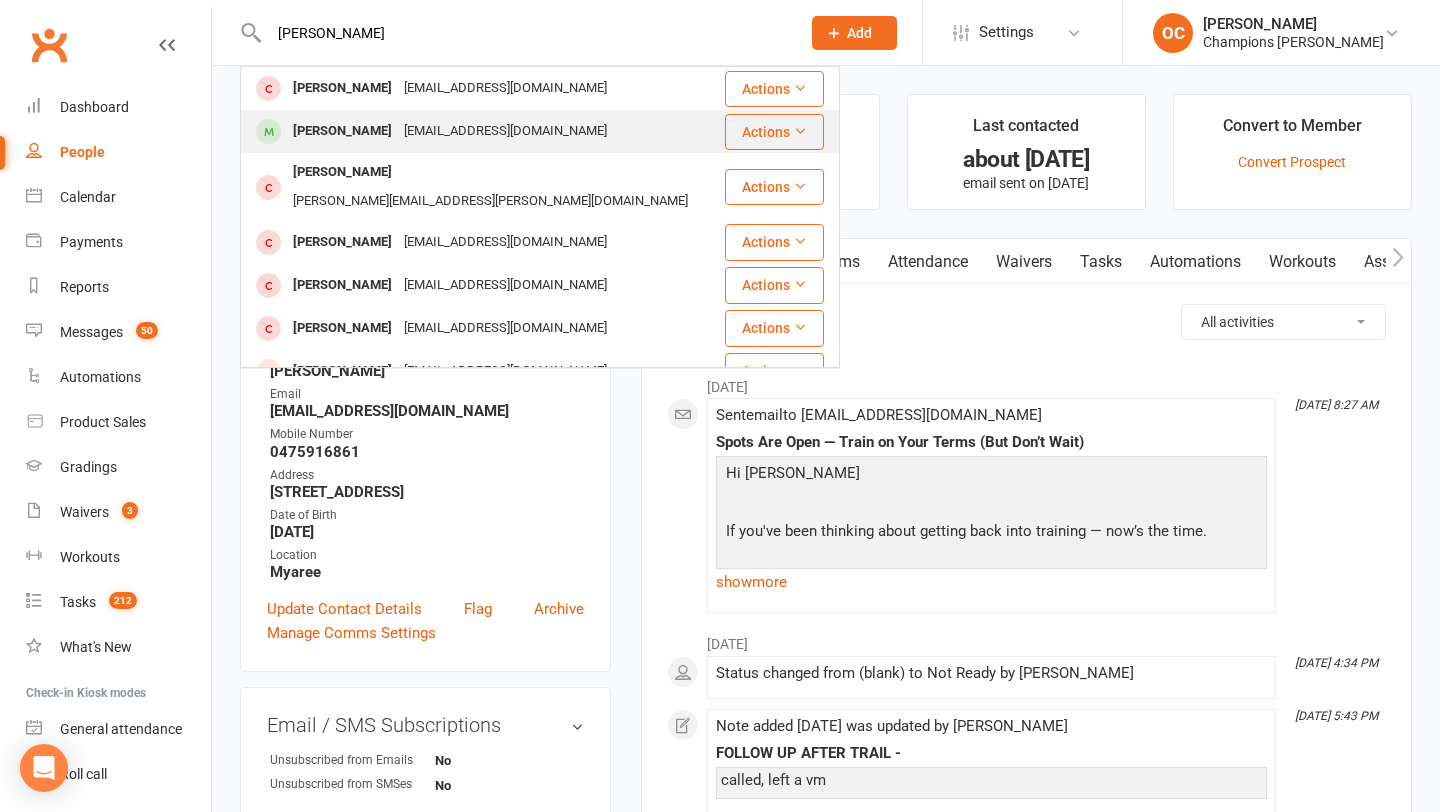 click on "[EMAIL_ADDRESS][DOMAIN_NAME]" at bounding box center (505, 131) 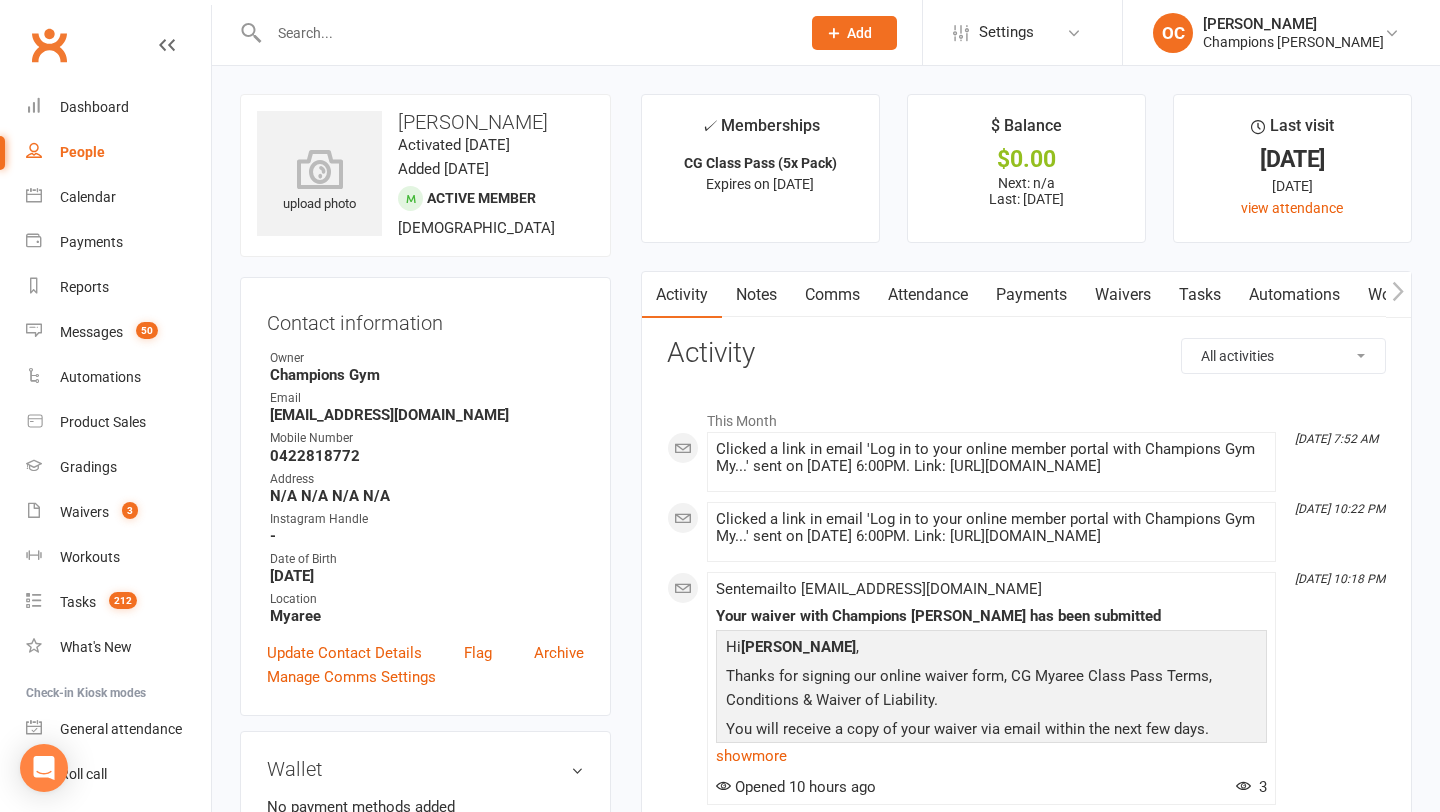 click on "Payments" at bounding box center [1031, 295] 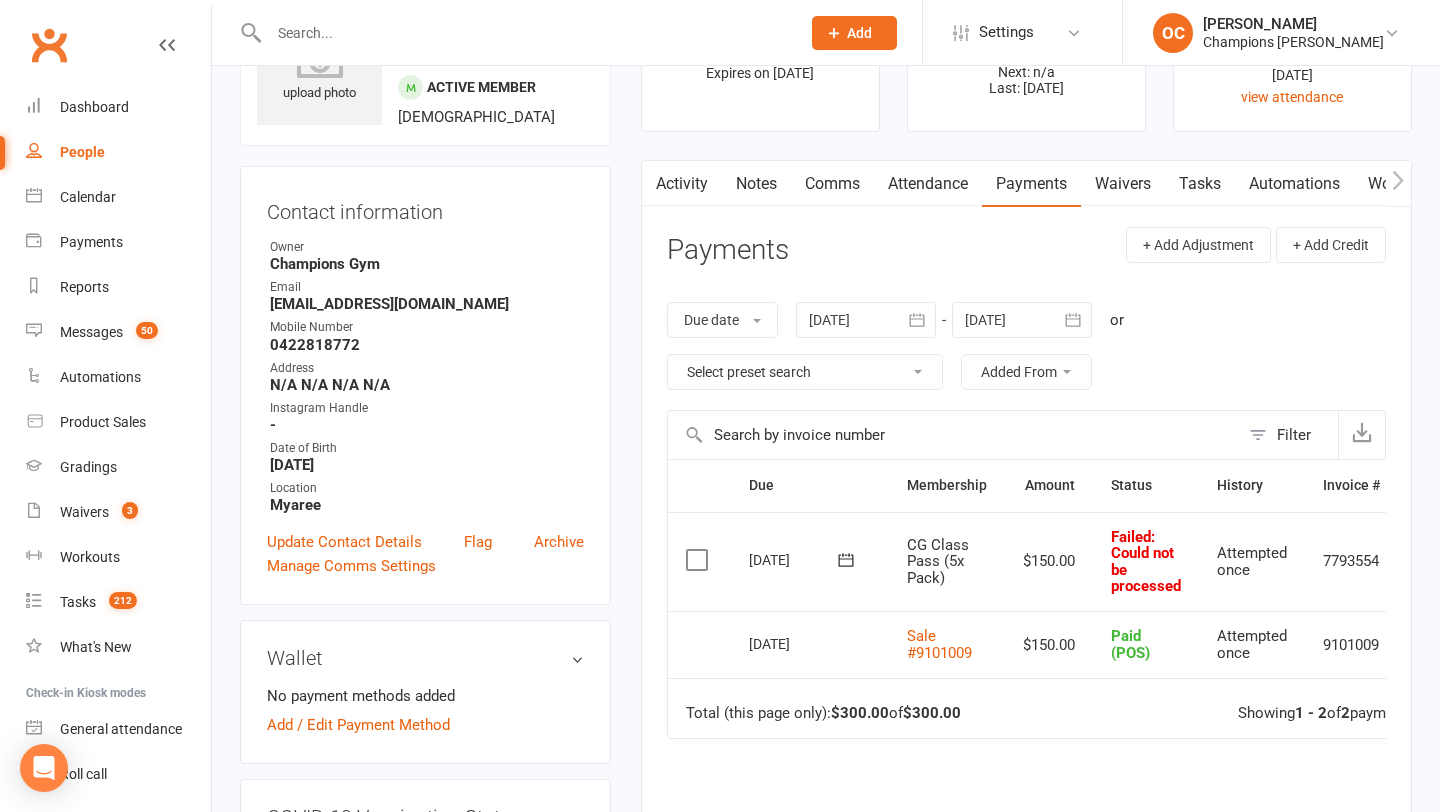 scroll, scrollTop: 113, scrollLeft: 0, axis: vertical 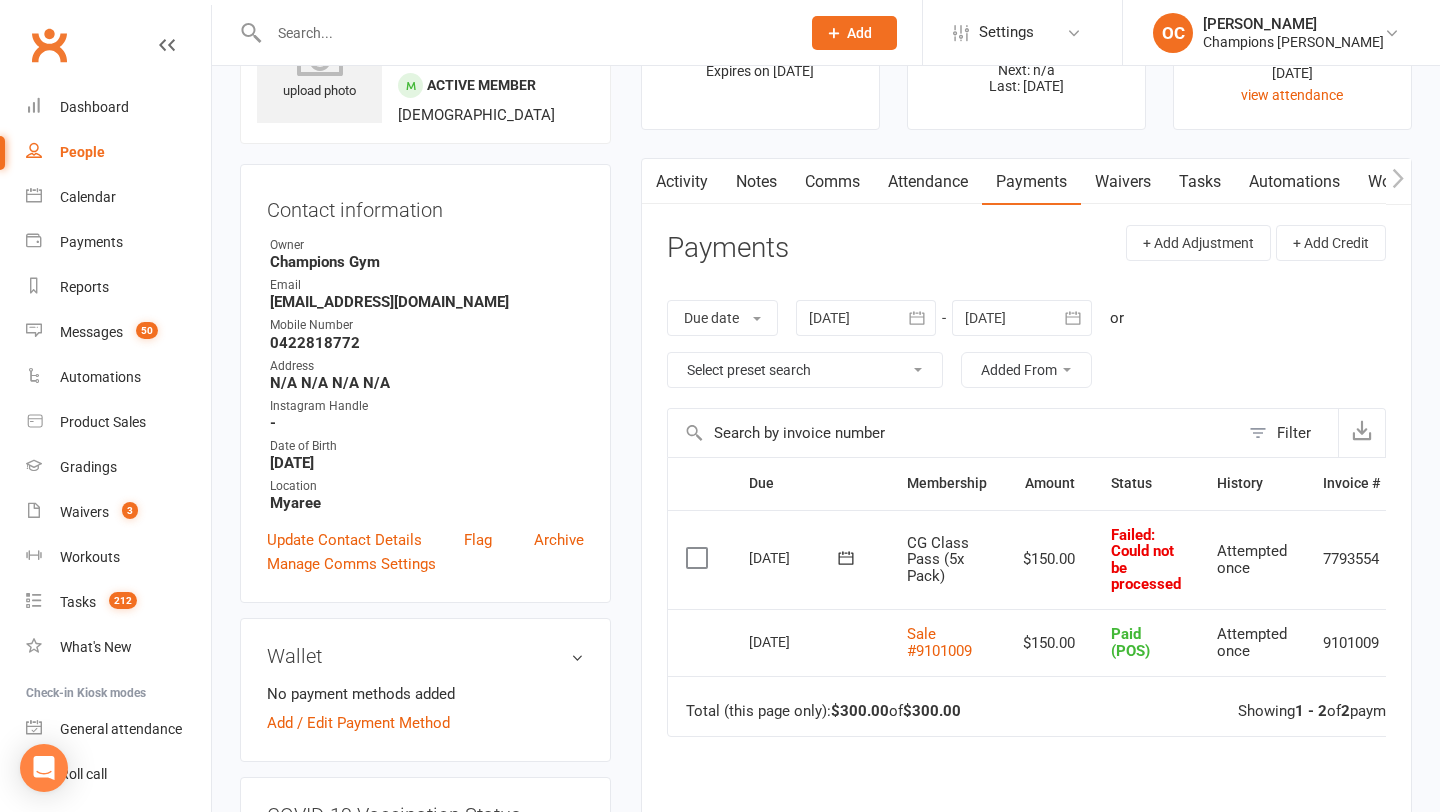click at bounding box center [699, 558] 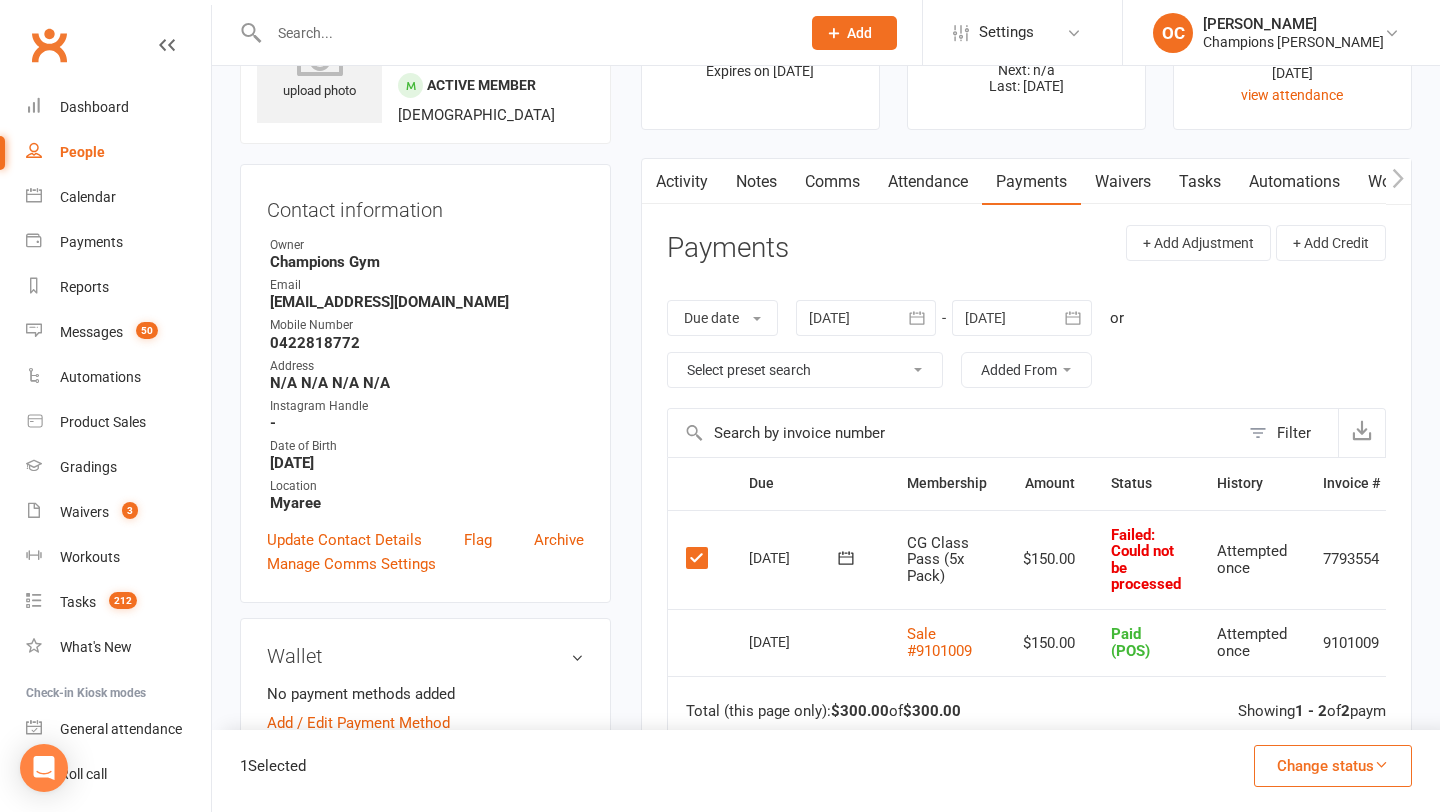click on "Change status" at bounding box center [1333, 766] 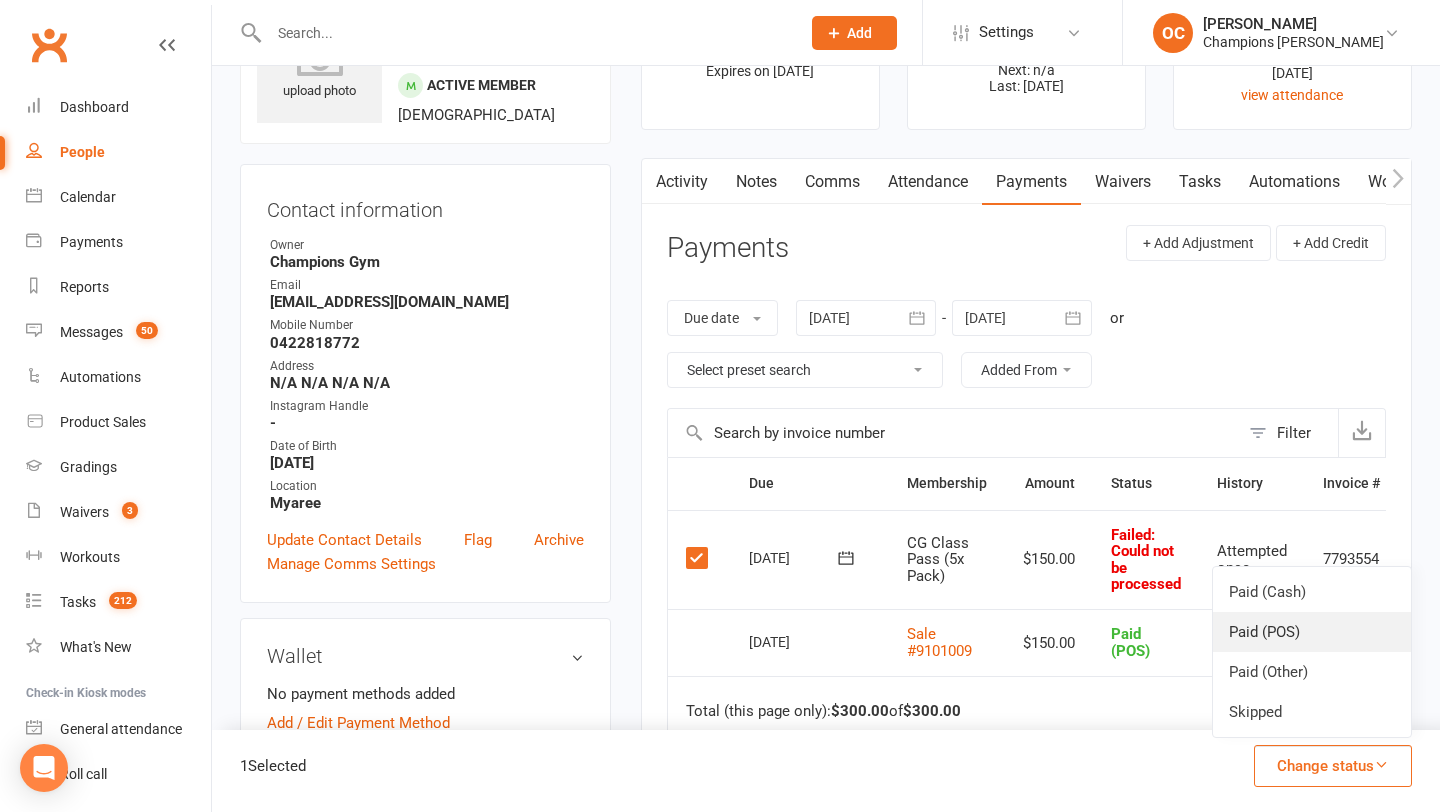 click on "Paid (POS)" at bounding box center [1312, 632] 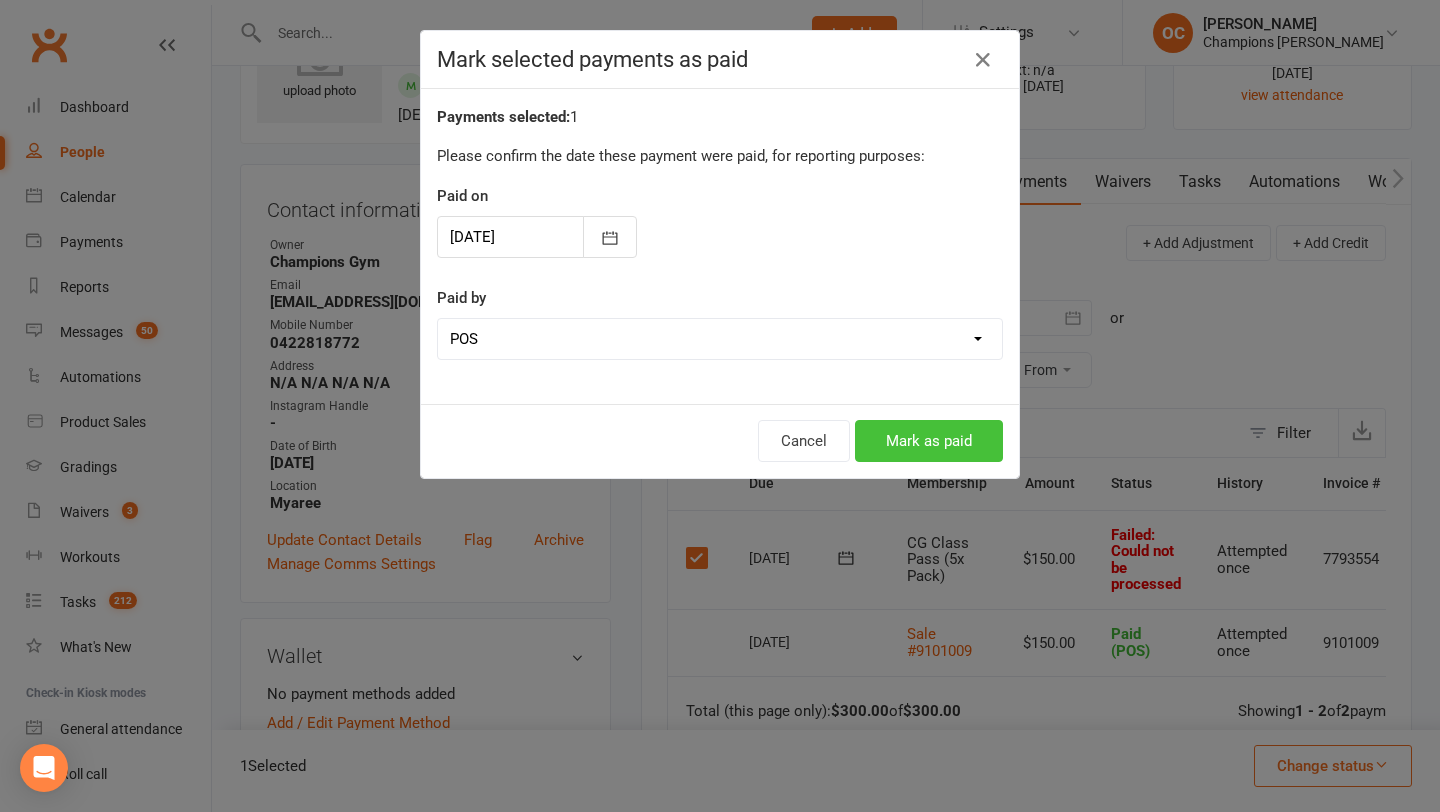 click on "Mark as paid" at bounding box center [929, 441] 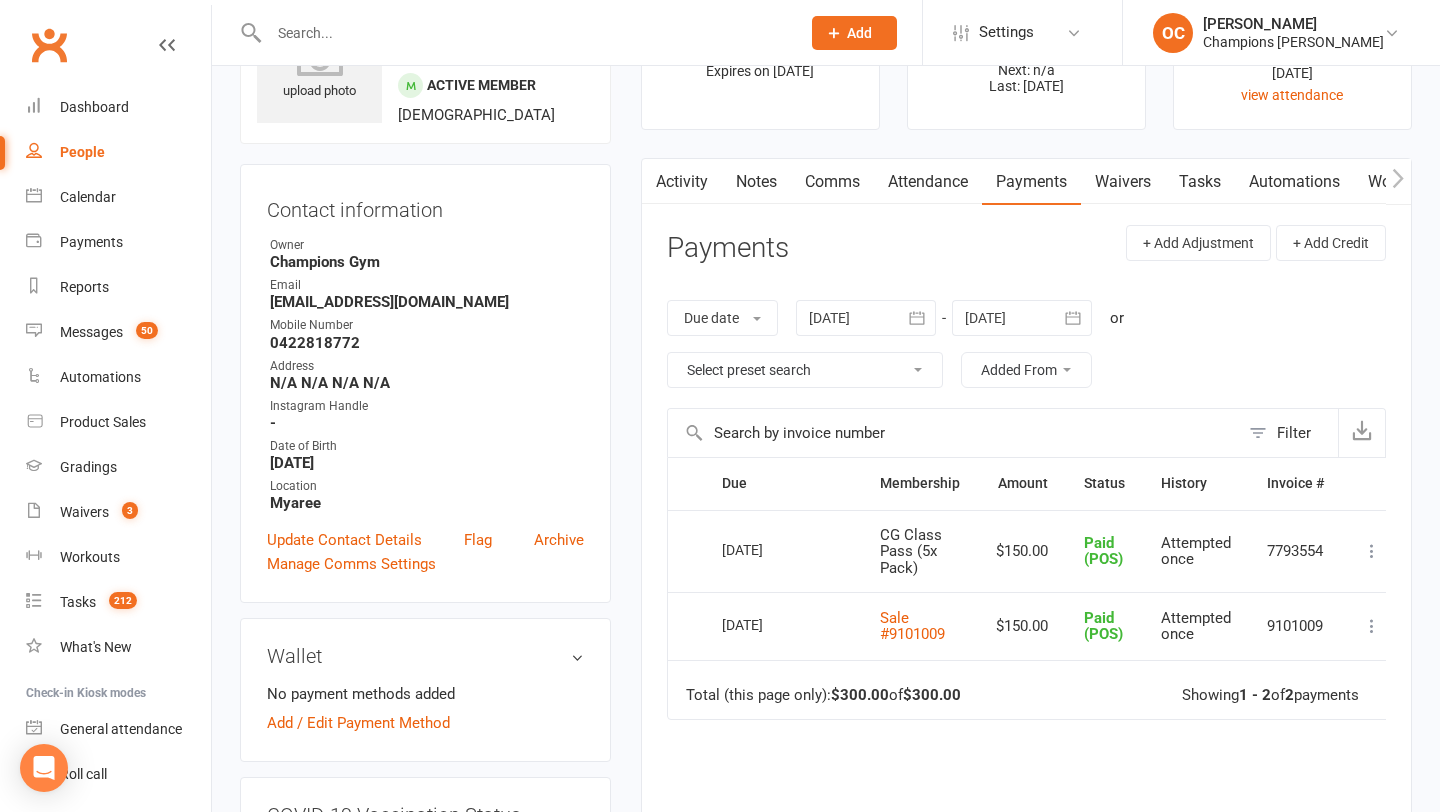 click at bounding box center [524, 33] 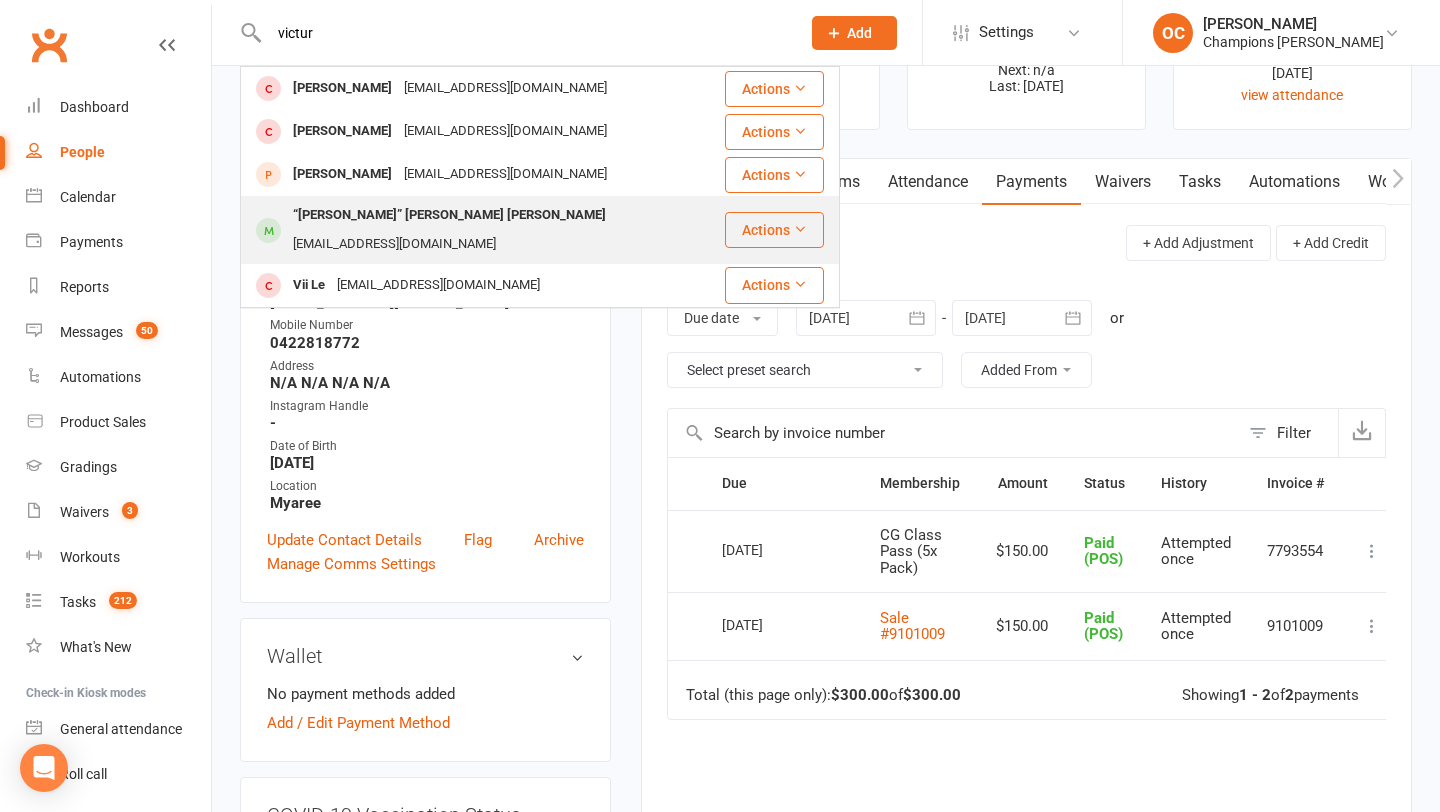 type on "victur" 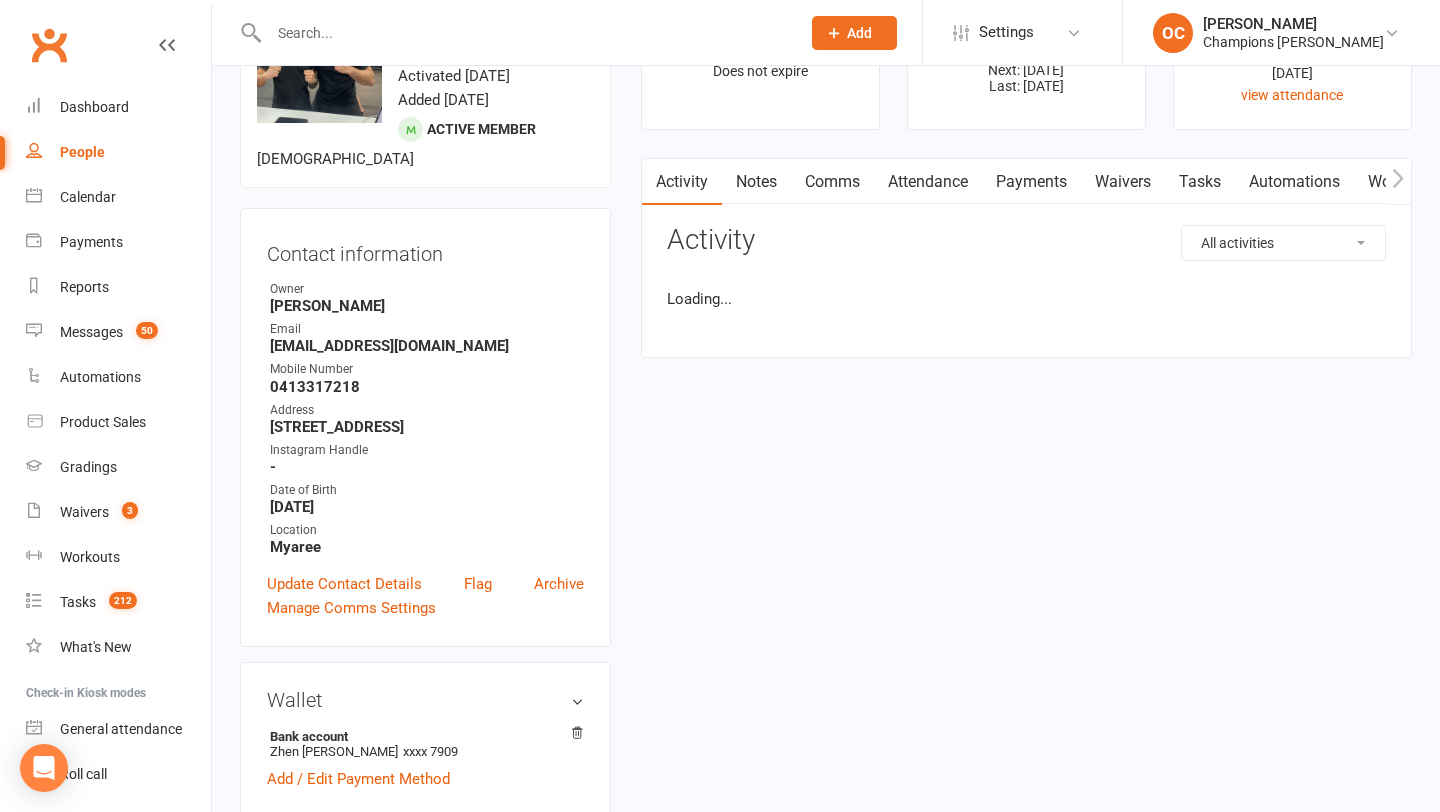 scroll, scrollTop: 0, scrollLeft: 0, axis: both 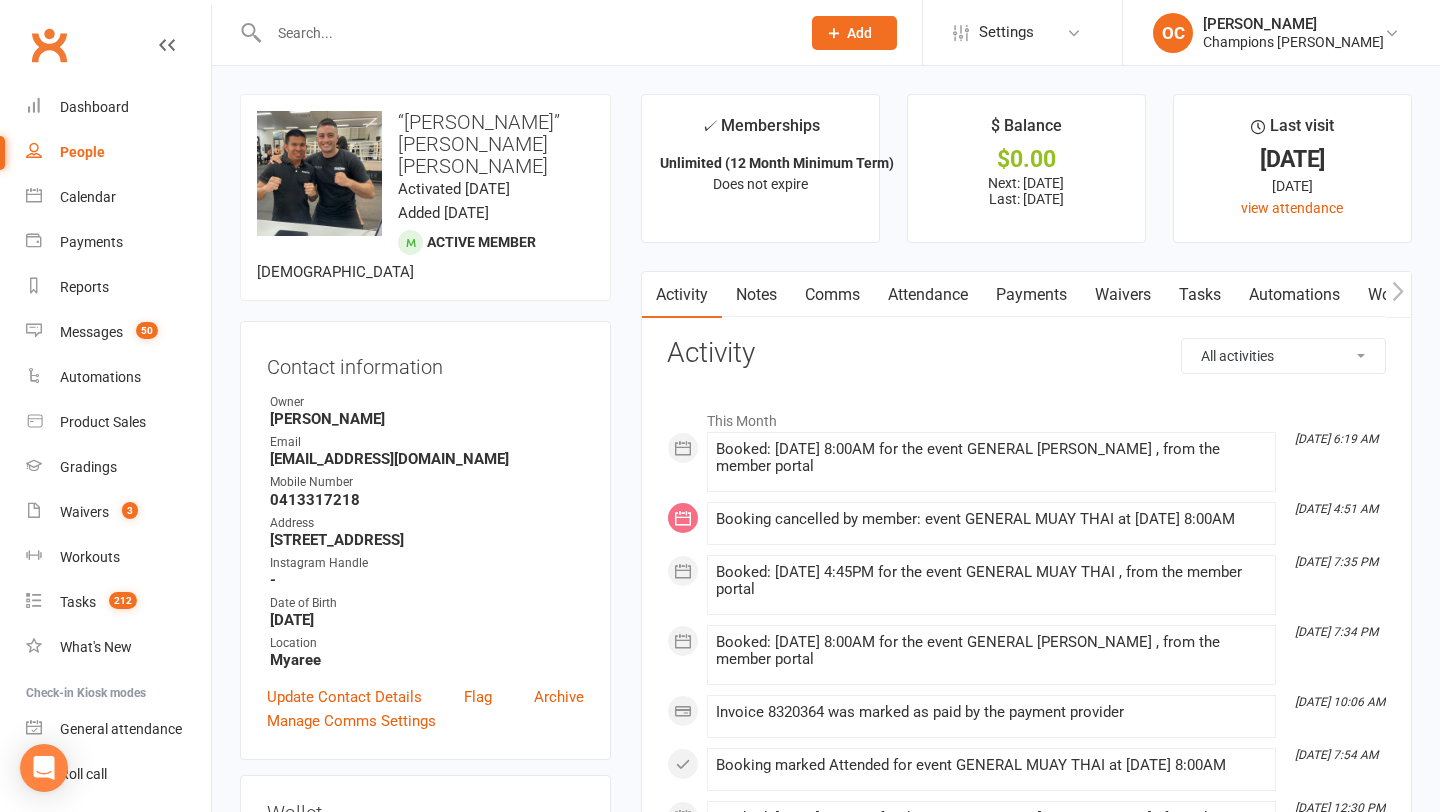 click on "Attendance" at bounding box center (928, 295) 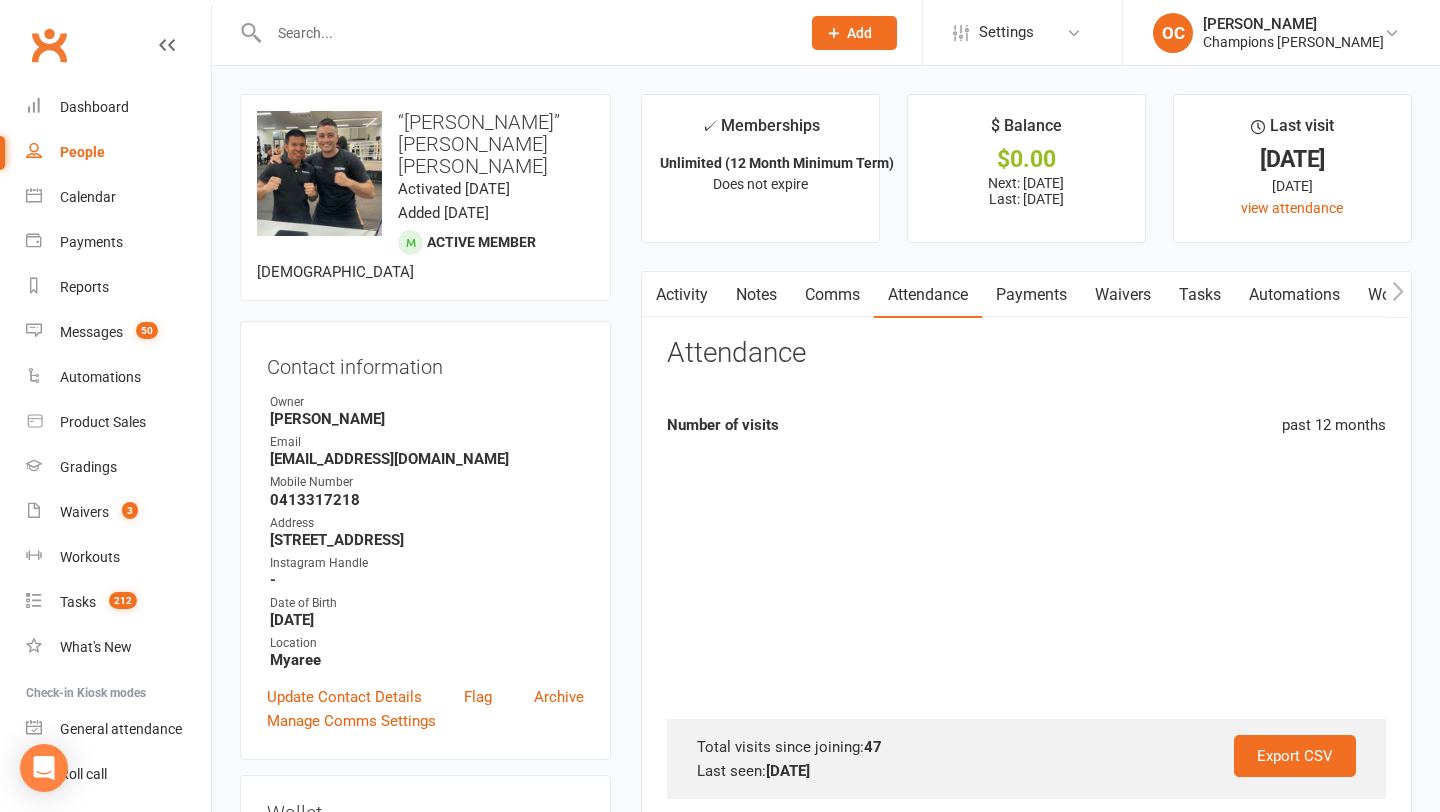 click on "Payments" at bounding box center [1031, 295] 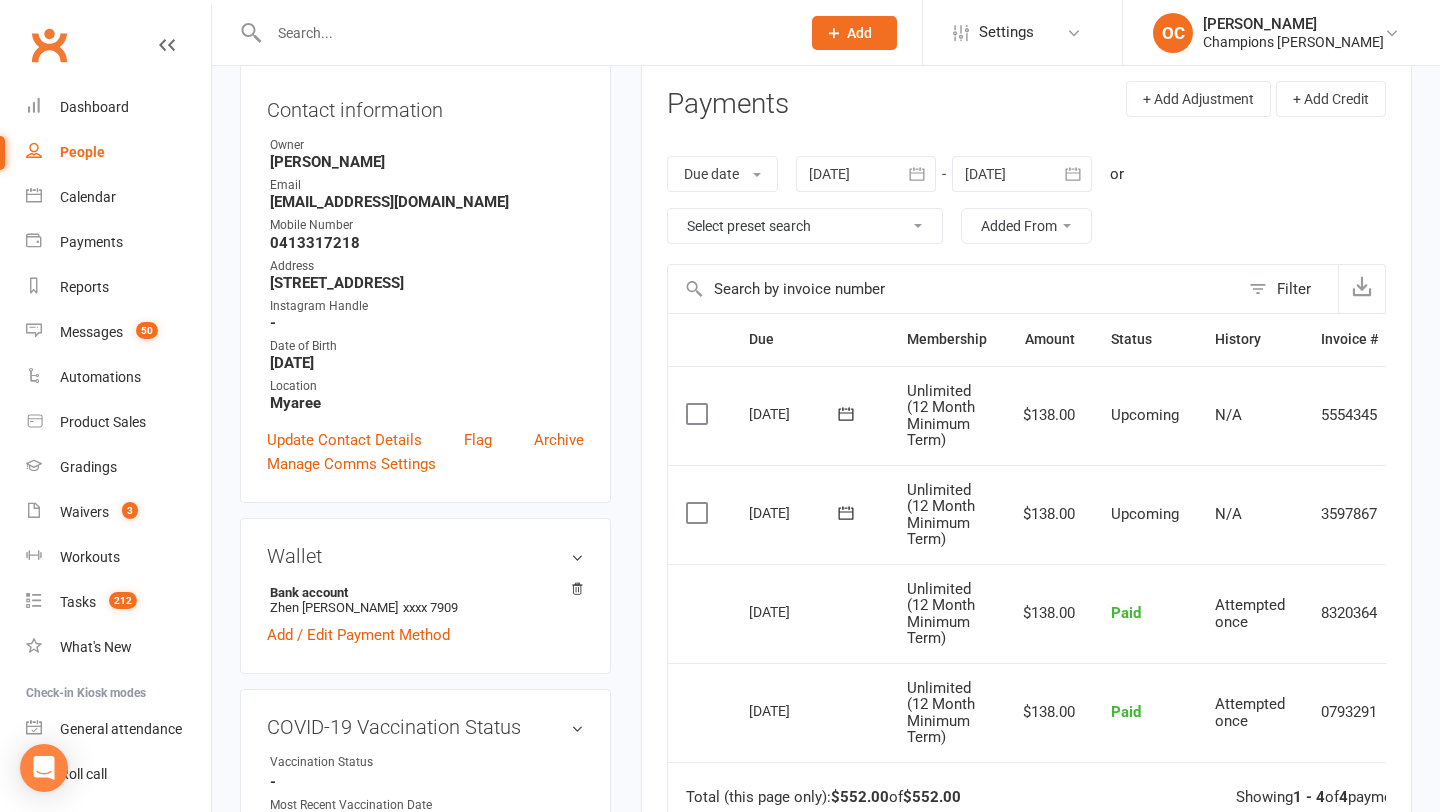 scroll, scrollTop: 0, scrollLeft: 0, axis: both 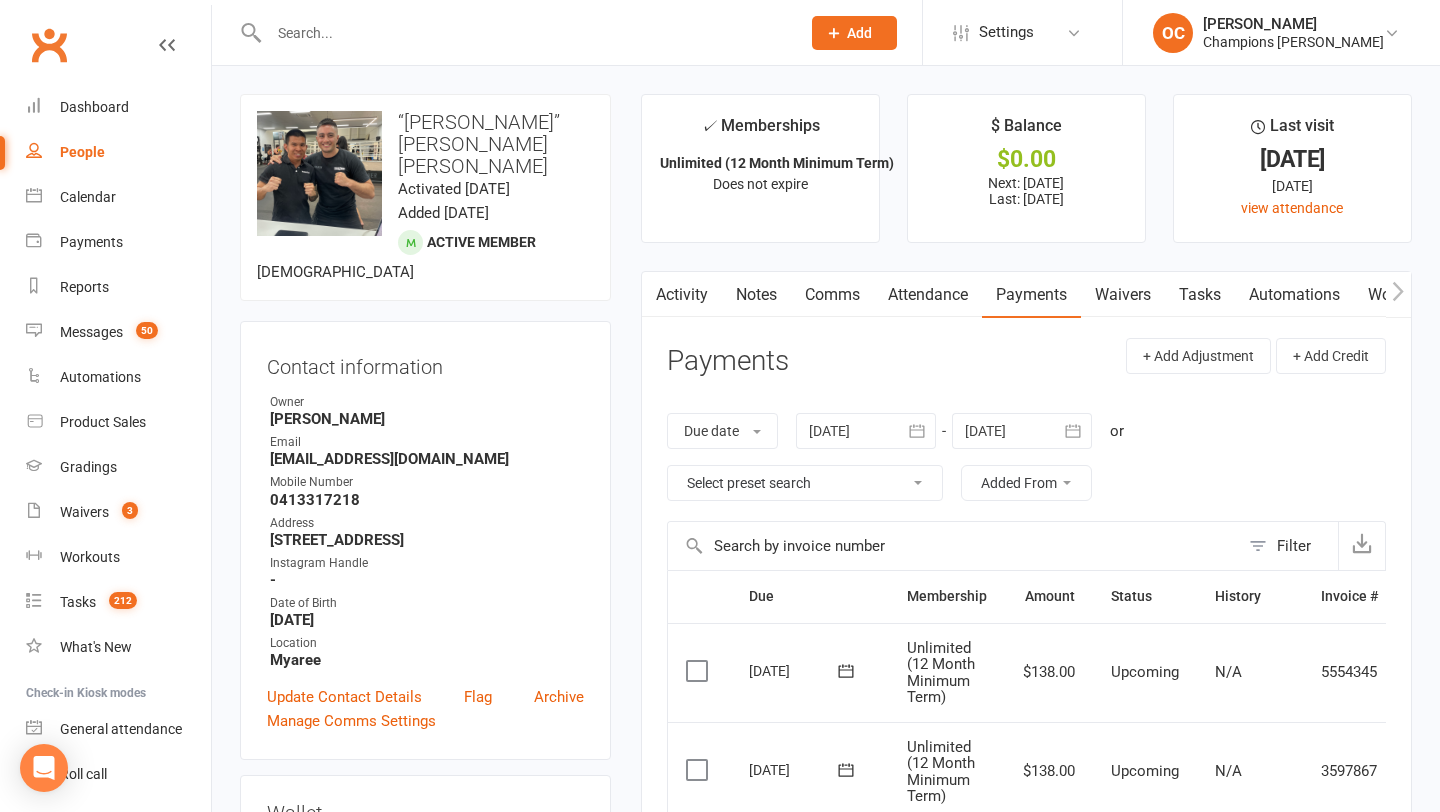 click on "Notes" at bounding box center (756, 295) 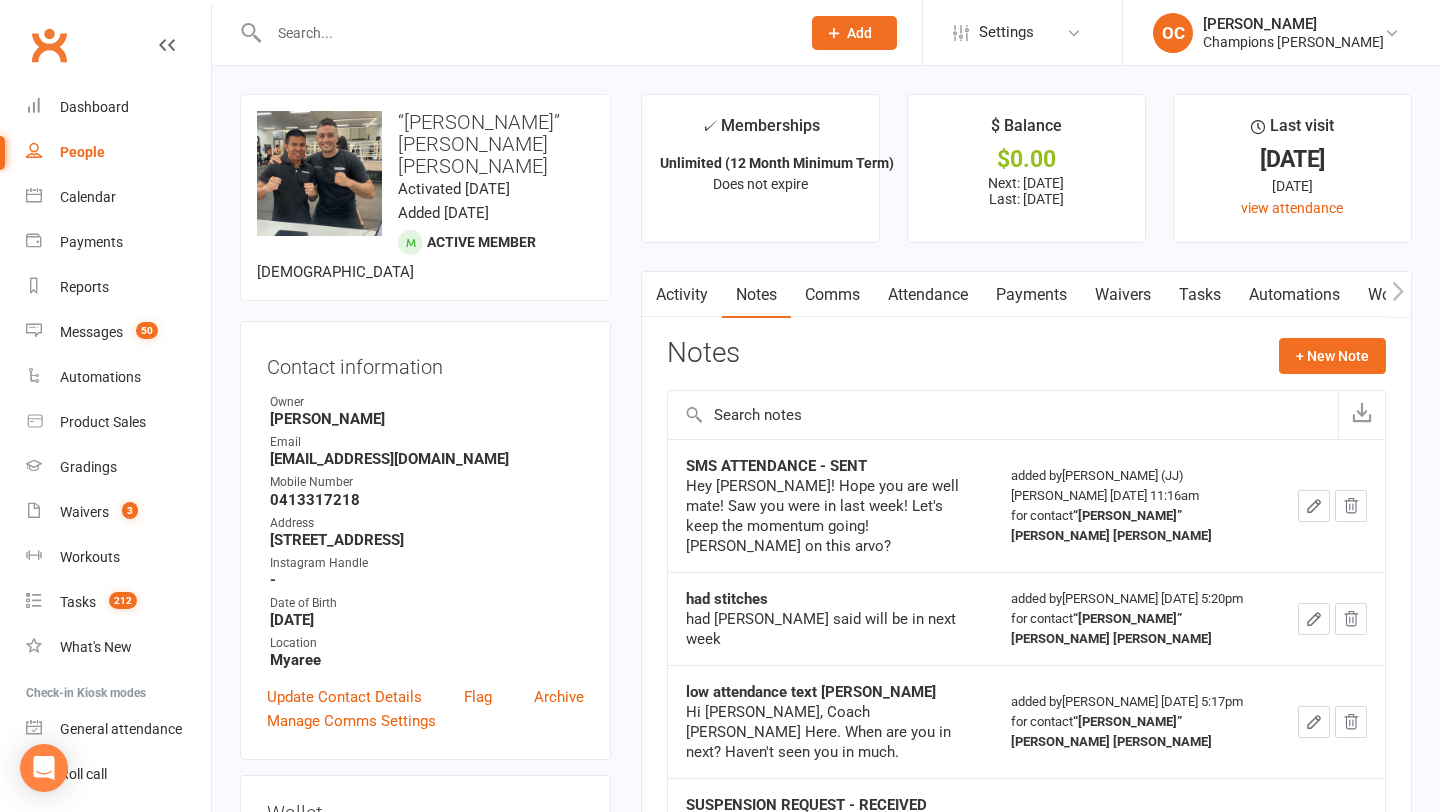 click on "Activity" at bounding box center [682, 295] 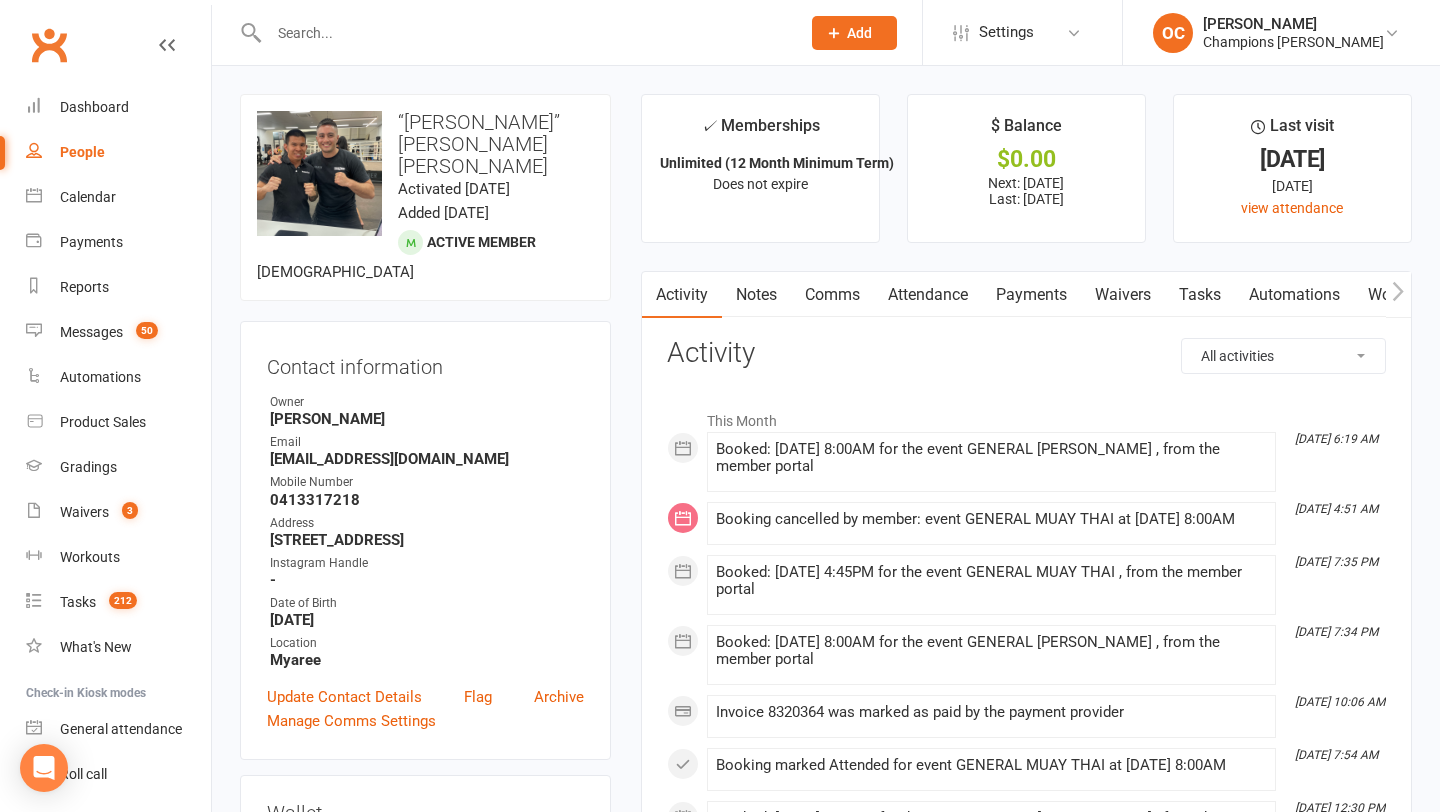 click on "Notes" at bounding box center [756, 295] 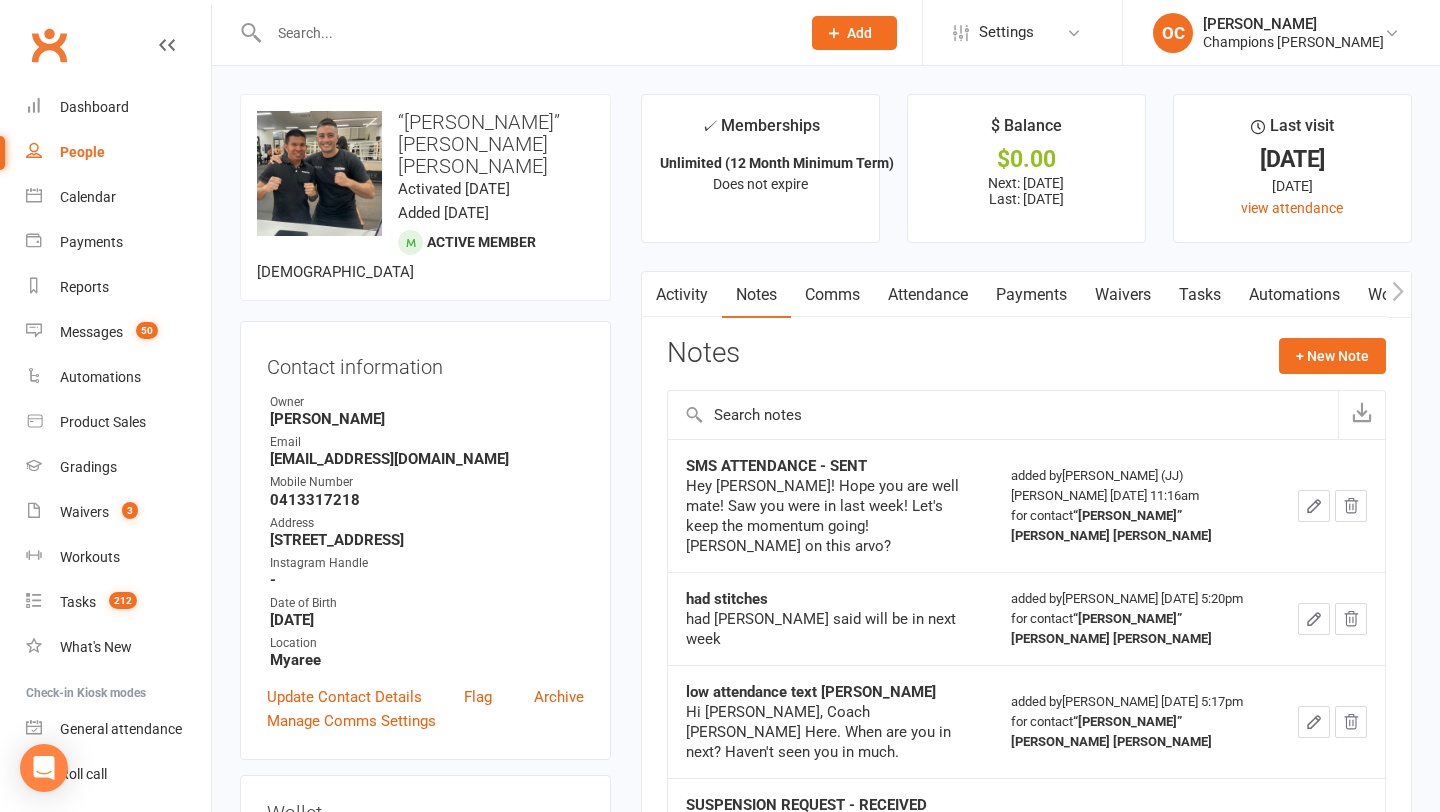 click on "Payments" at bounding box center [1031, 295] 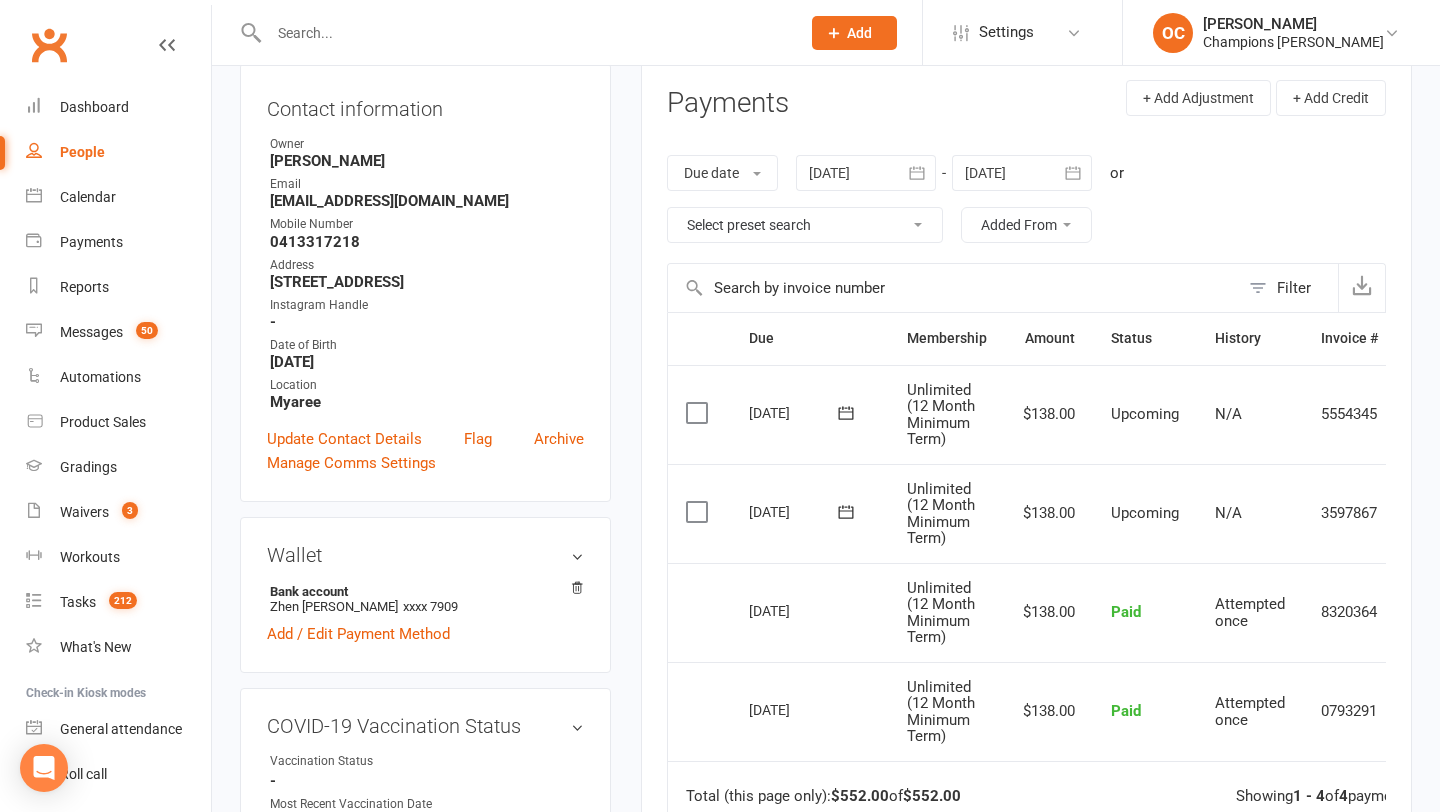 scroll, scrollTop: 249, scrollLeft: 0, axis: vertical 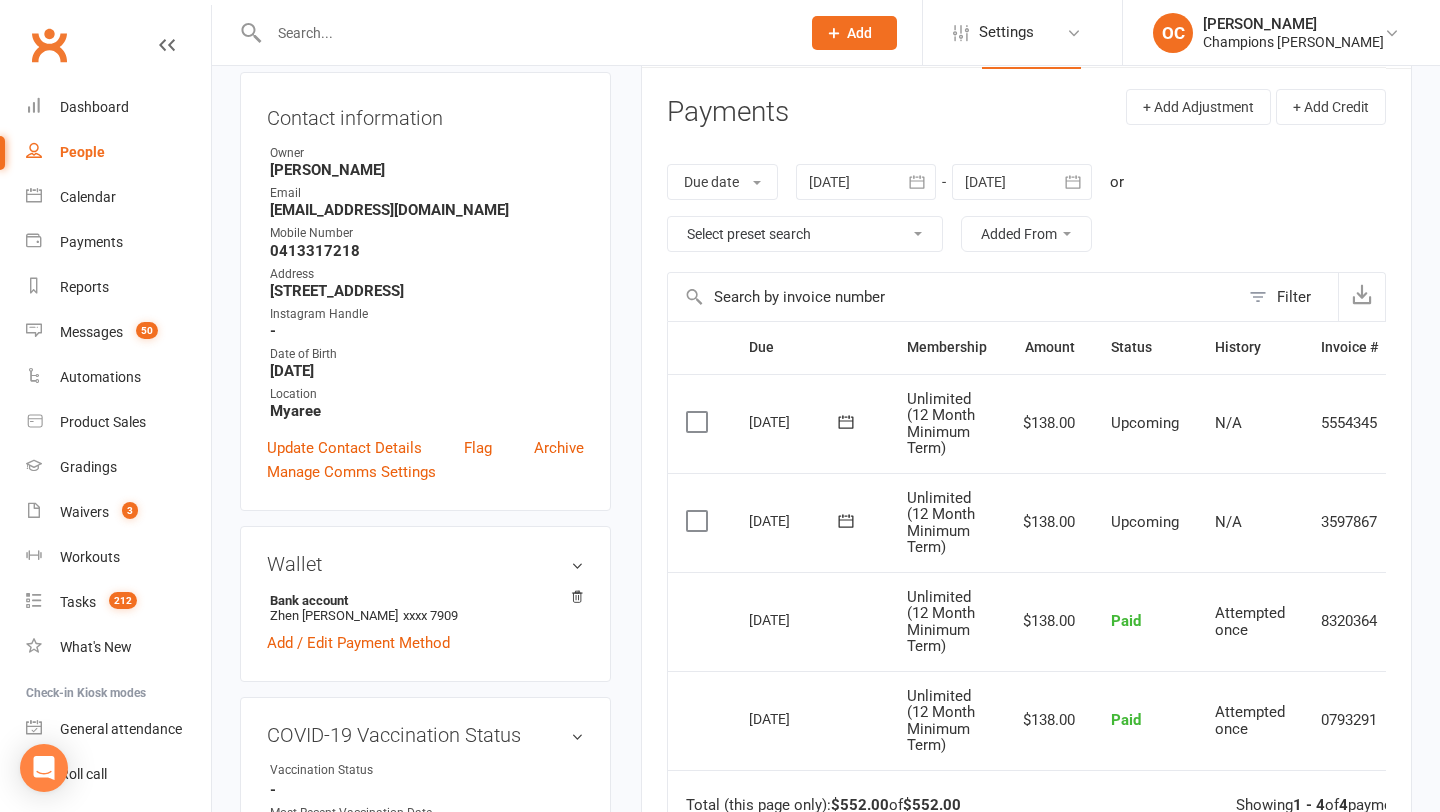 click on "Select preset search All failures All skipped payments All pending payments Successful payments (last 14 days)  Successful payments (last 30 days) Successful payments (last 90 days)" at bounding box center [805, 234] 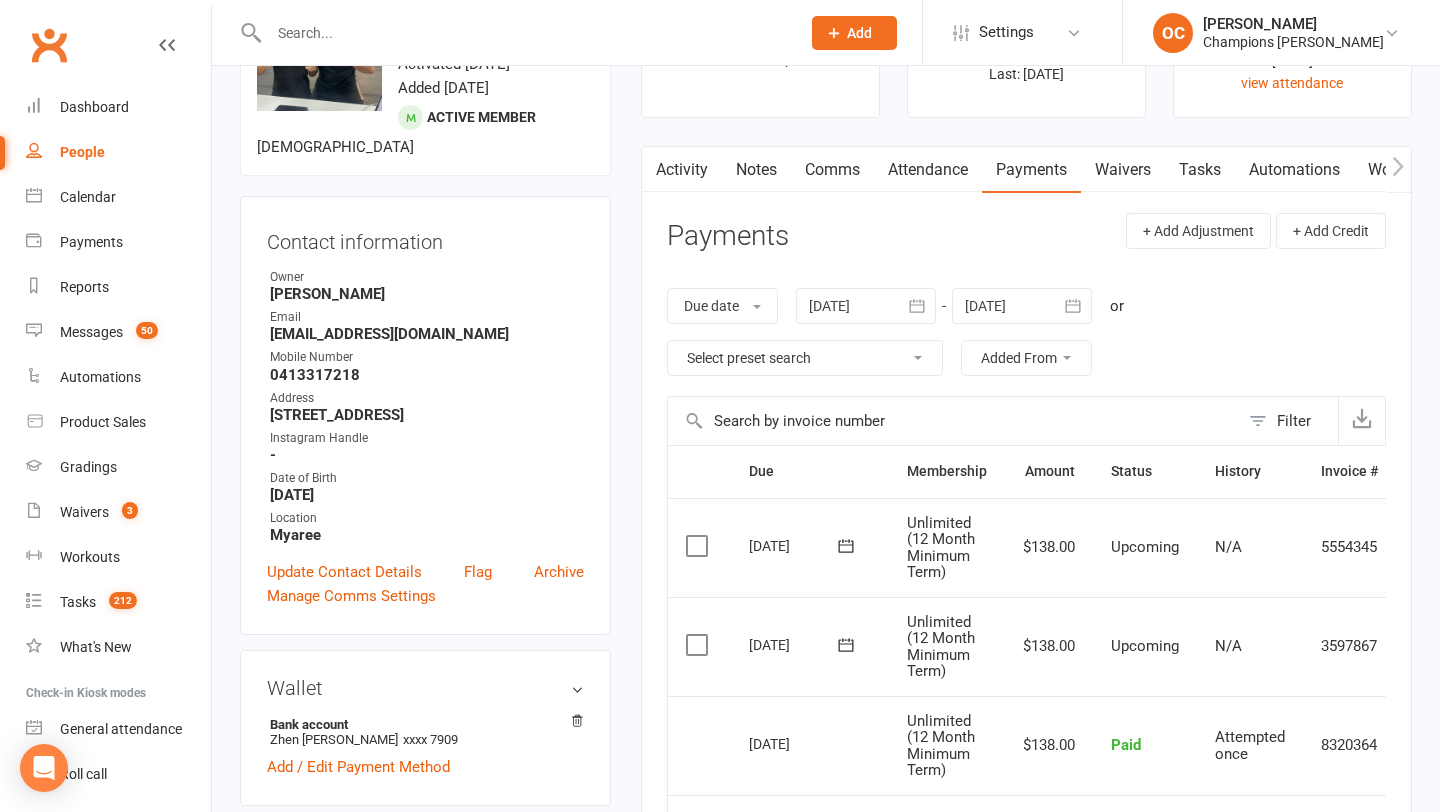 scroll, scrollTop: 0, scrollLeft: 0, axis: both 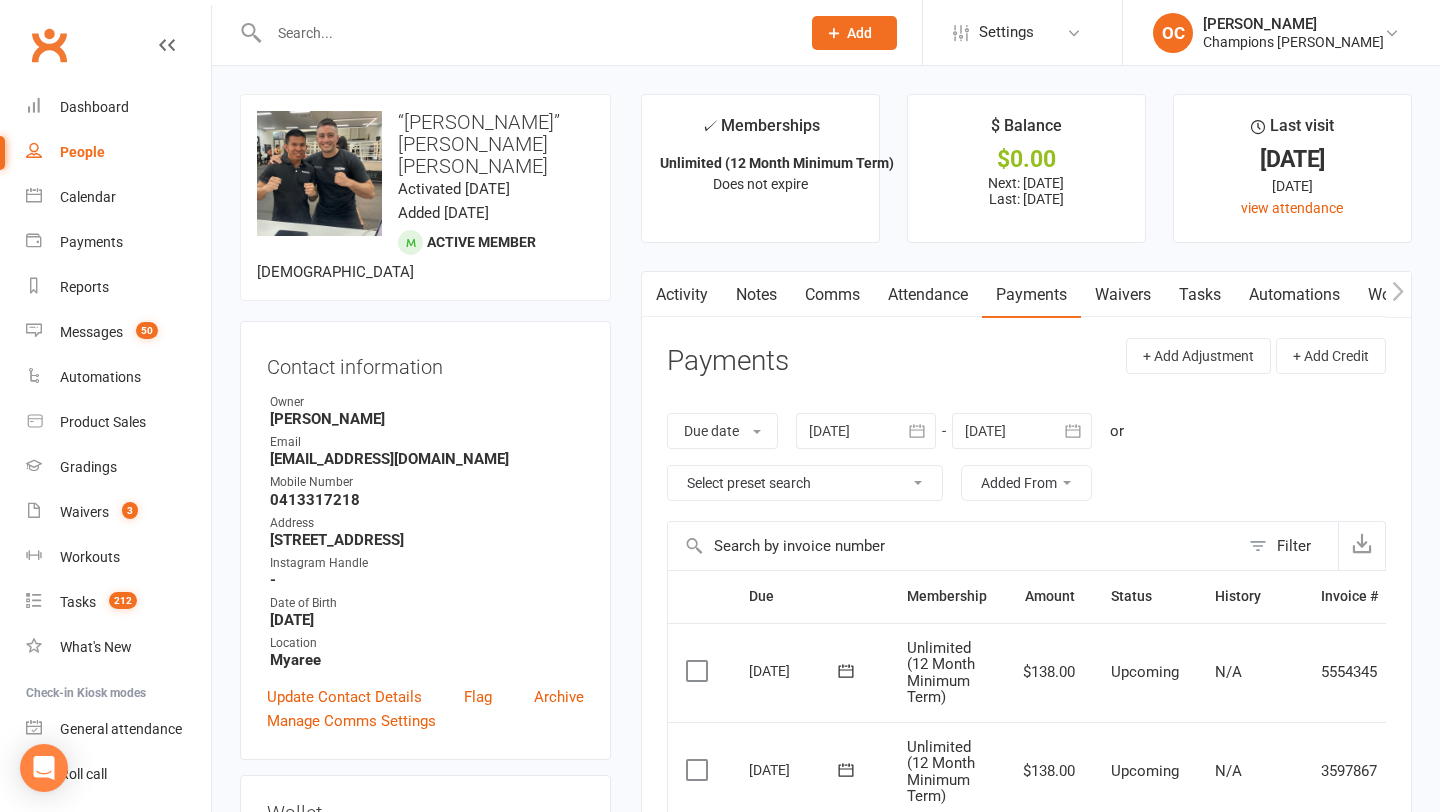 click at bounding box center [524, 33] 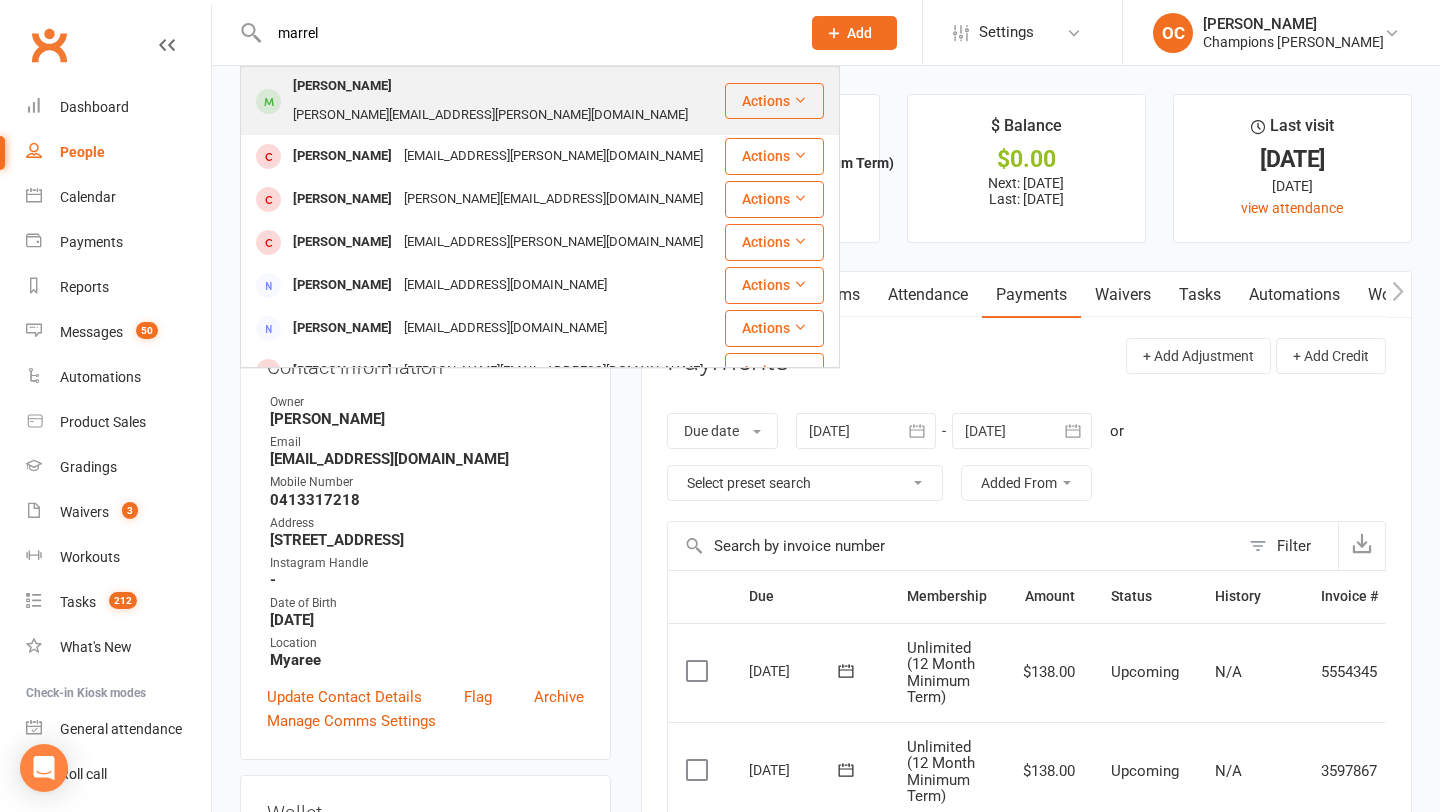 type on "marrel" 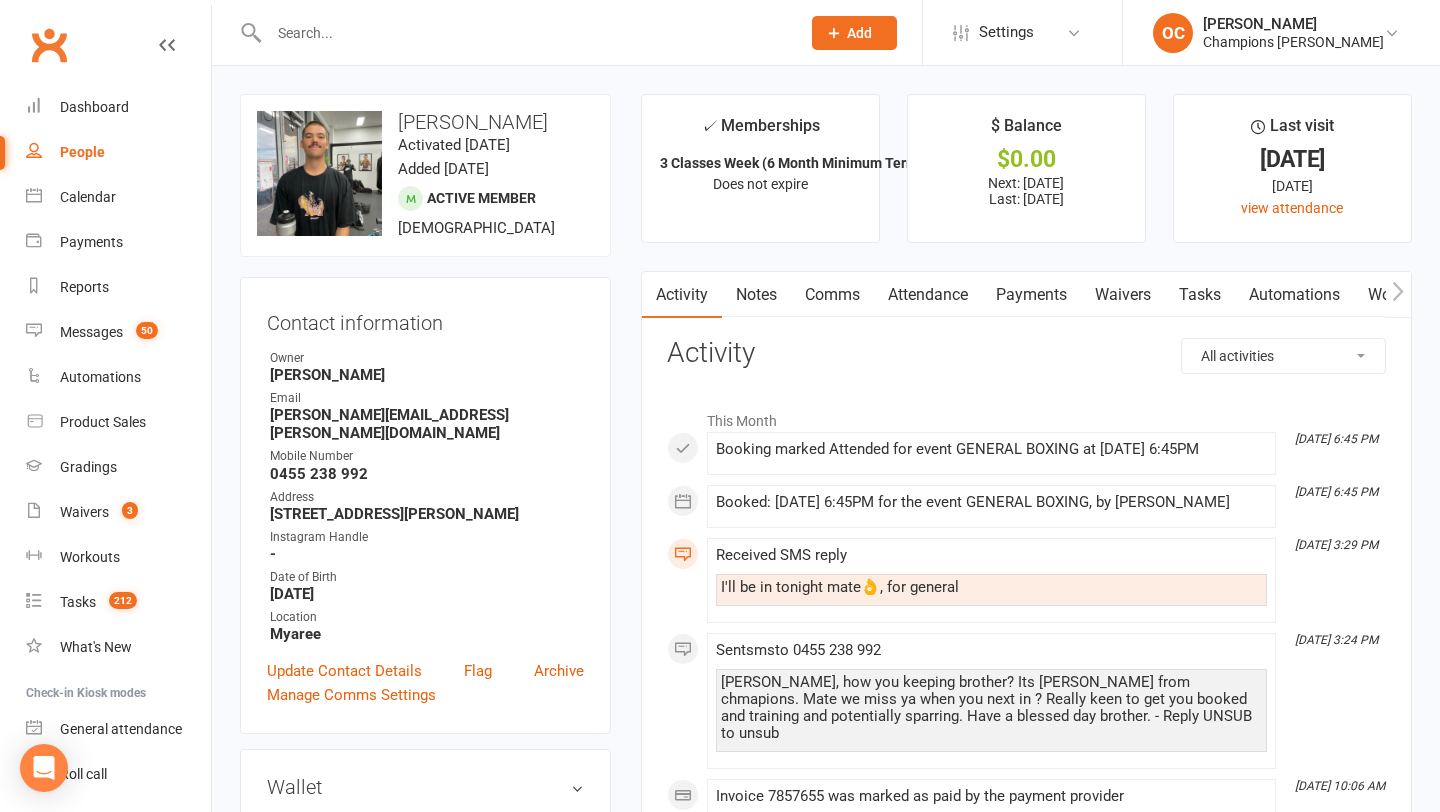 click on "Payments" at bounding box center [1031, 295] 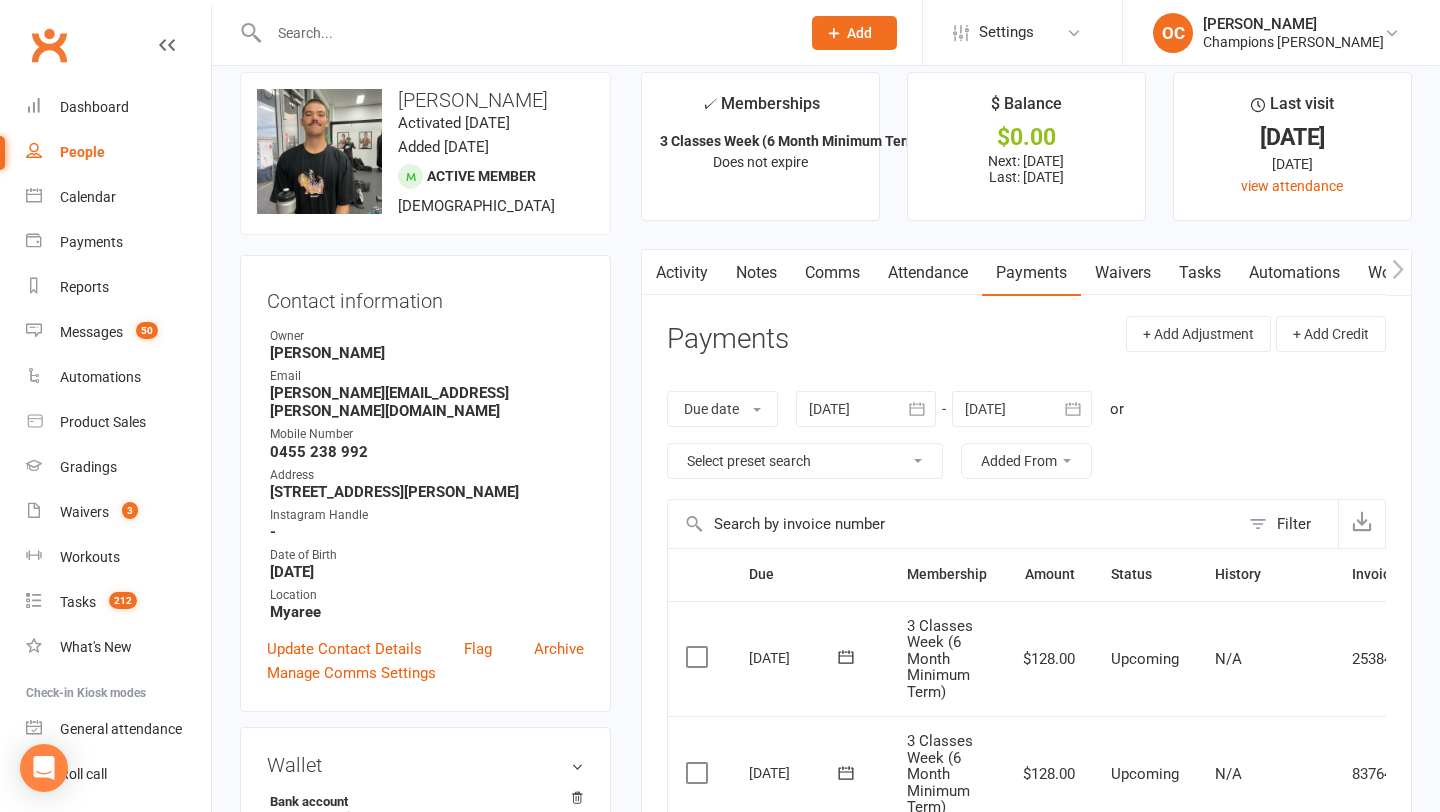 scroll, scrollTop: 0, scrollLeft: 0, axis: both 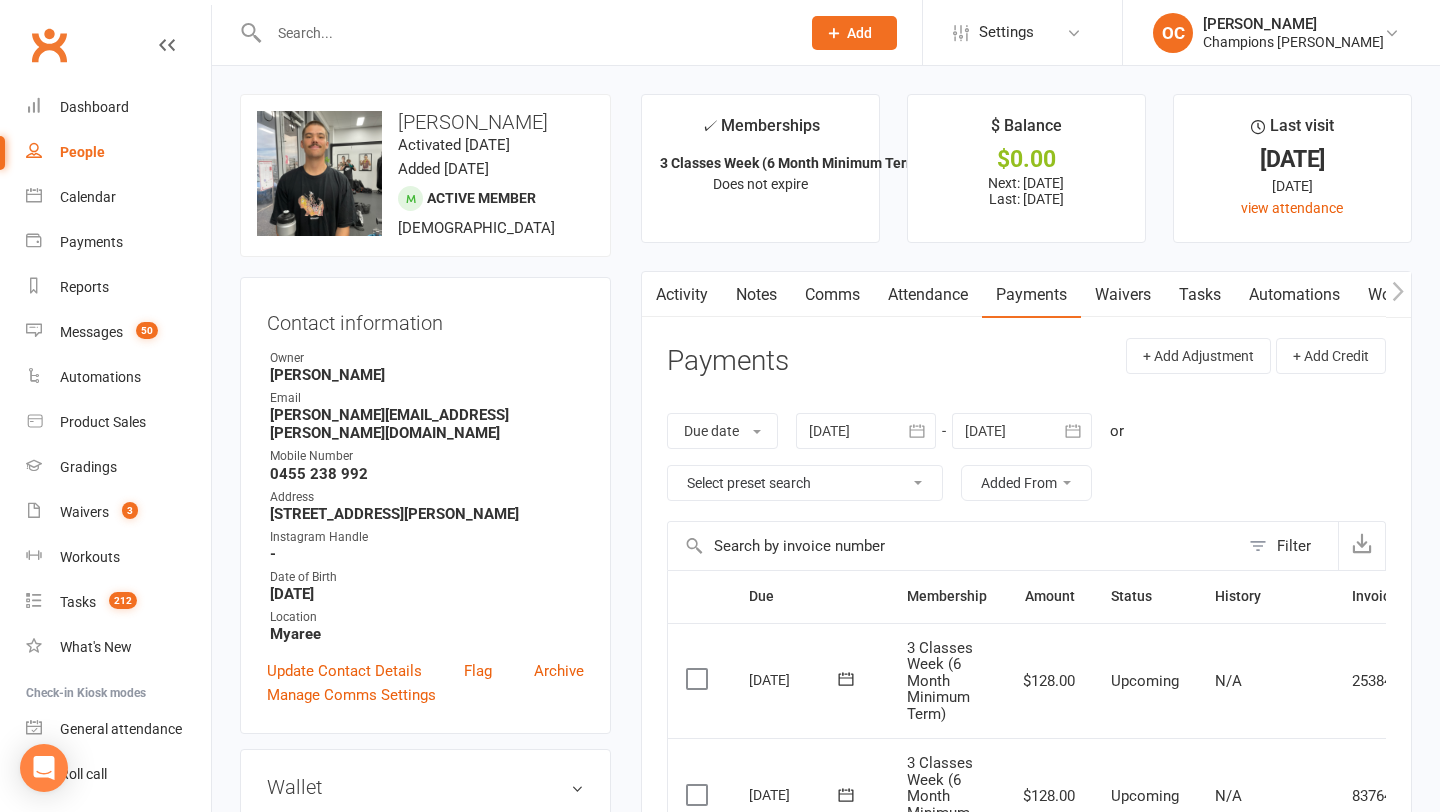 click on "Notes" at bounding box center (756, 295) 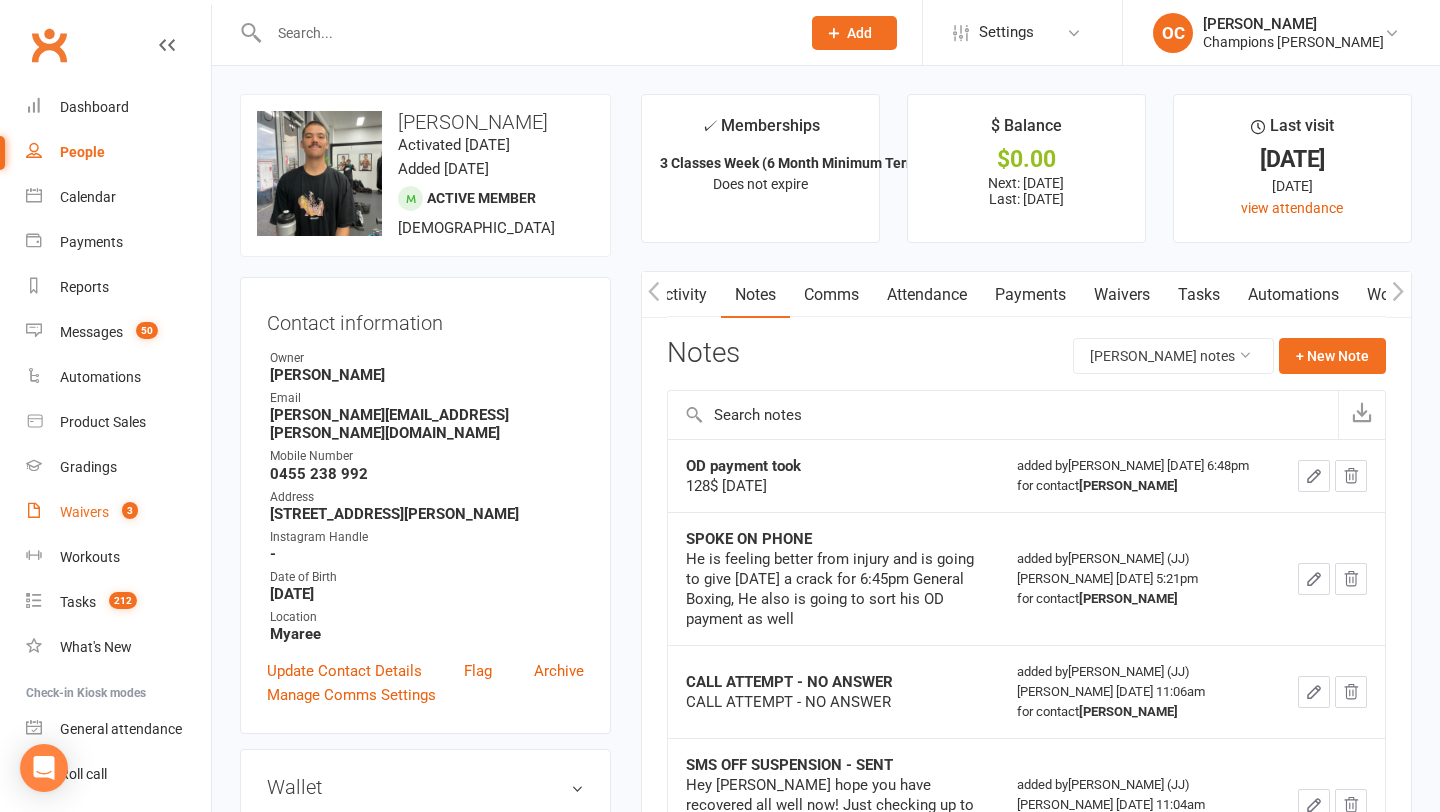 click on "3" at bounding box center (125, 512) 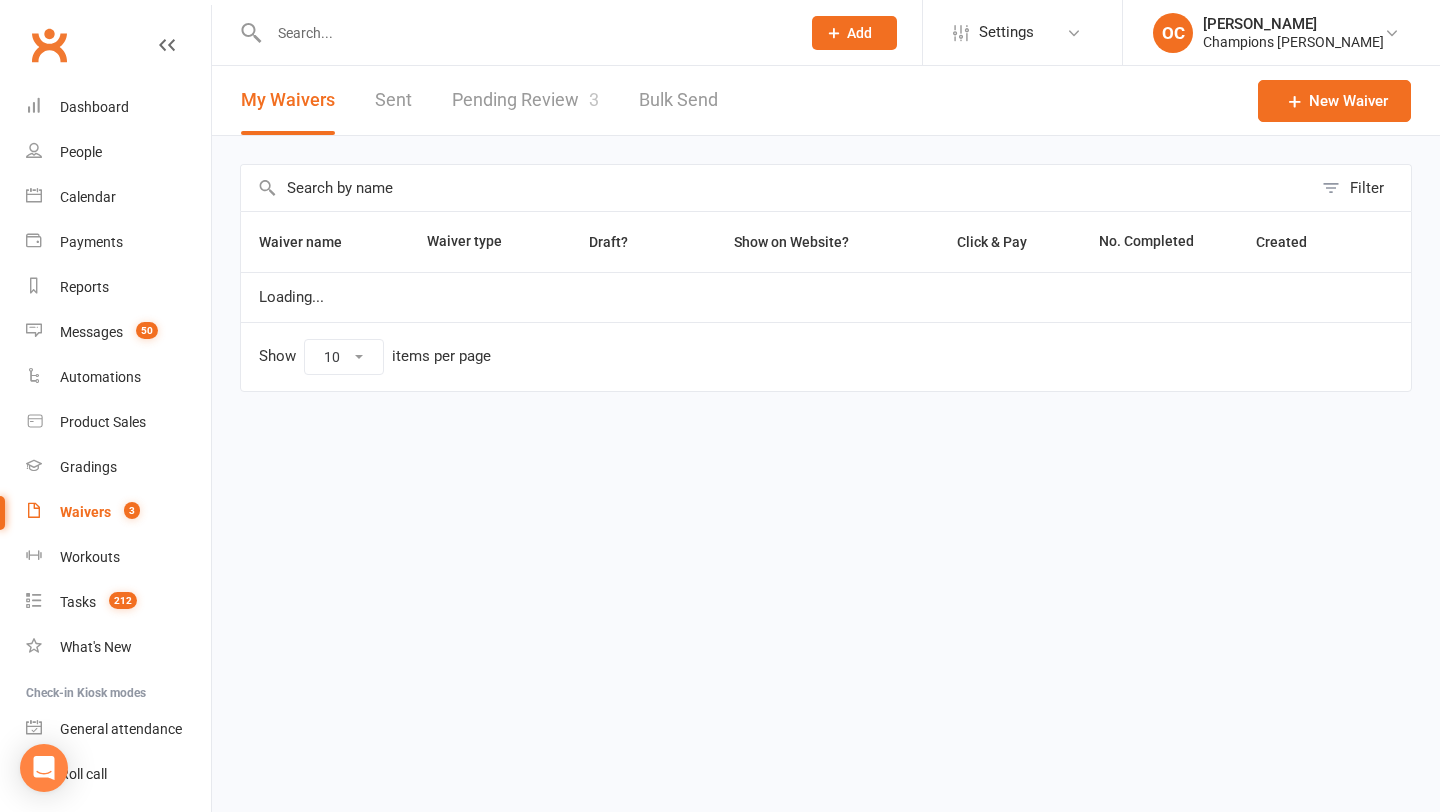 click on "Pending Review 3" at bounding box center [525, 100] 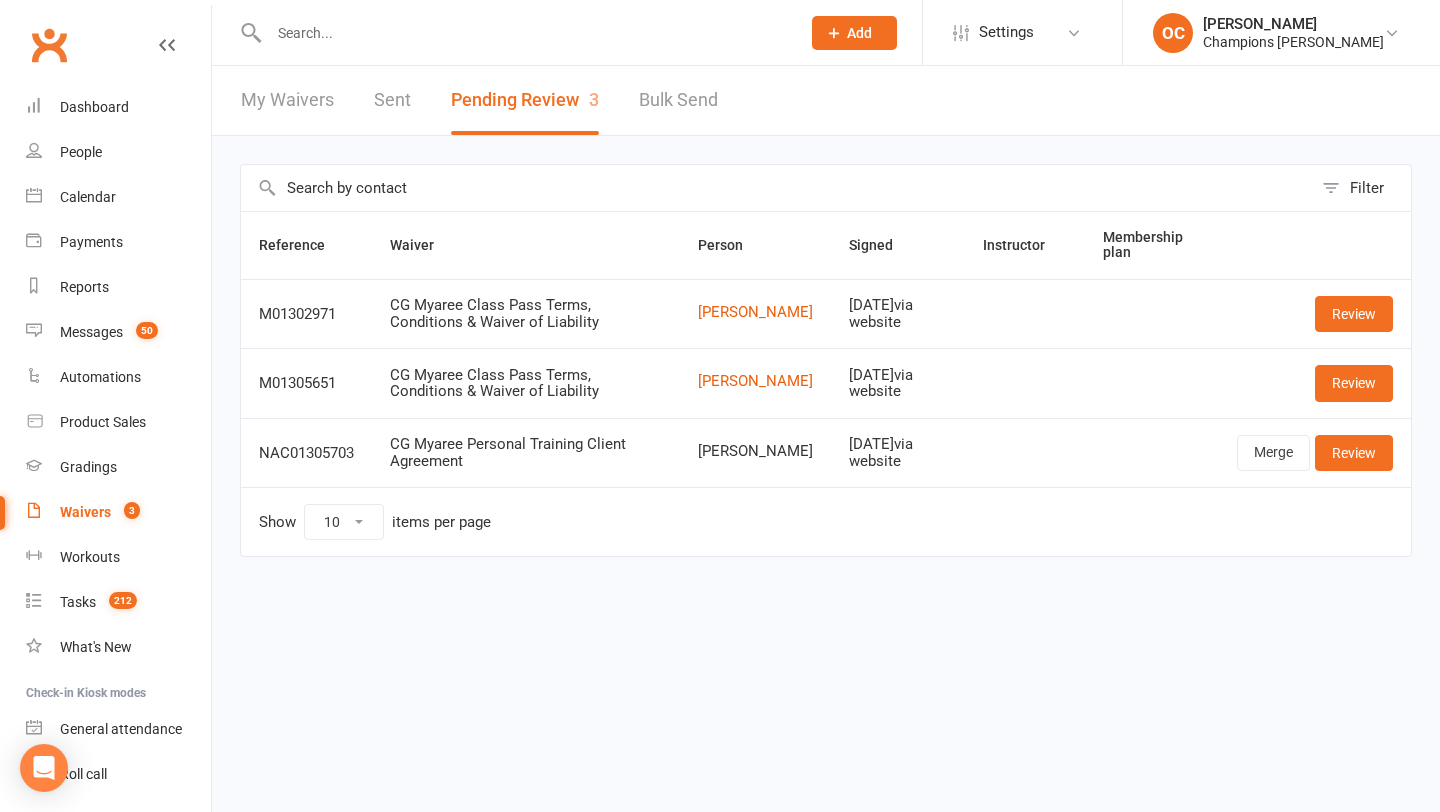 click 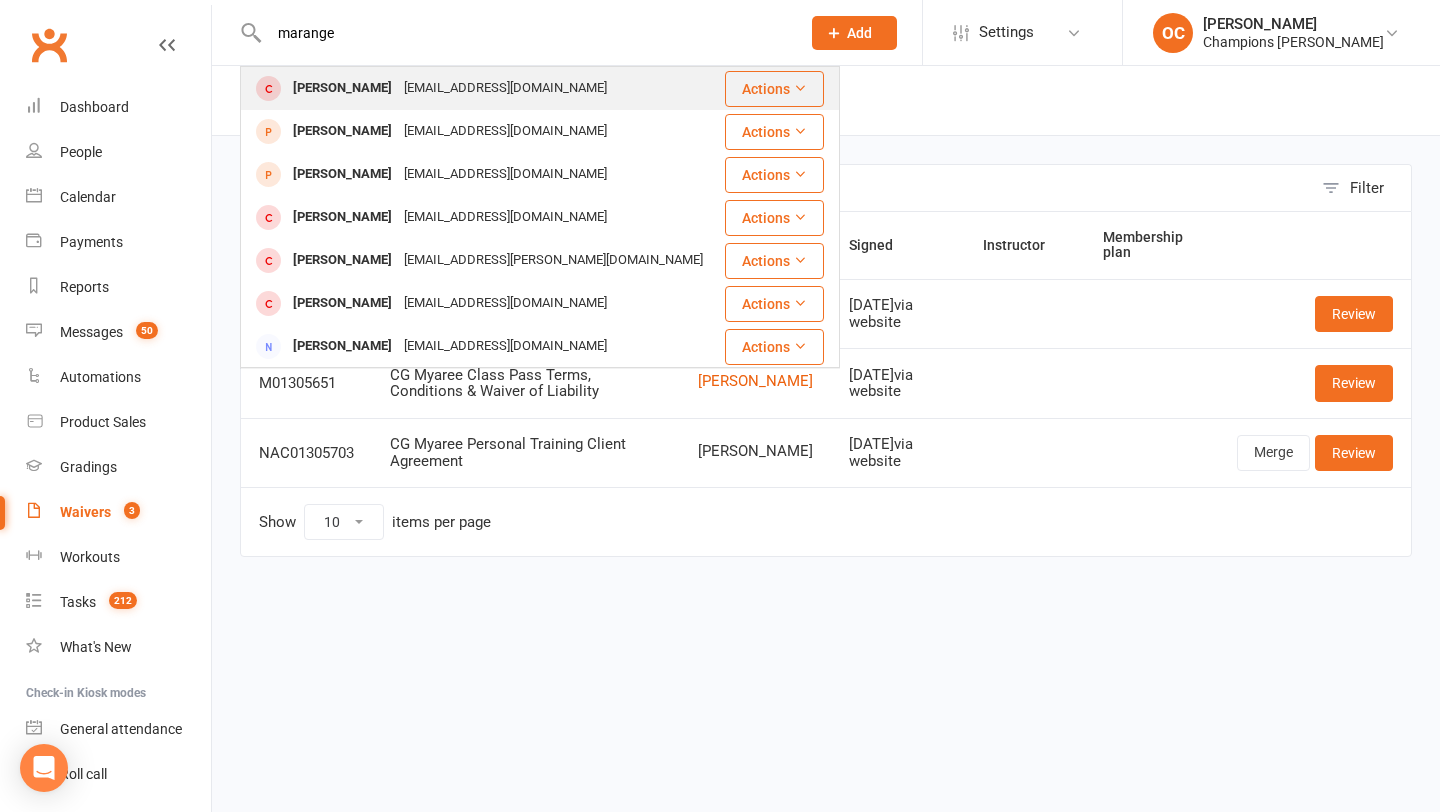 type on "marange" 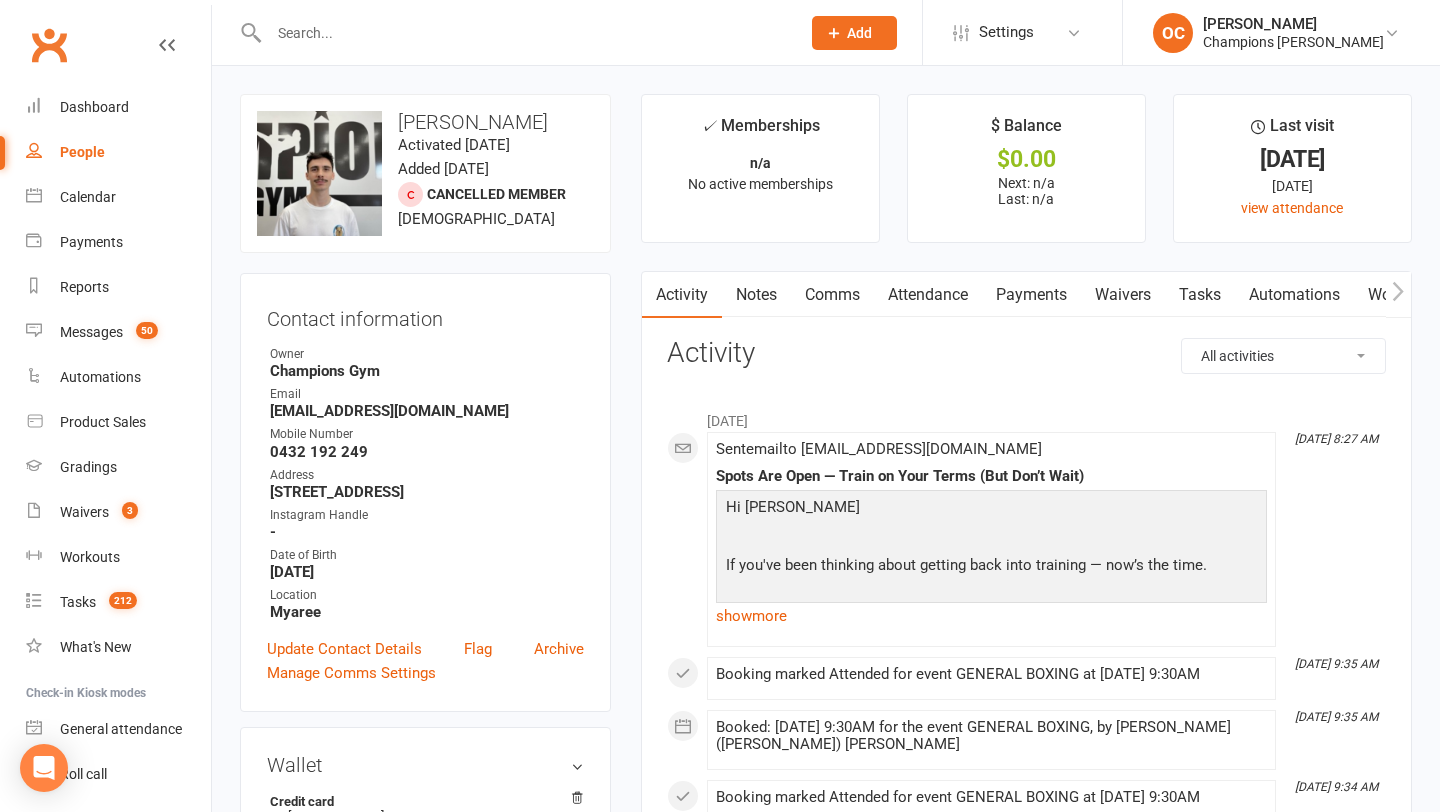 click at bounding box center [524, 33] 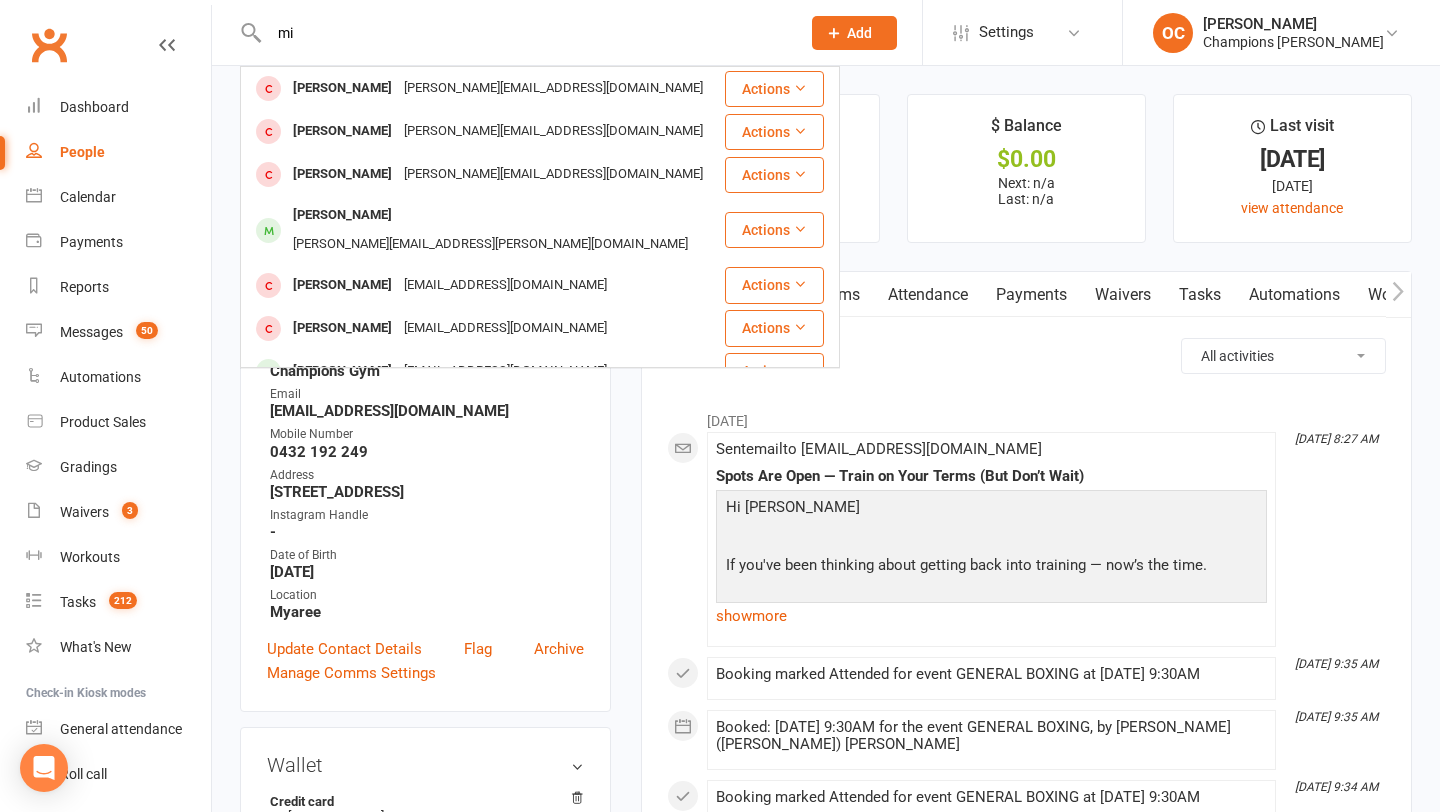 type on "m" 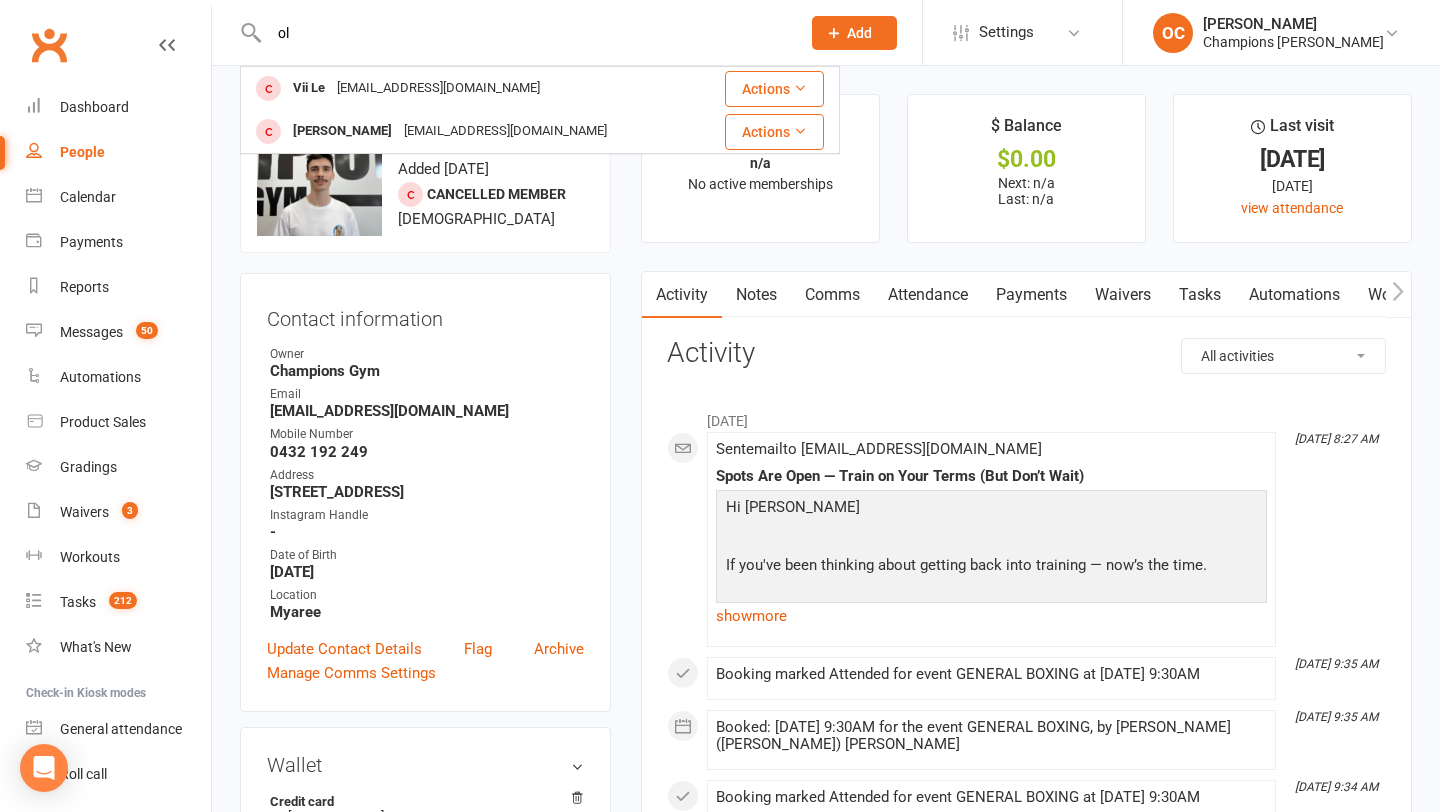 type on "o" 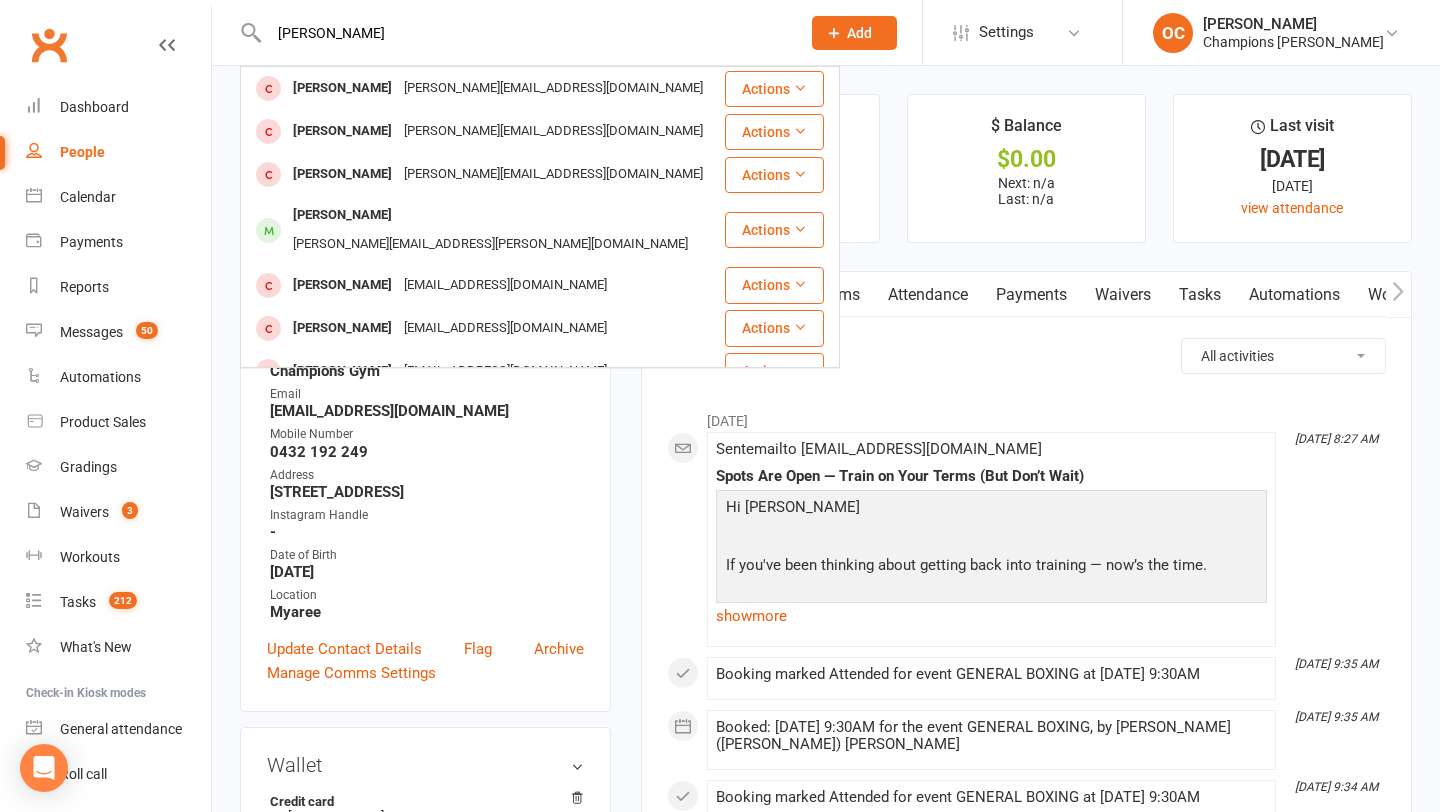 type on "michael oran" 